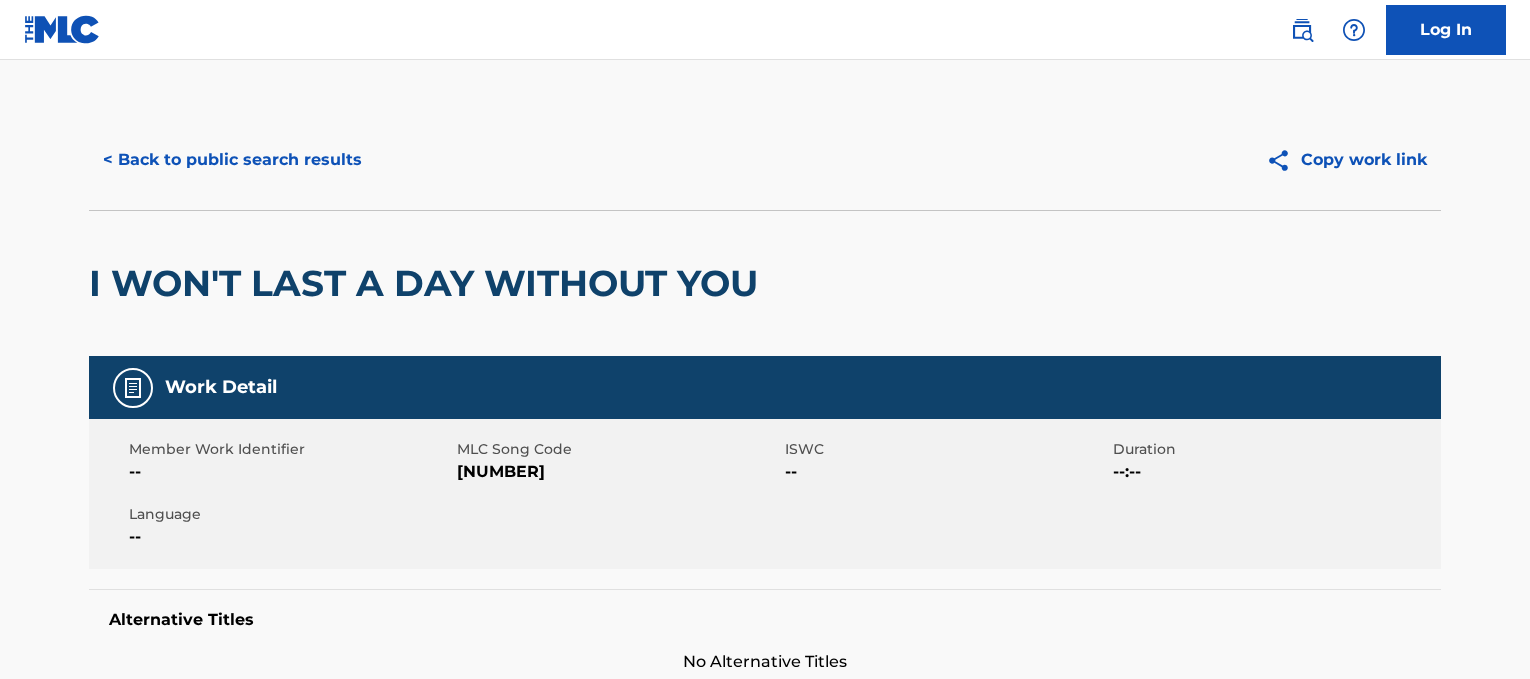scroll, scrollTop: 0, scrollLeft: 0, axis: both 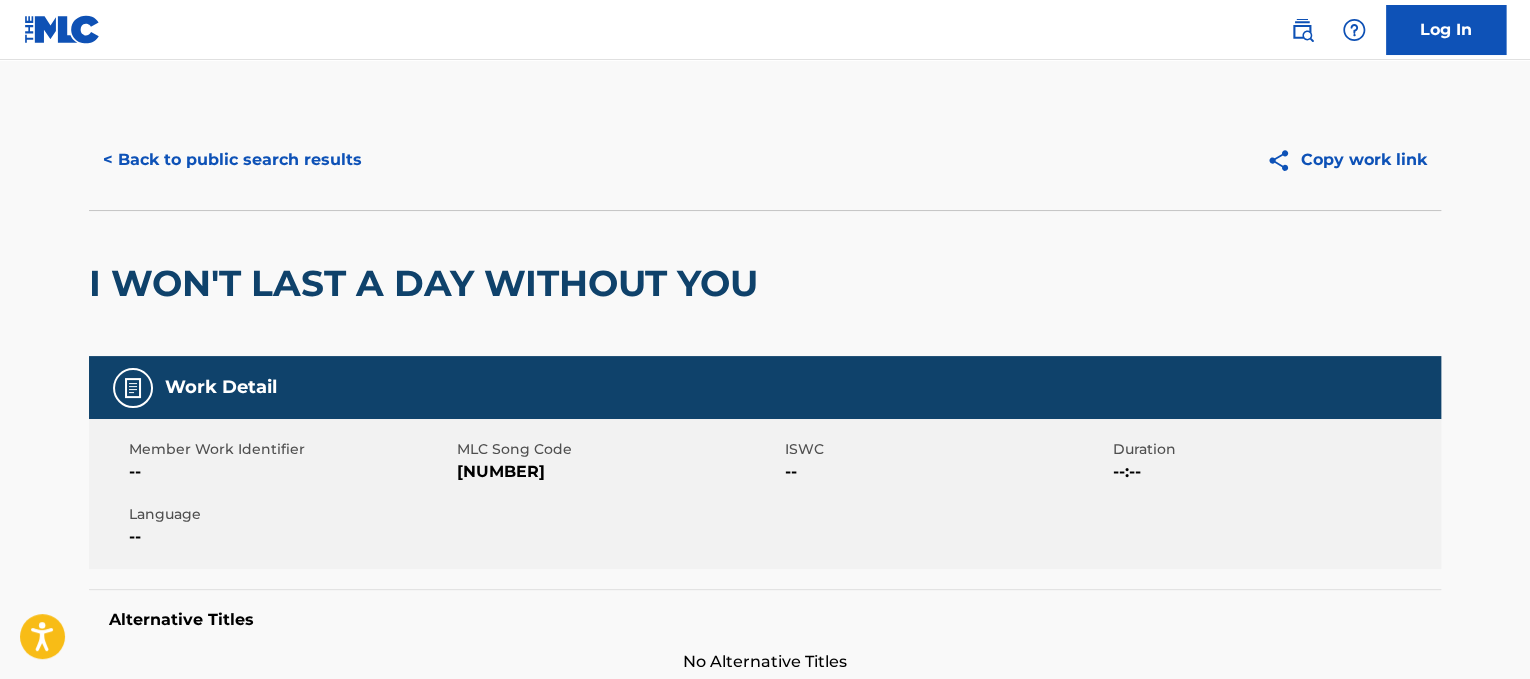click on "< Back to public search results" at bounding box center [232, 160] 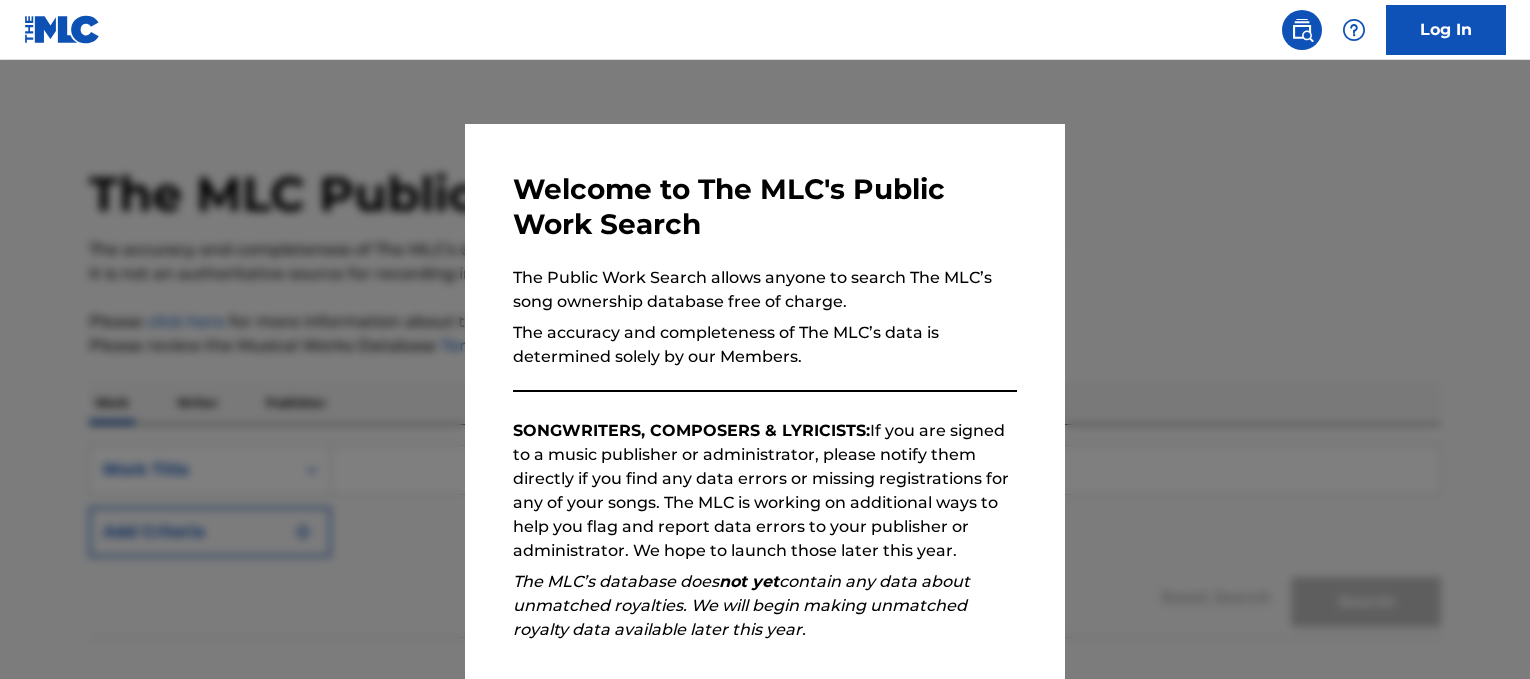 scroll, scrollTop: 0, scrollLeft: 0, axis: both 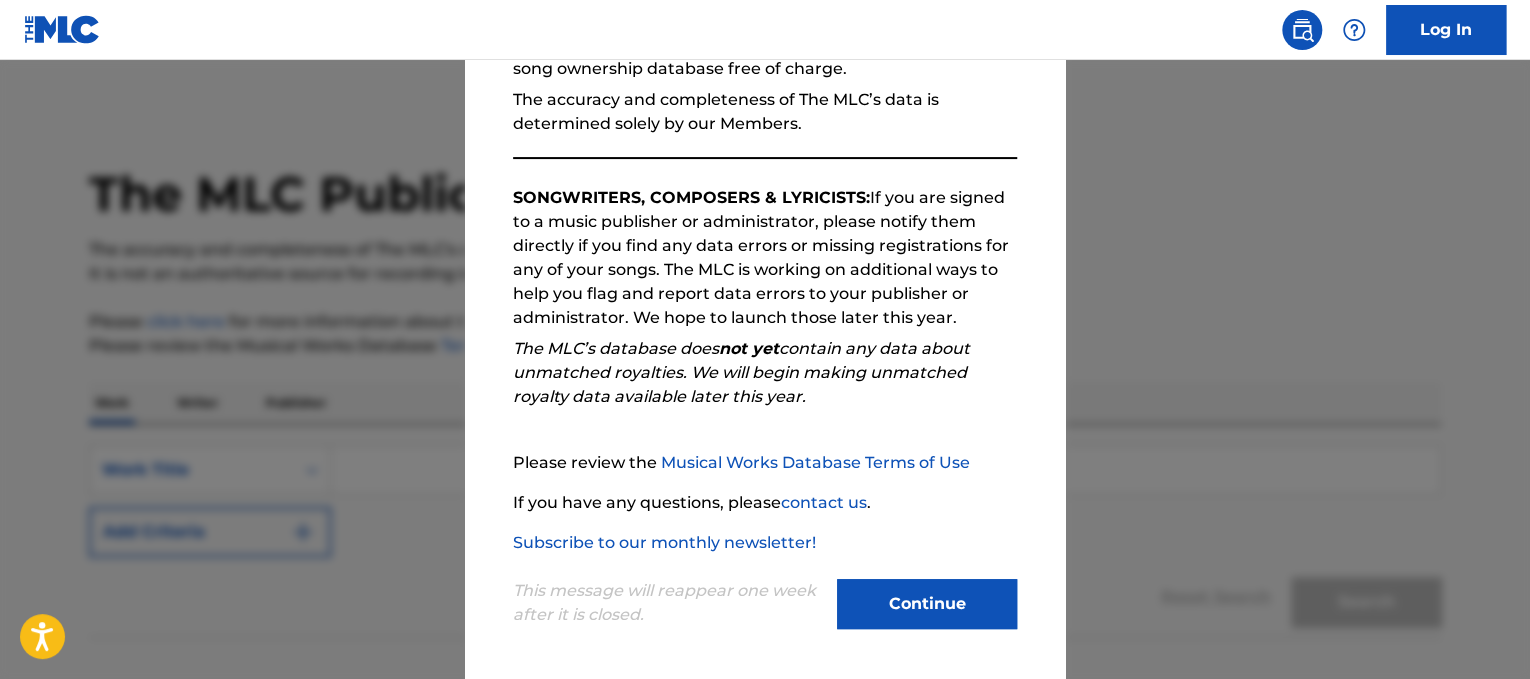 click on "Continue" at bounding box center [927, 604] 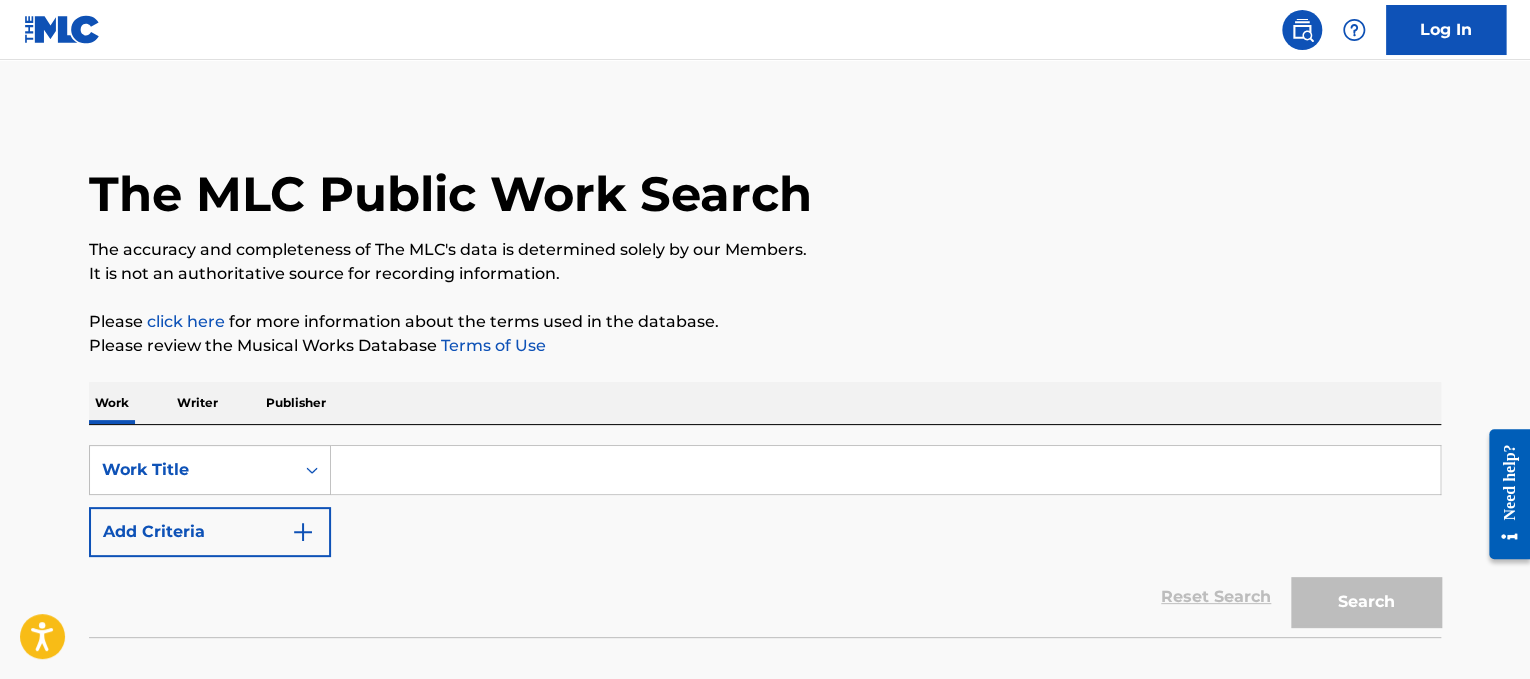 click at bounding box center (885, 470) 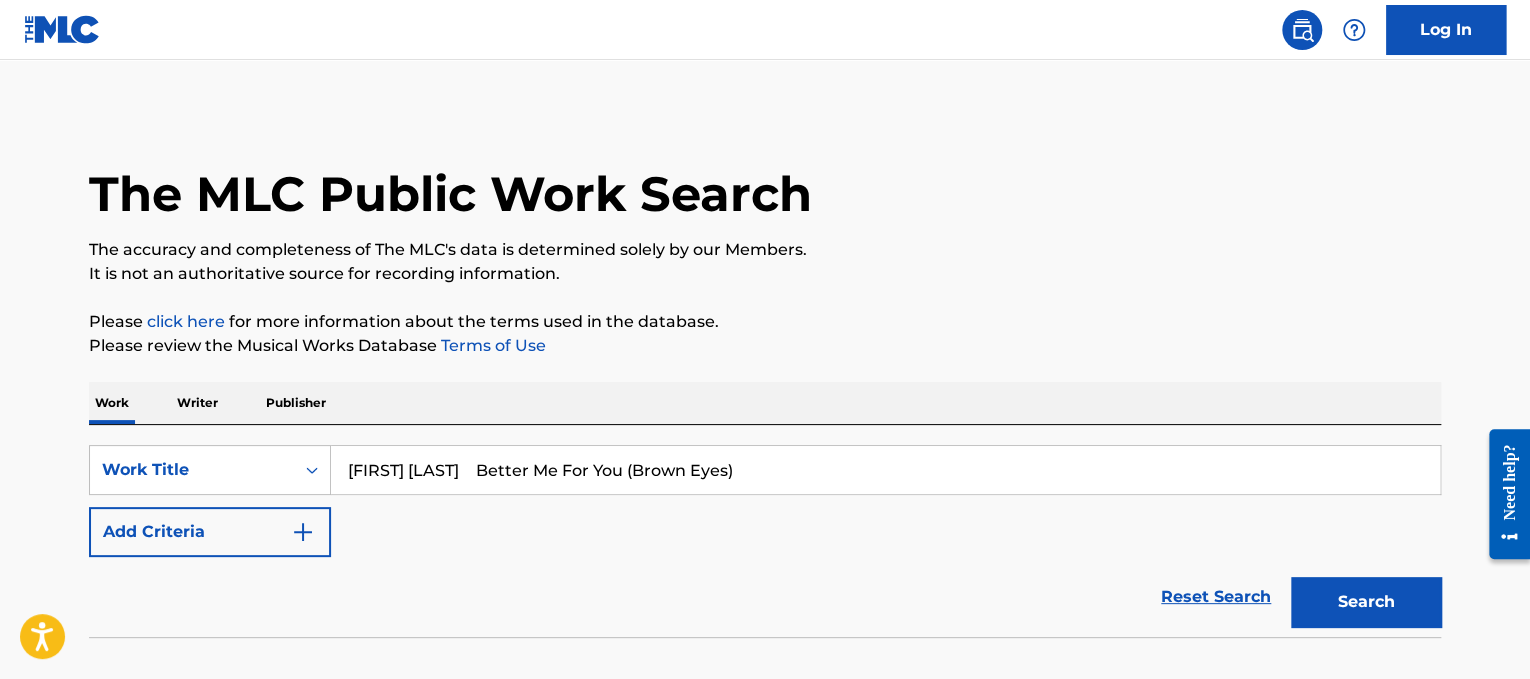 drag, startPoint x: 485, startPoint y: 479, endPoint x: 0, endPoint y: 348, distance: 502.38034 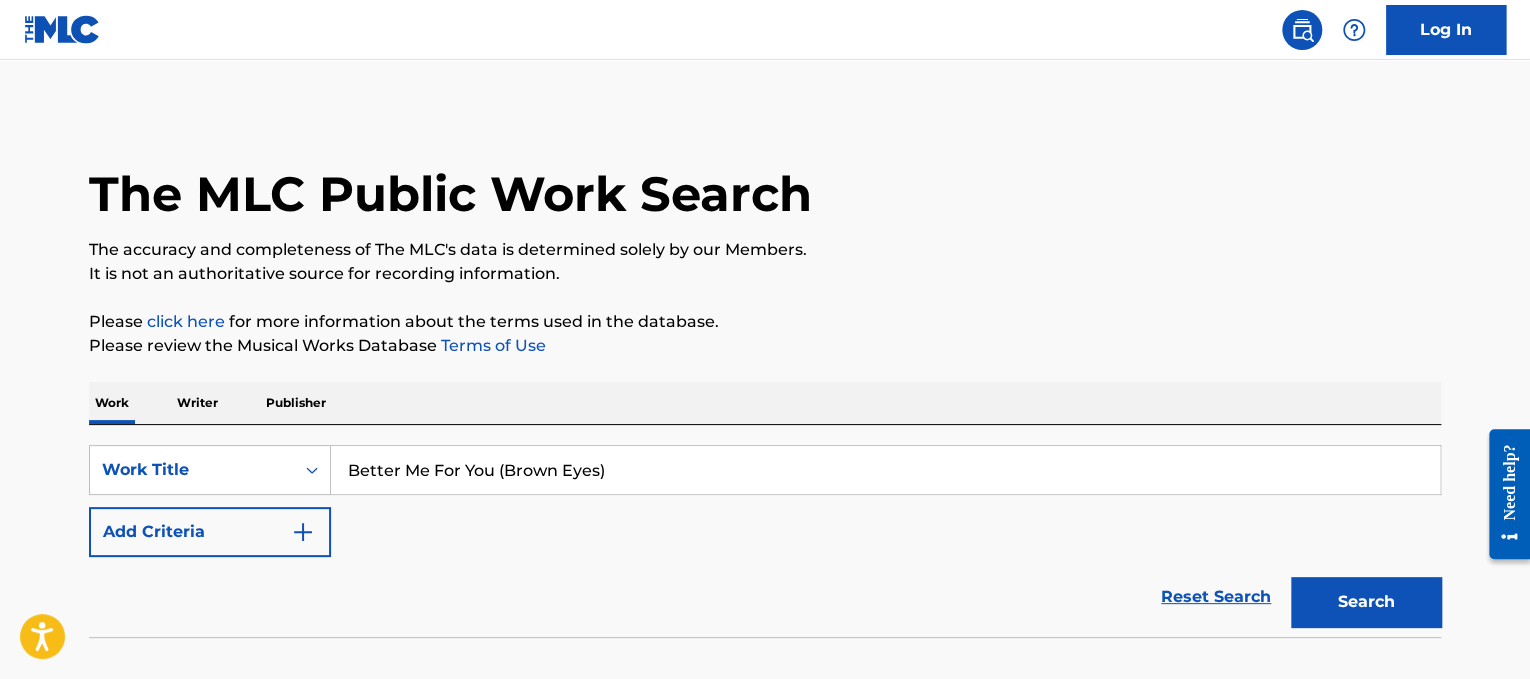 type on "Better Me For You (Brown Eyes)" 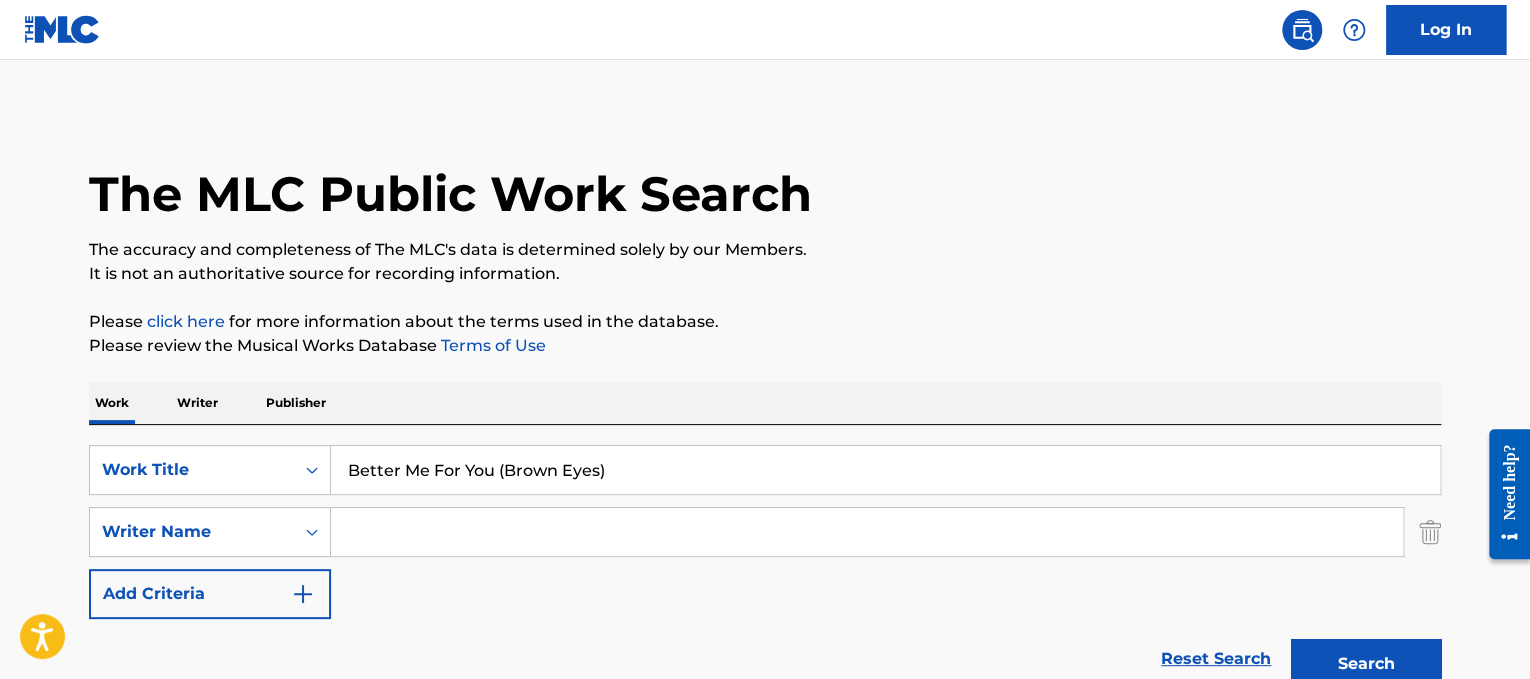 click at bounding box center (867, 532) 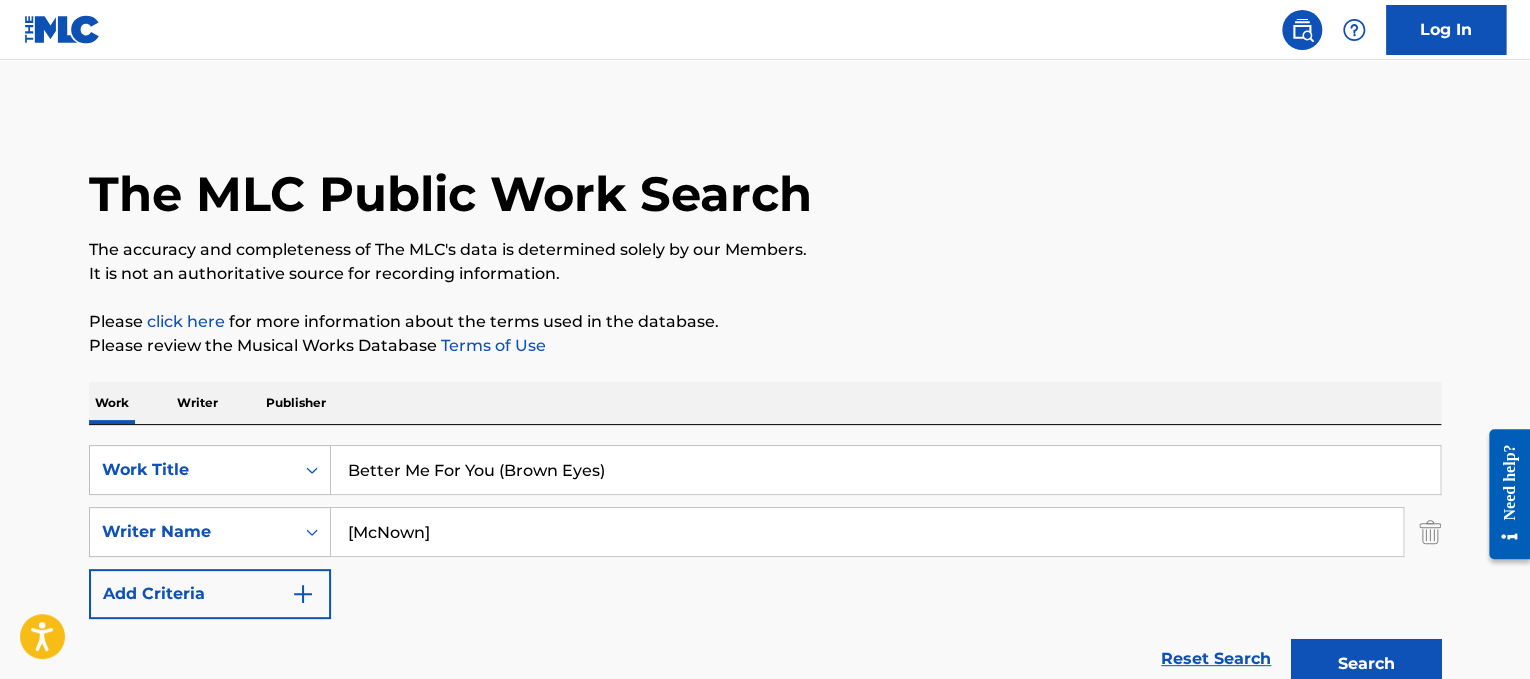 type on "[McNown]" 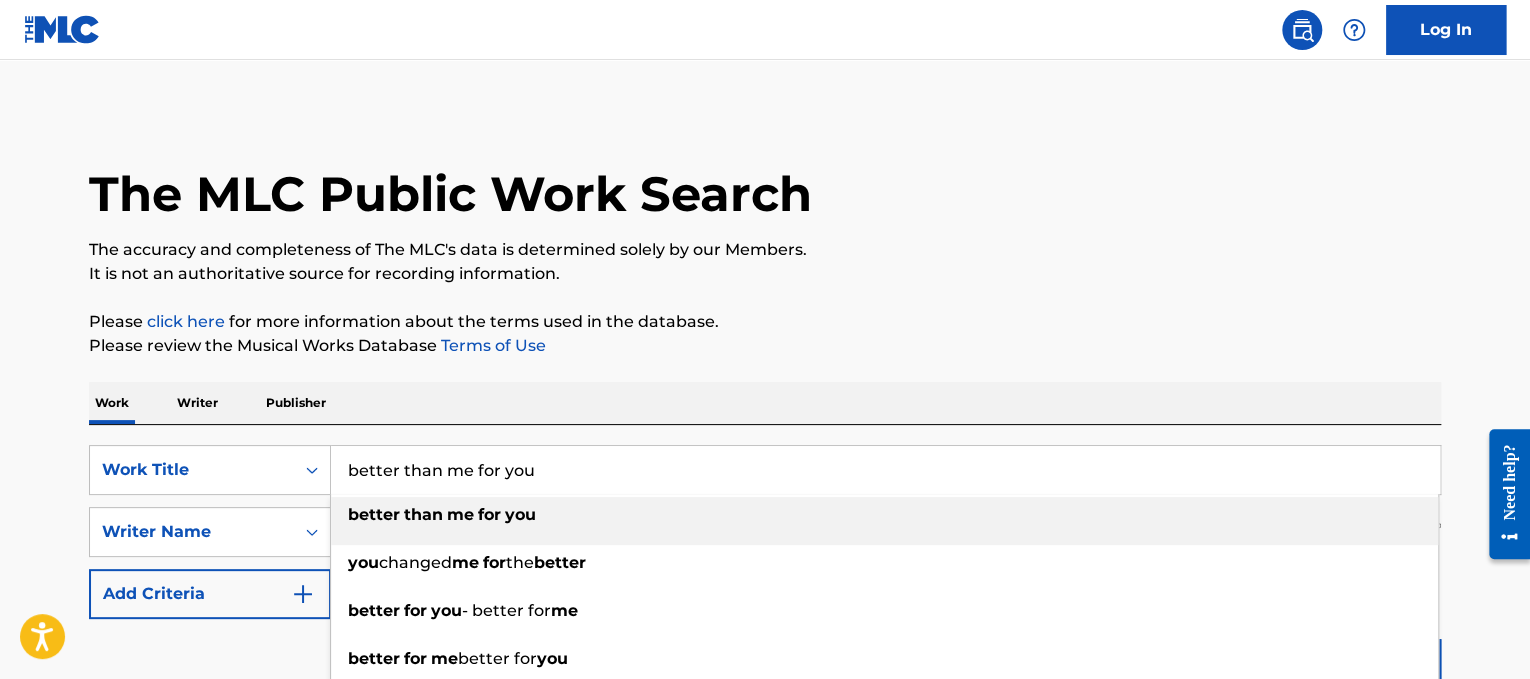 type on "better than me for you" 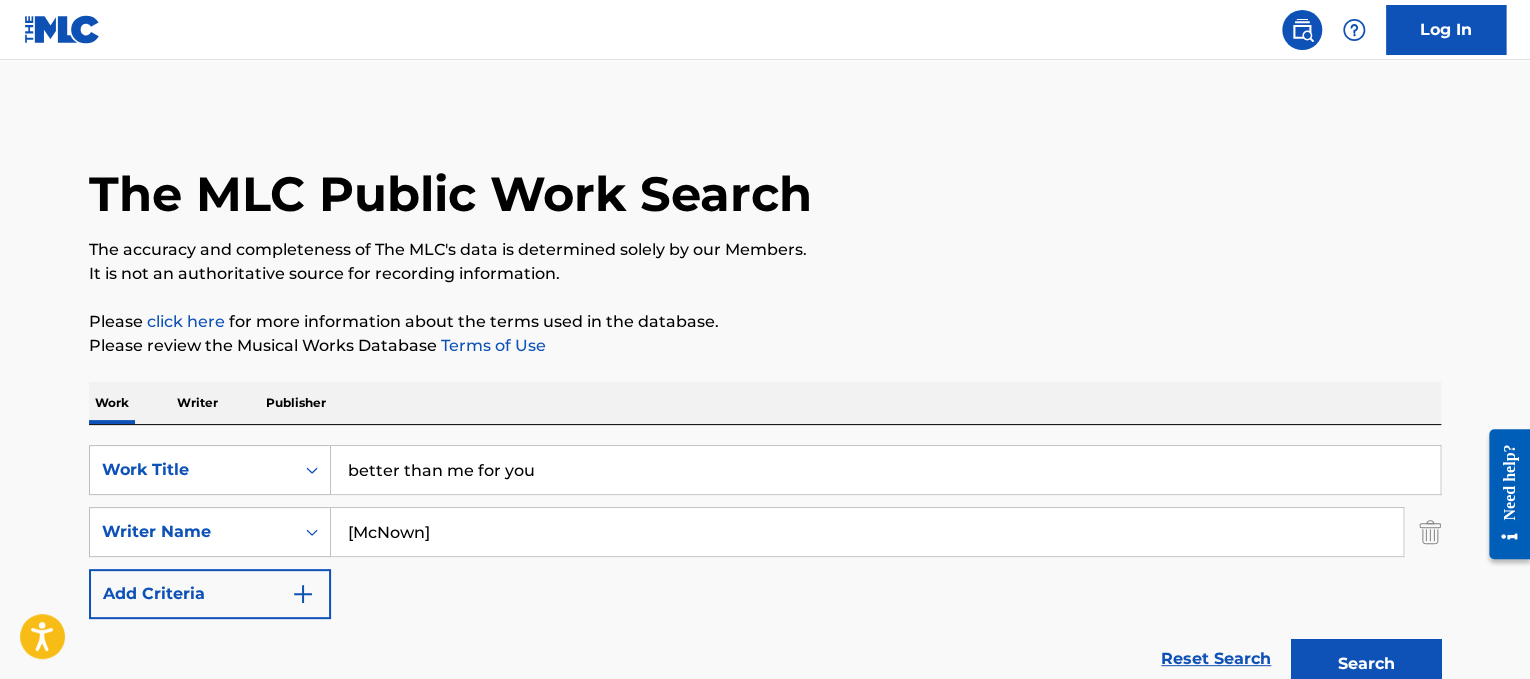 scroll, scrollTop: 188, scrollLeft: 0, axis: vertical 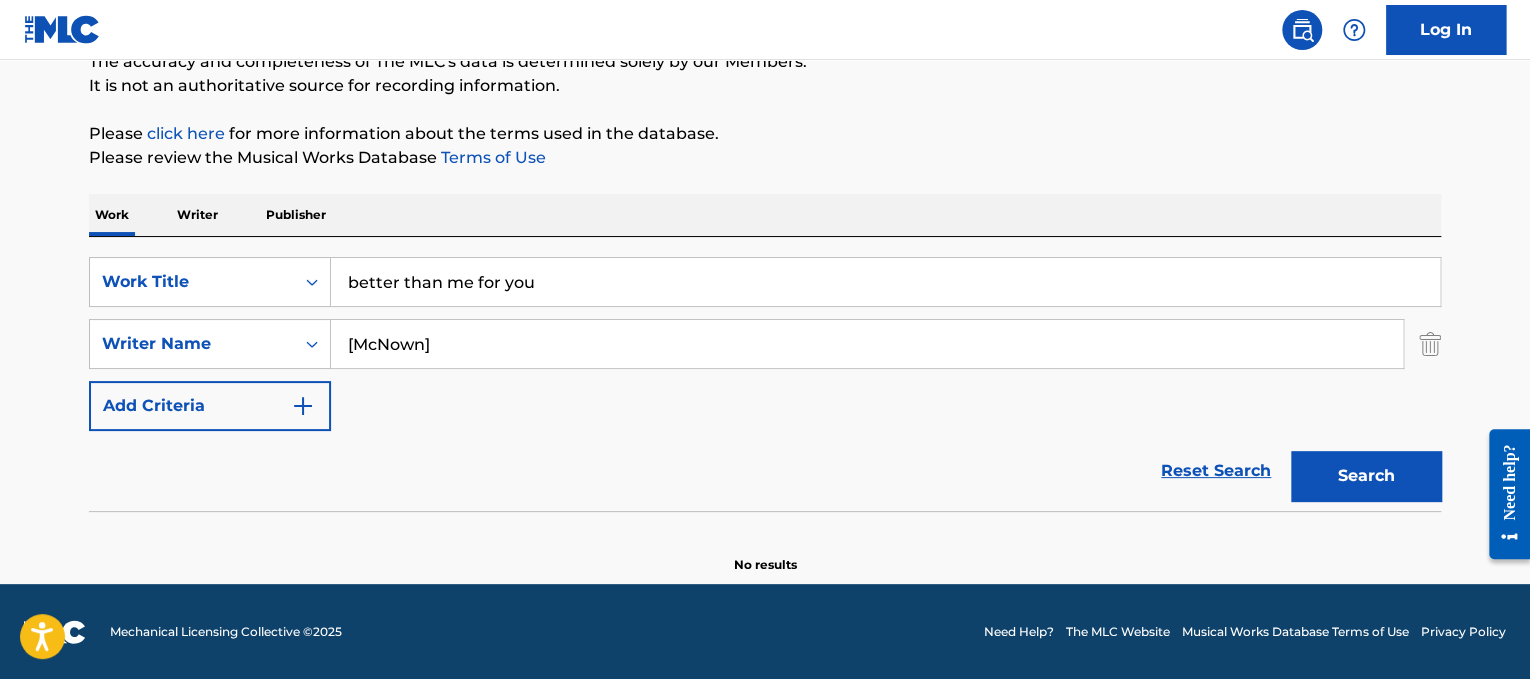 click on "Search" at bounding box center (1366, 476) 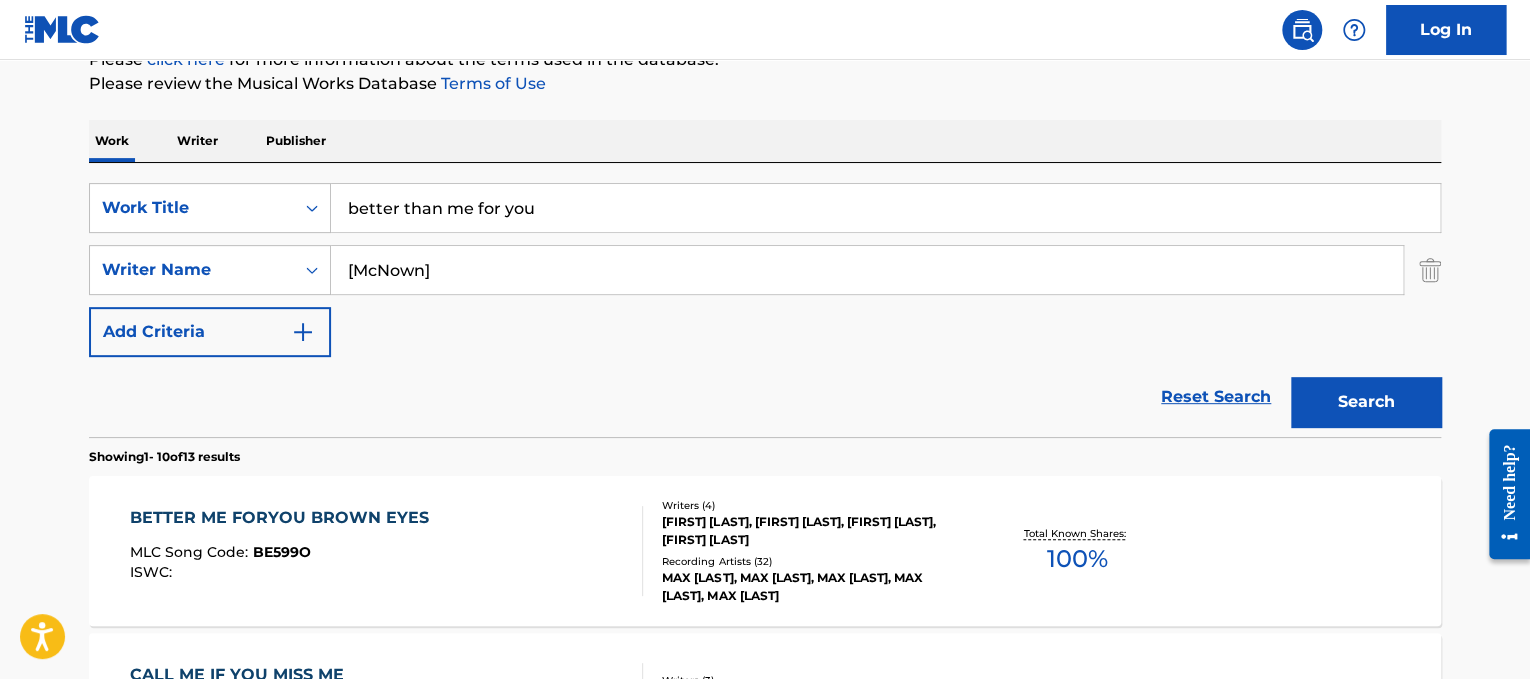 scroll, scrollTop: 265, scrollLeft: 0, axis: vertical 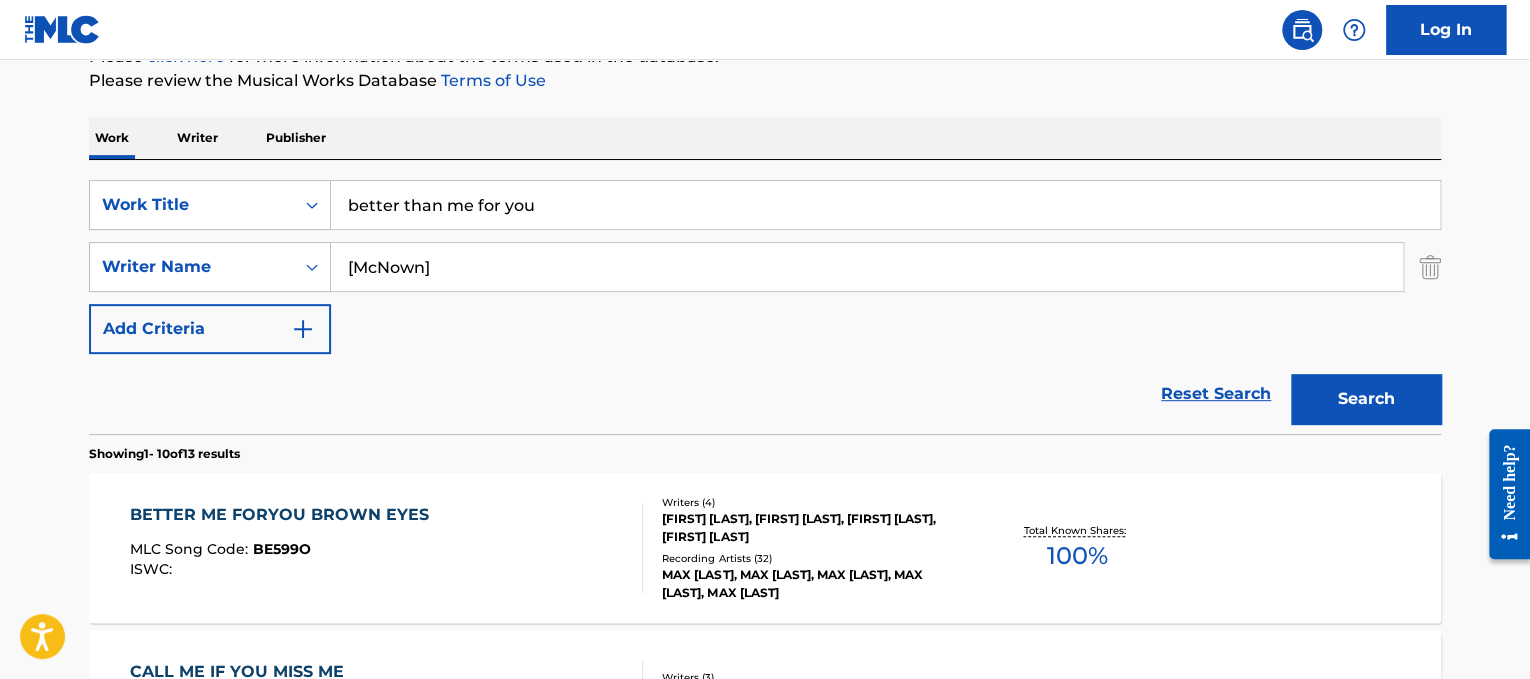 click on "BETTER ME FORYOU BROWN EYES MLC Song Code : BE599O ISWC :" at bounding box center (387, 548) 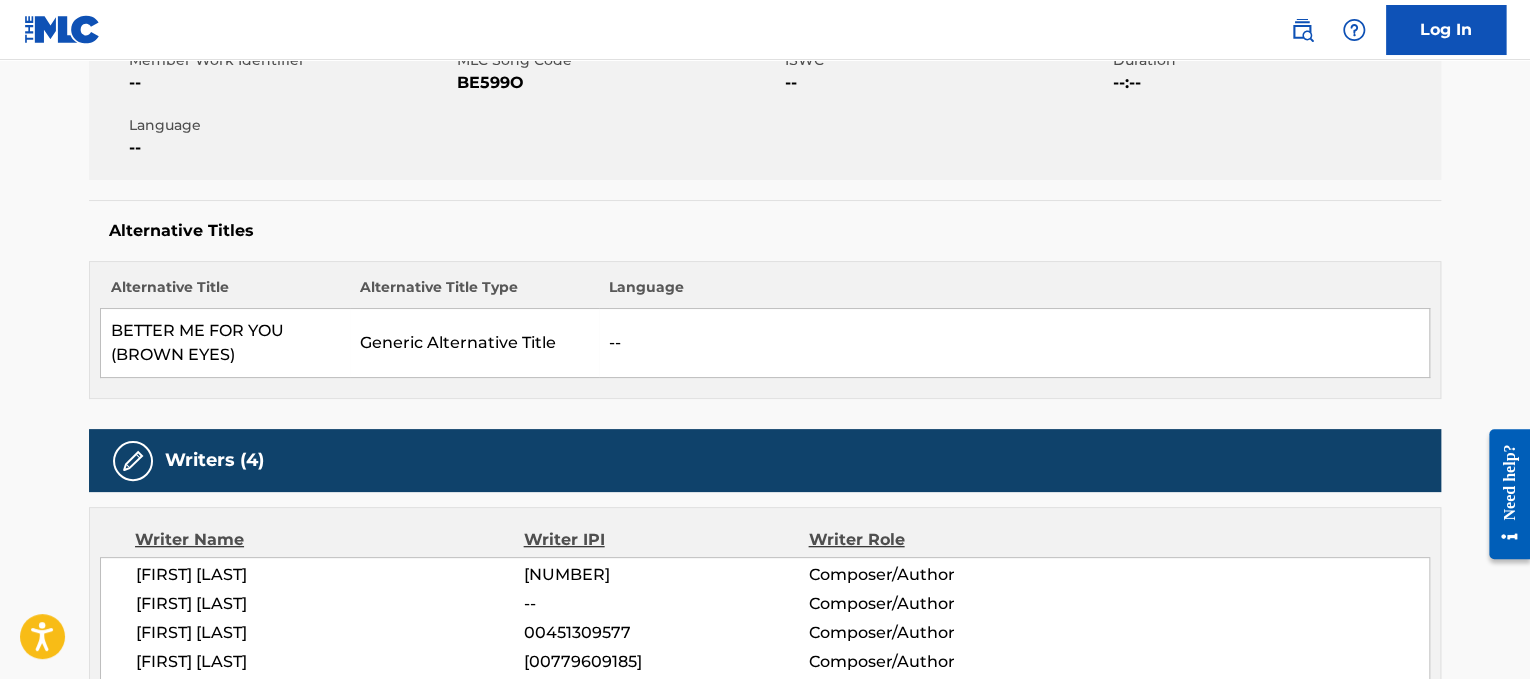 scroll, scrollTop: 0, scrollLeft: 0, axis: both 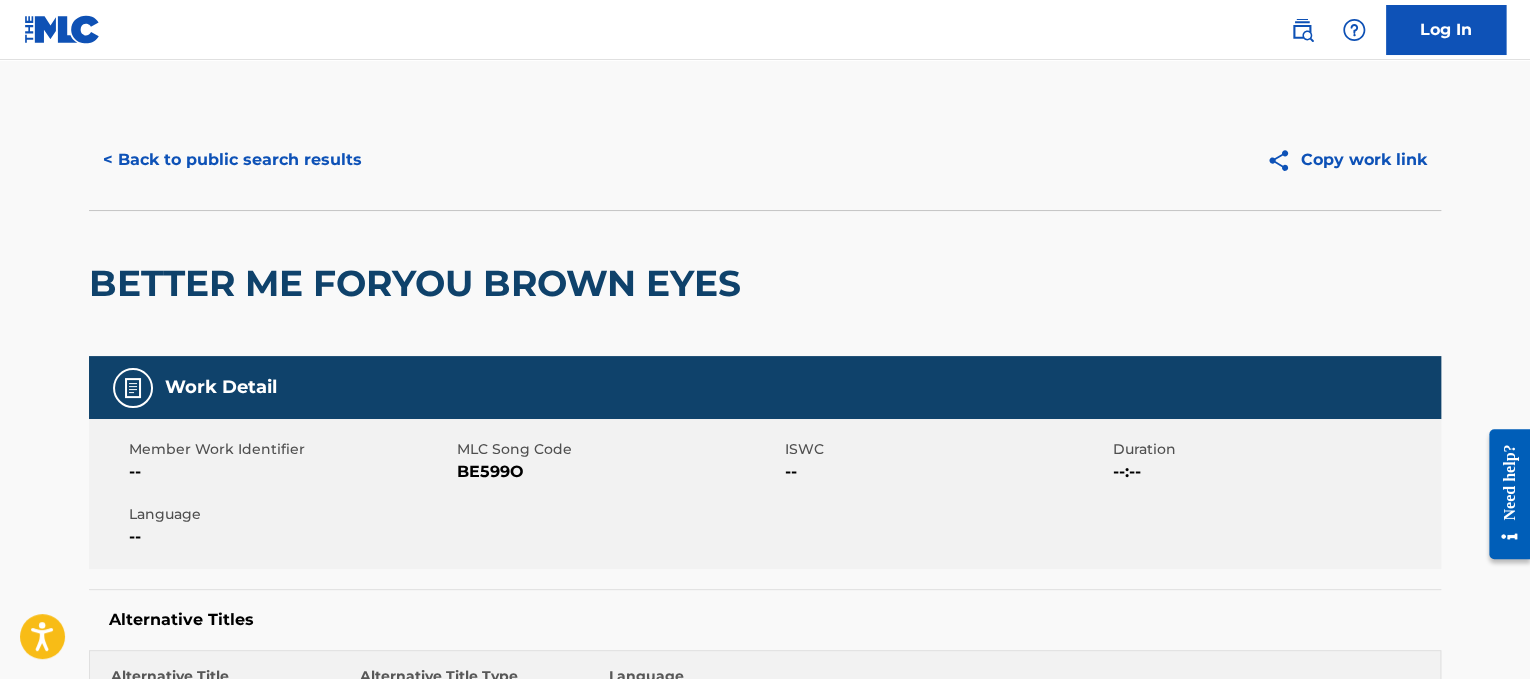 click on "< Back to public search results" at bounding box center [232, 160] 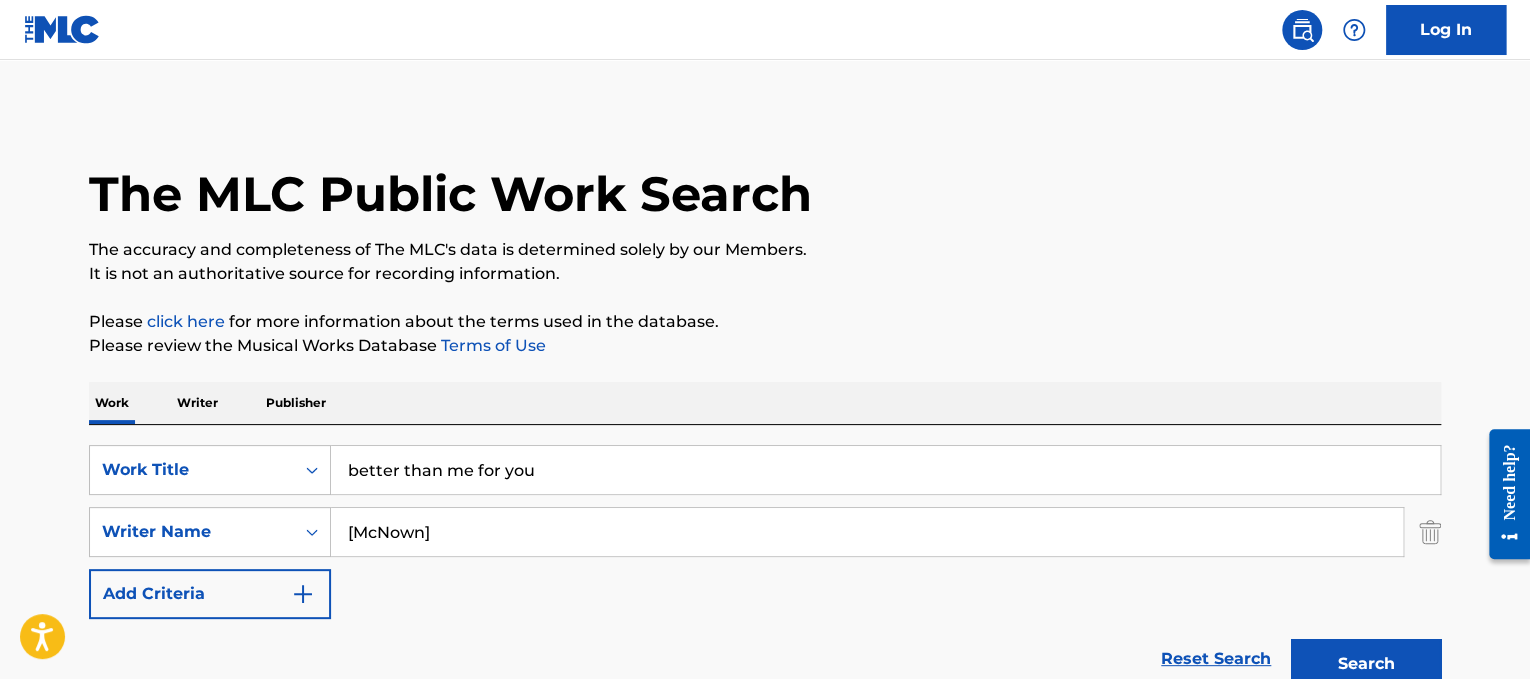 scroll, scrollTop: 265, scrollLeft: 0, axis: vertical 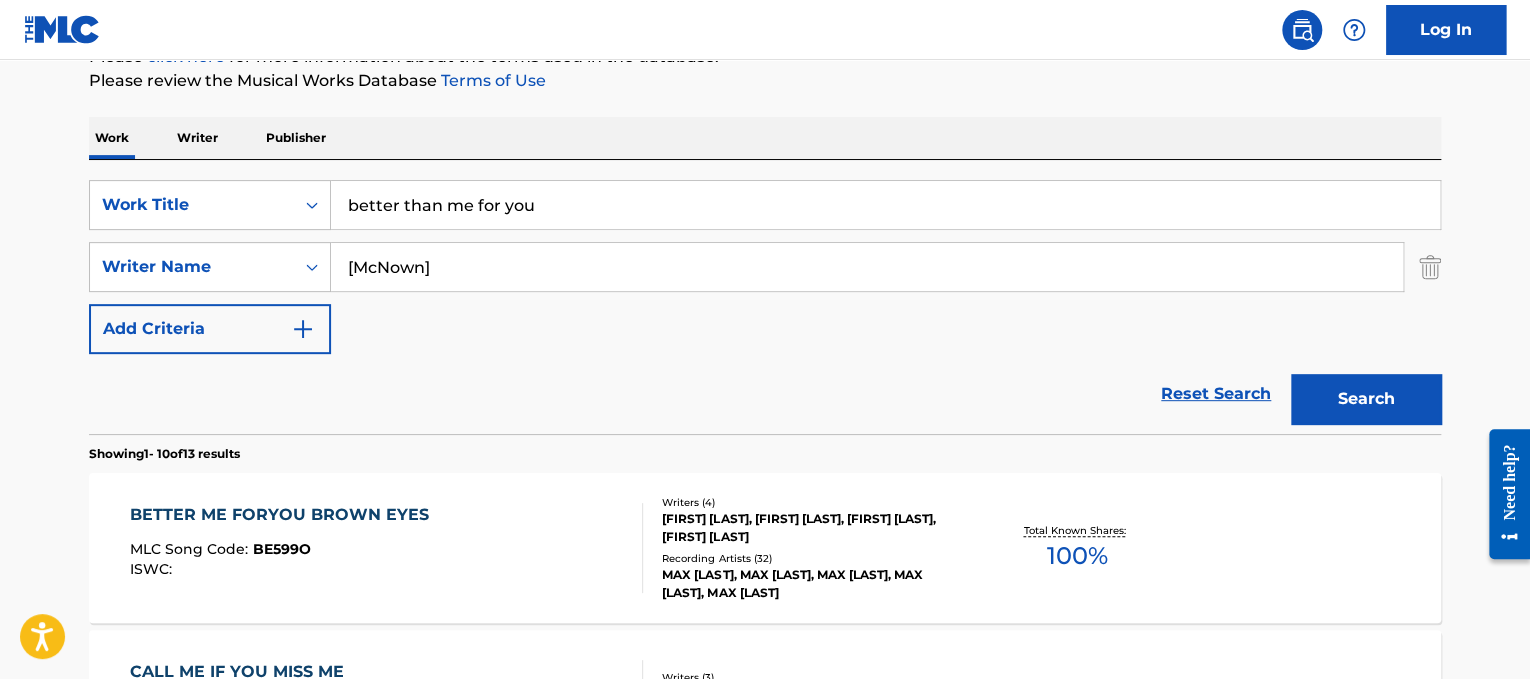 click on "SearchWithCriteria838806ea-8acc-4513-b1ac-8e50be5486cf Work Title better than me for you SearchWithCriteria5a9877e9-baee-435f-87a6-372b9a207a11 Writer Name [LAST] Add Criteria Reset Search Search" at bounding box center (765, 297) 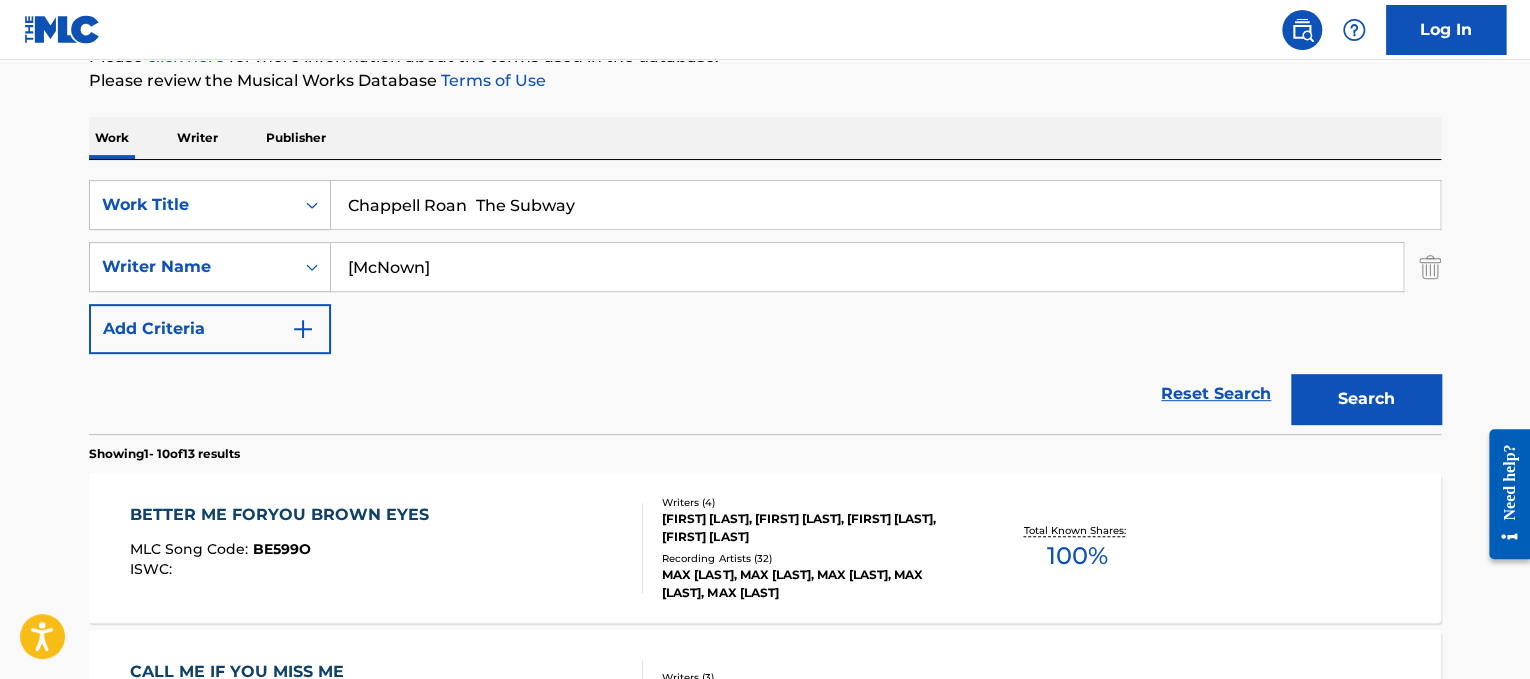 drag, startPoint x: 487, startPoint y: 203, endPoint x: 129, endPoint y: 154, distance: 361.3378 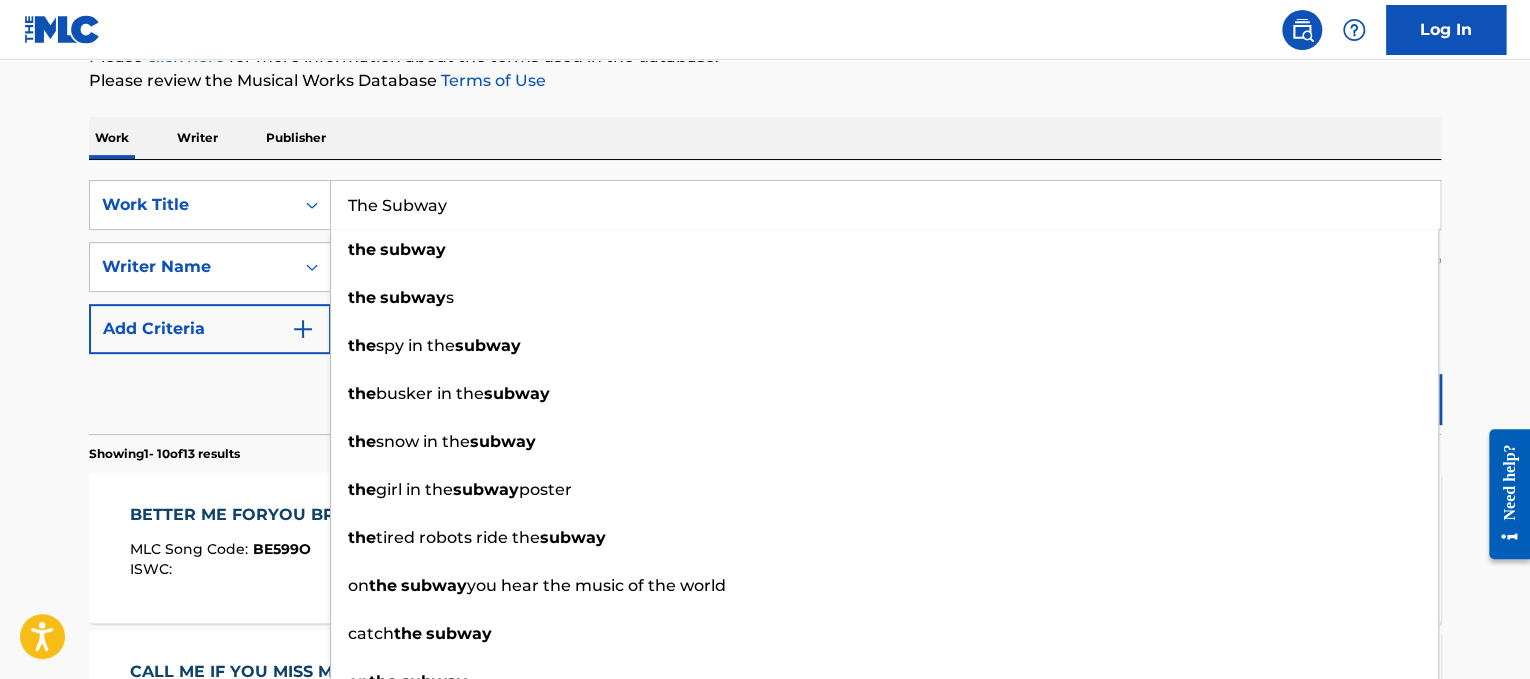 type on "The Subway" 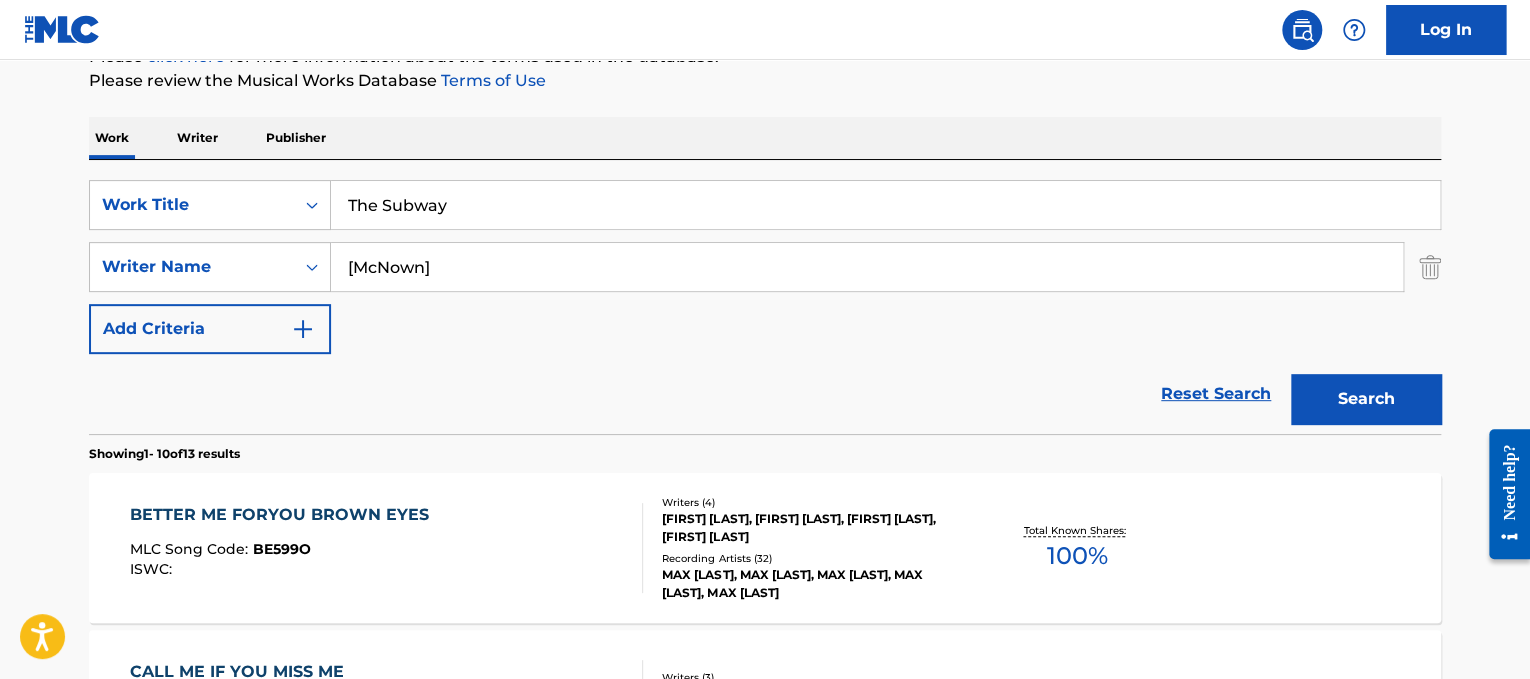 click on "The MLC Public Work Search The accuracy and completeness of The MLC's data is determined solely by our Members. It is not an authoritative source for recording information. Please   click here   for more information about the terms used in the database. Please review the Musical Works Database   Terms of Use Work Writer Publisher SearchWithCriteria838806ea-8acc-4513-b1ac-8e50be5486cf Work Title The Subway SearchWithCriteria5a9877e9-baee-435f-87a6-372b9a207a11 Writer Name [PERSON] Add Criteria Reset Search Search Showing  1  -   10  of  13   results   BETTER ME FORYOU BROWN EYES MLC Song Code : BE599O ISWC : Writers ( 4 ) [PERSON], [PERSON], [PERSON], [PERSON] Recording Artists ( 32 ) [PERSON], [PERSON], [PERSON], [PERSON], [PERSON] Total Known Shares: 100 % CALL ME IF YOU MISS ME MLC Song Code : CC0FRU ISWC : Writers ( 3 ) [PERSON], [PERSON], [PERSON] Recording Artists ( 4 ) [PERSON], [PERSON], [PERSON], [PERSON] Total Known Shares: 60 %" at bounding box center [765, 992] 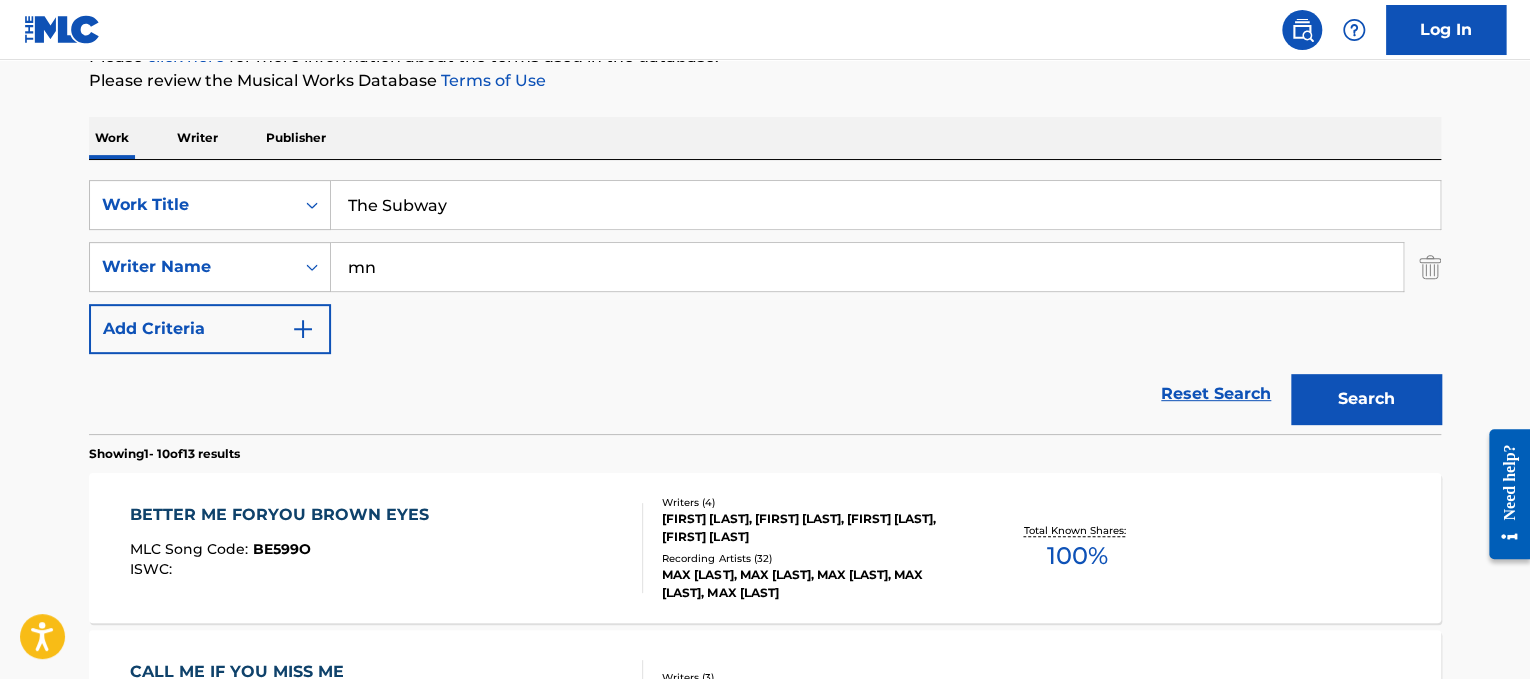 type on "m" 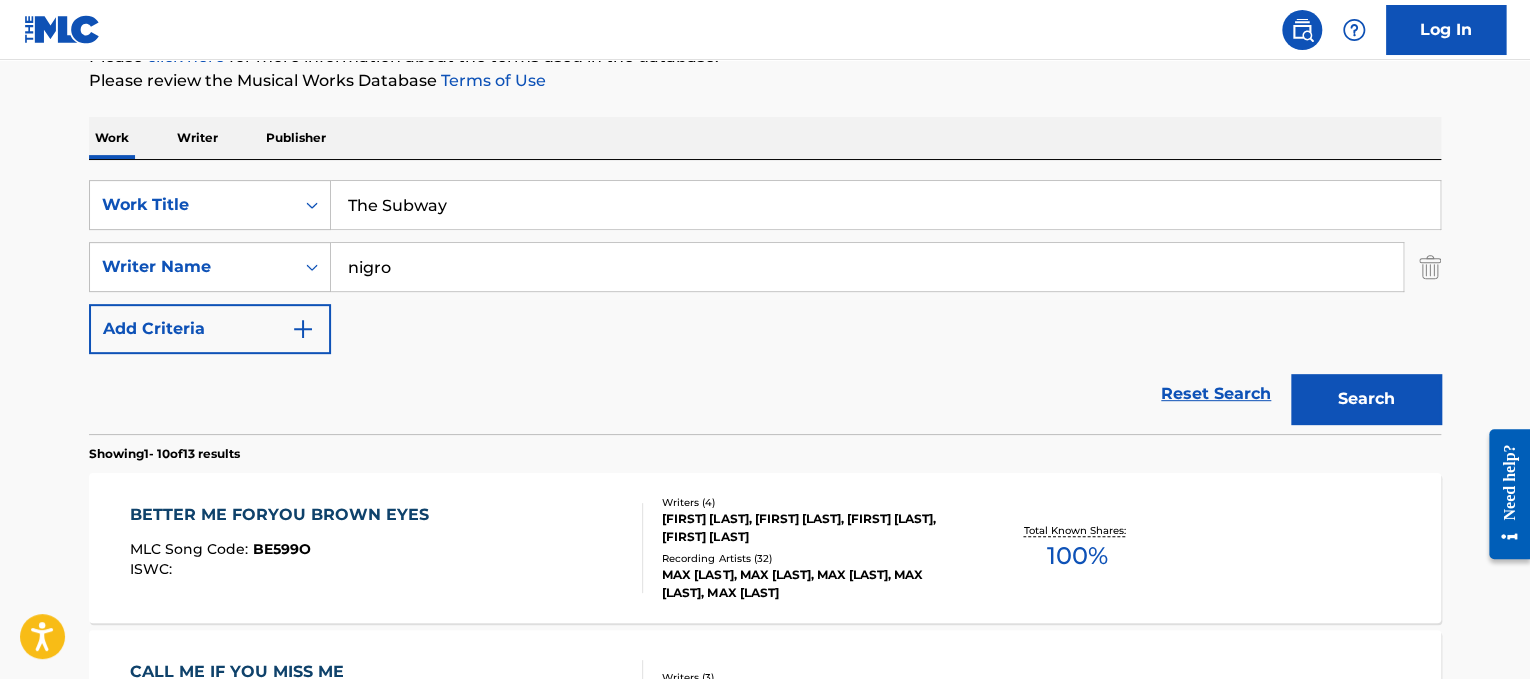 click on "Search" at bounding box center [1366, 399] 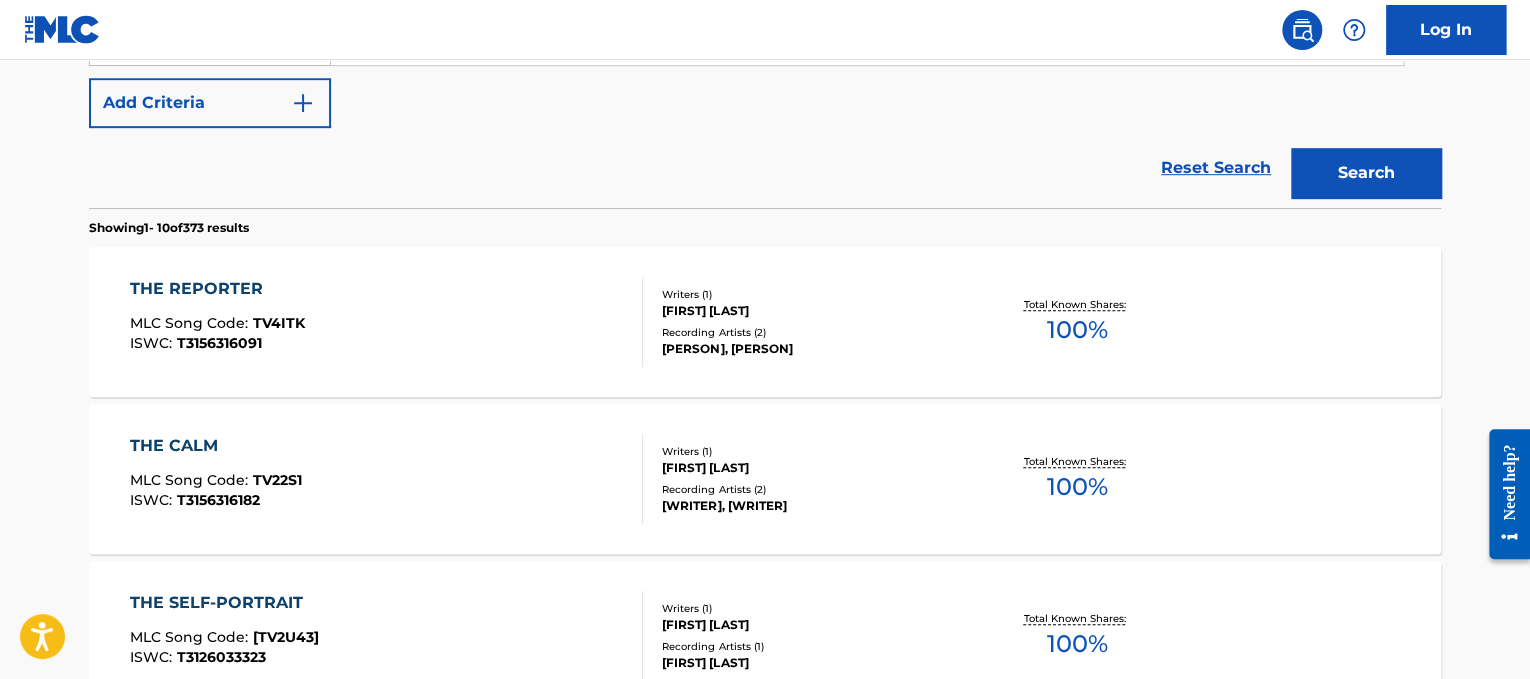 scroll, scrollTop: 0, scrollLeft: 0, axis: both 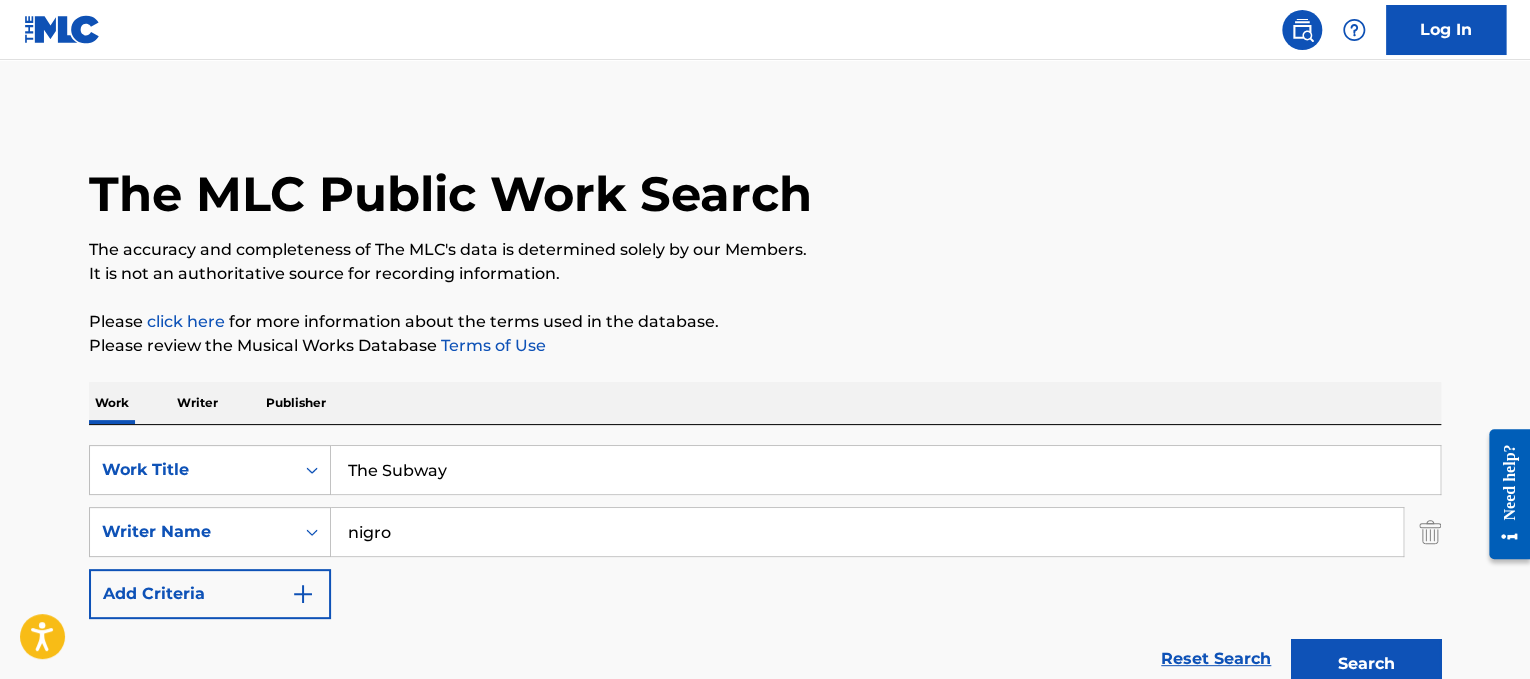 drag, startPoint x: 420, startPoint y: 547, endPoint x: 71, endPoint y: 441, distance: 364.74237 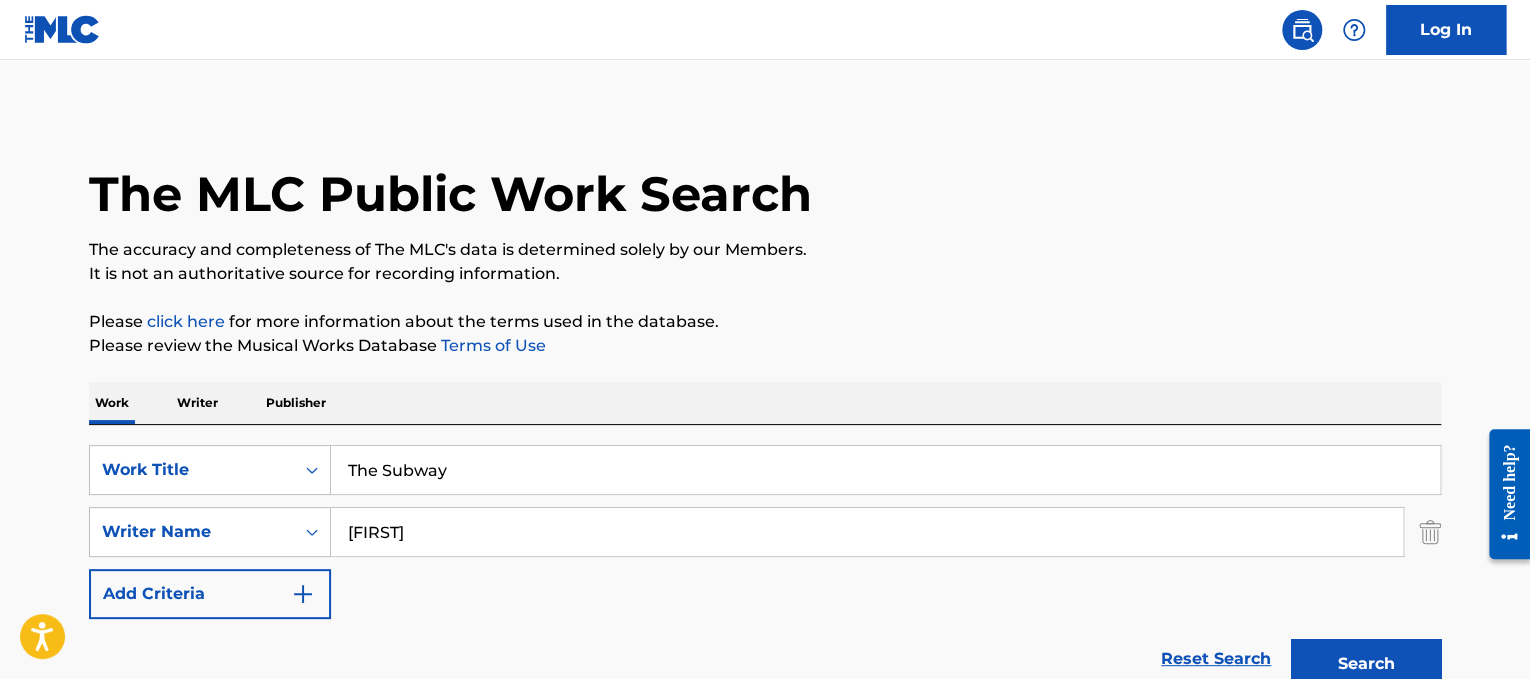 type on "[FIRST]" 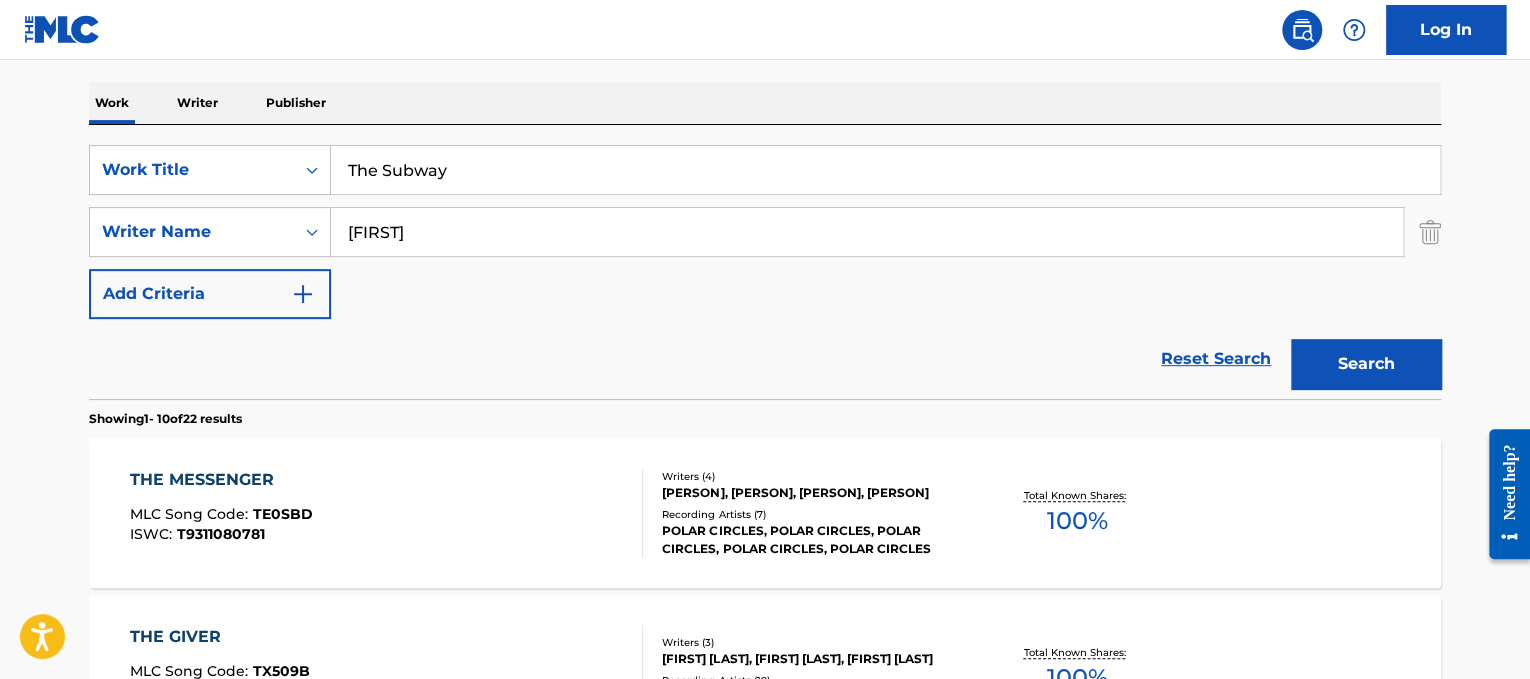 scroll, scrollTop: 324, scrollLeft: 0, axis: vertical 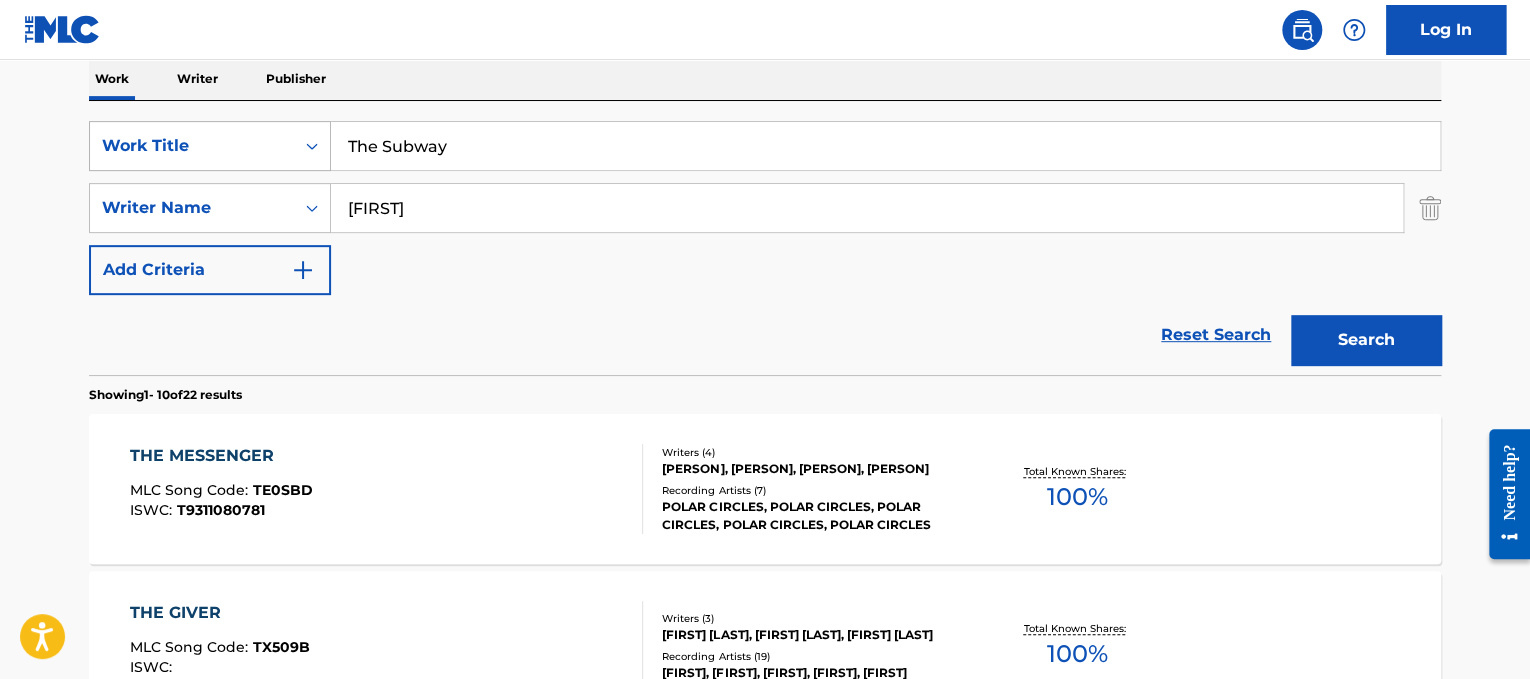 drag, startPoint x: 565, startPoint y: 160, endPoint x: 307, endPoint y: 133, distance: 259.40894 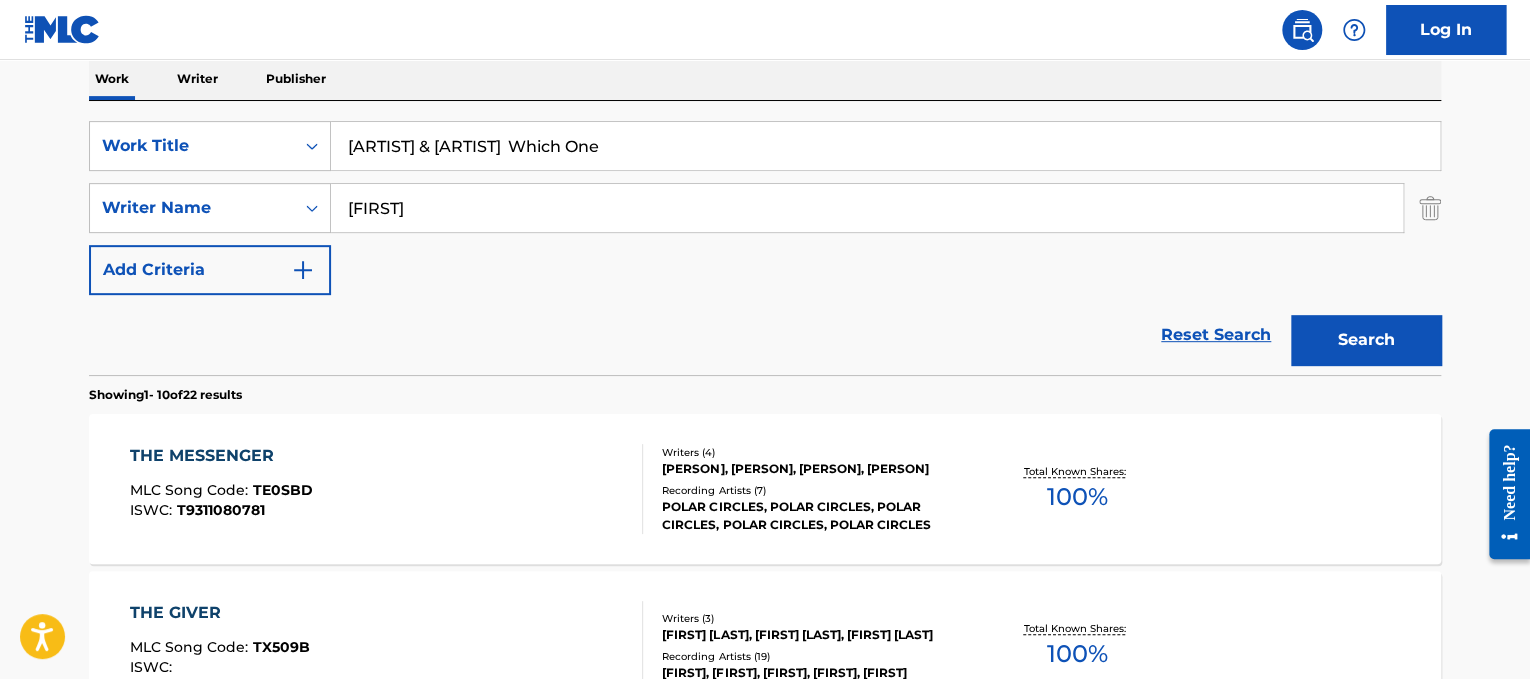drag, startPoint x: 512, startPoint y: 140, endPoint x: 278, endPoint y: 86, distance: 240.14995 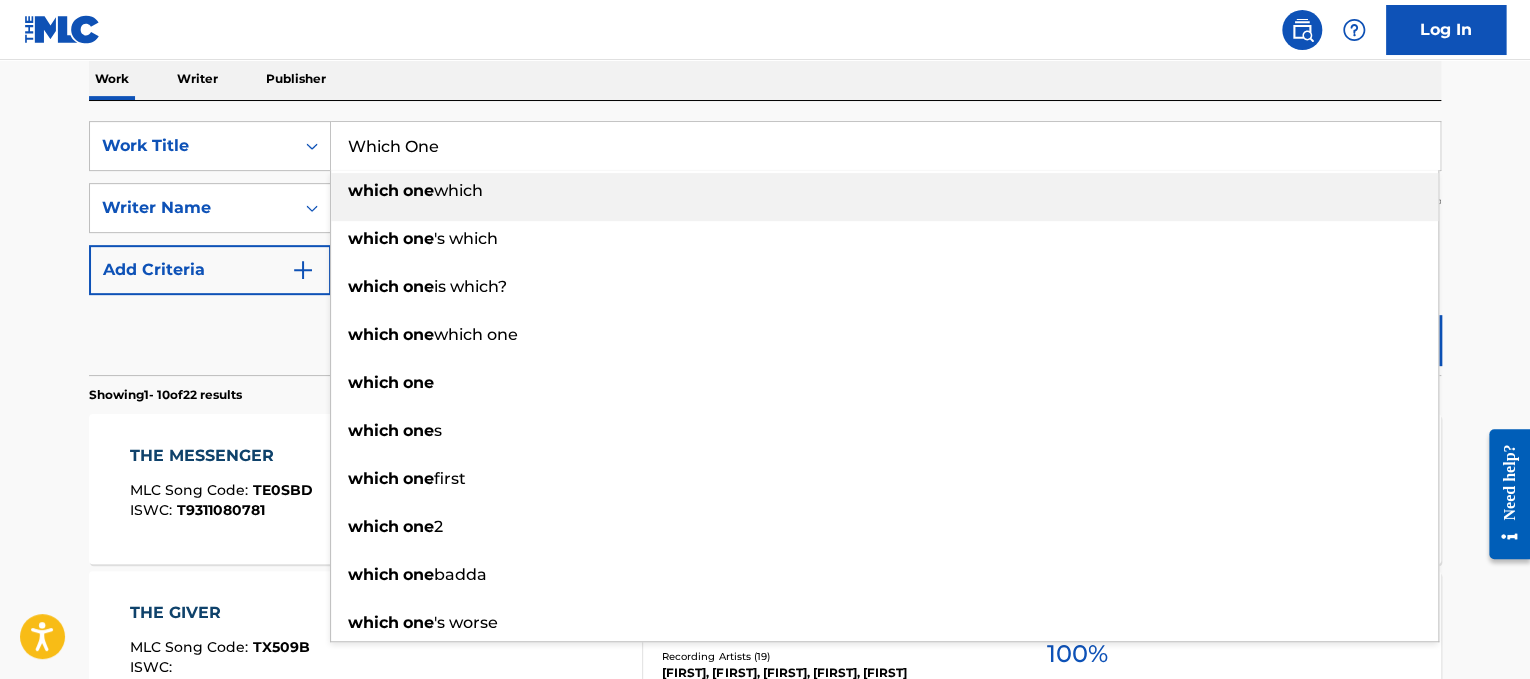 type on "Which One" 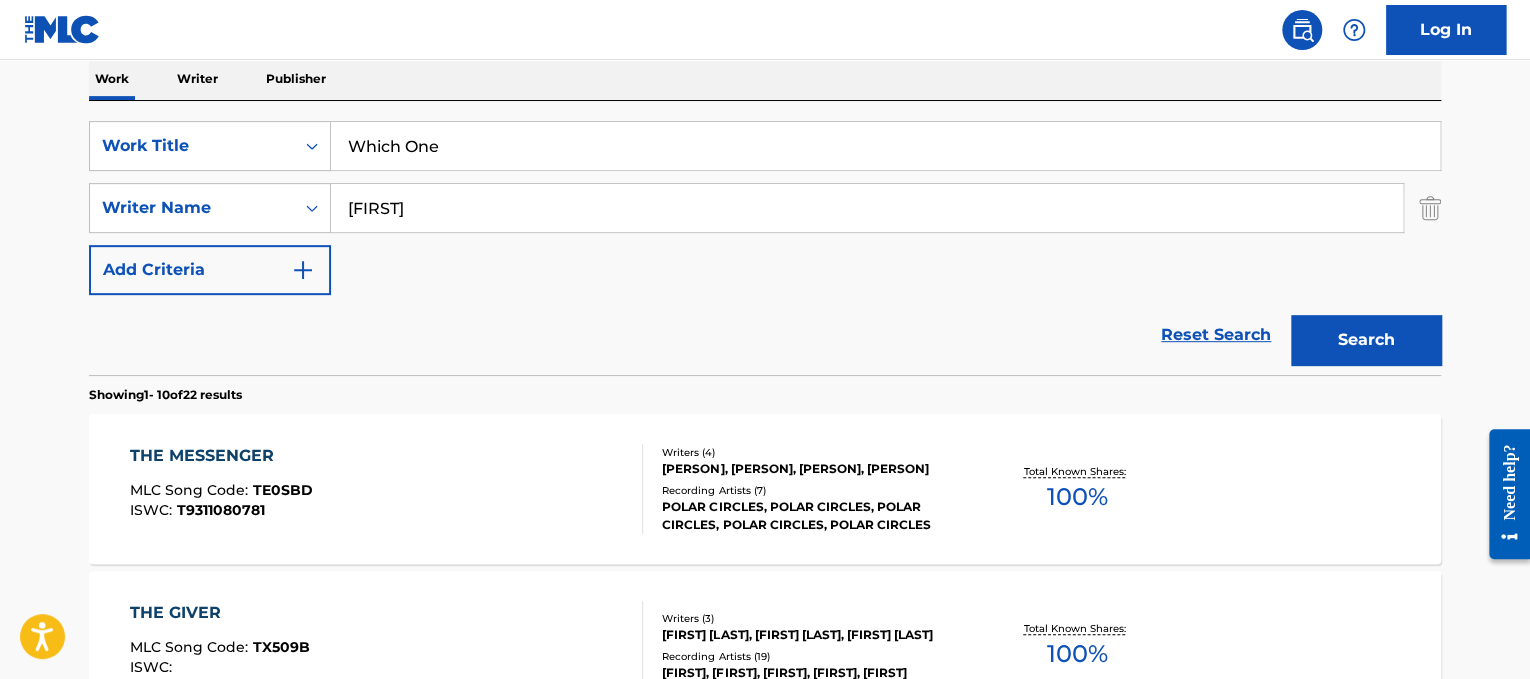 drag, startPoint x: 490, startPoint y: 188, endPoint x: 0, endPoint y: 64, distance: 505.44635 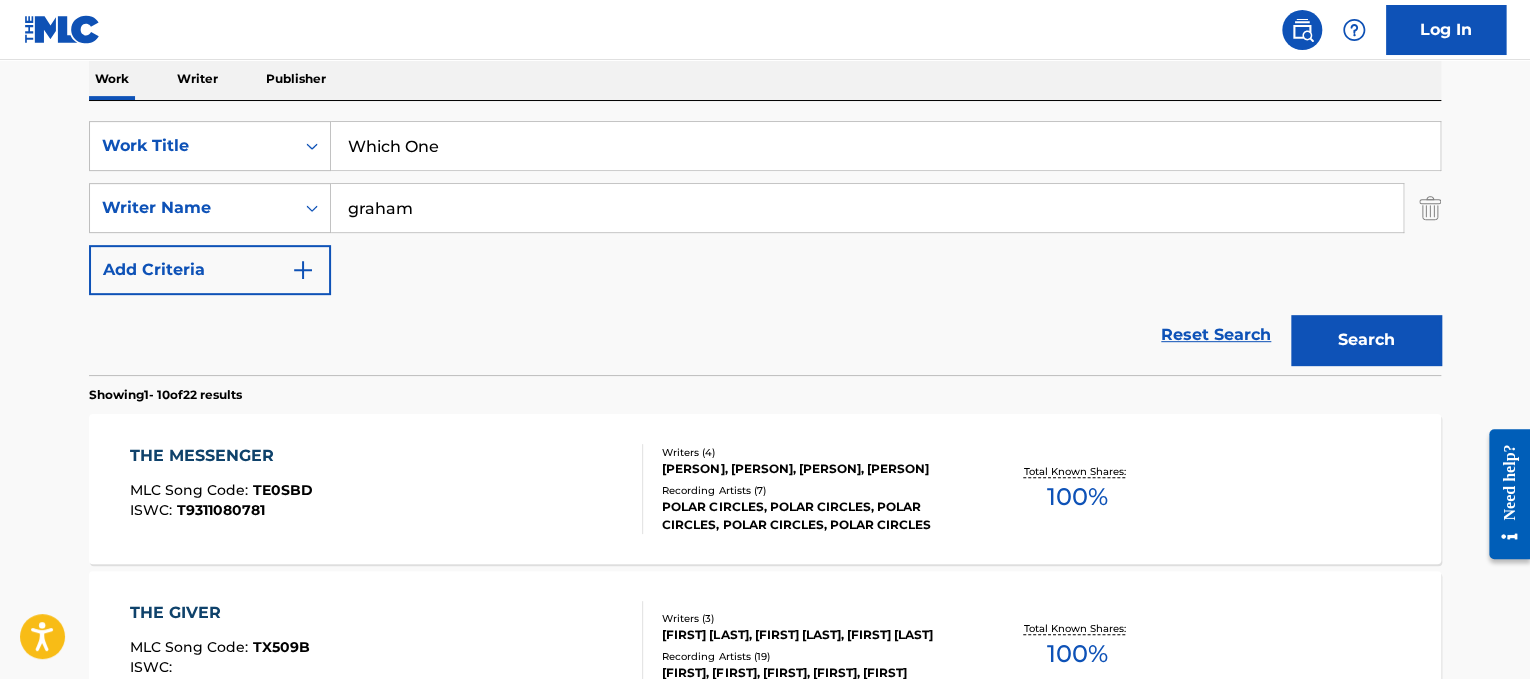 type on "graham" 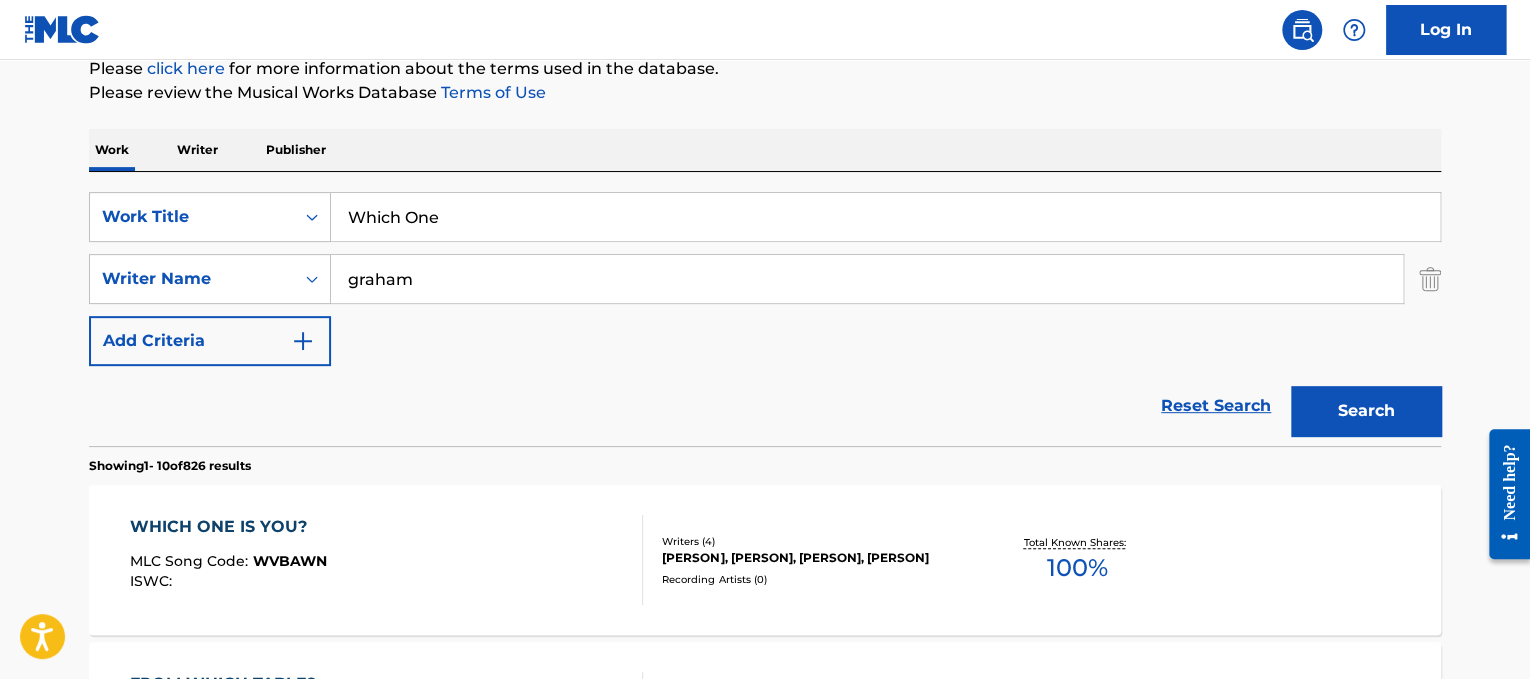 scroll, scrollTop: 324, scrollLeft: 0, axis: vertical 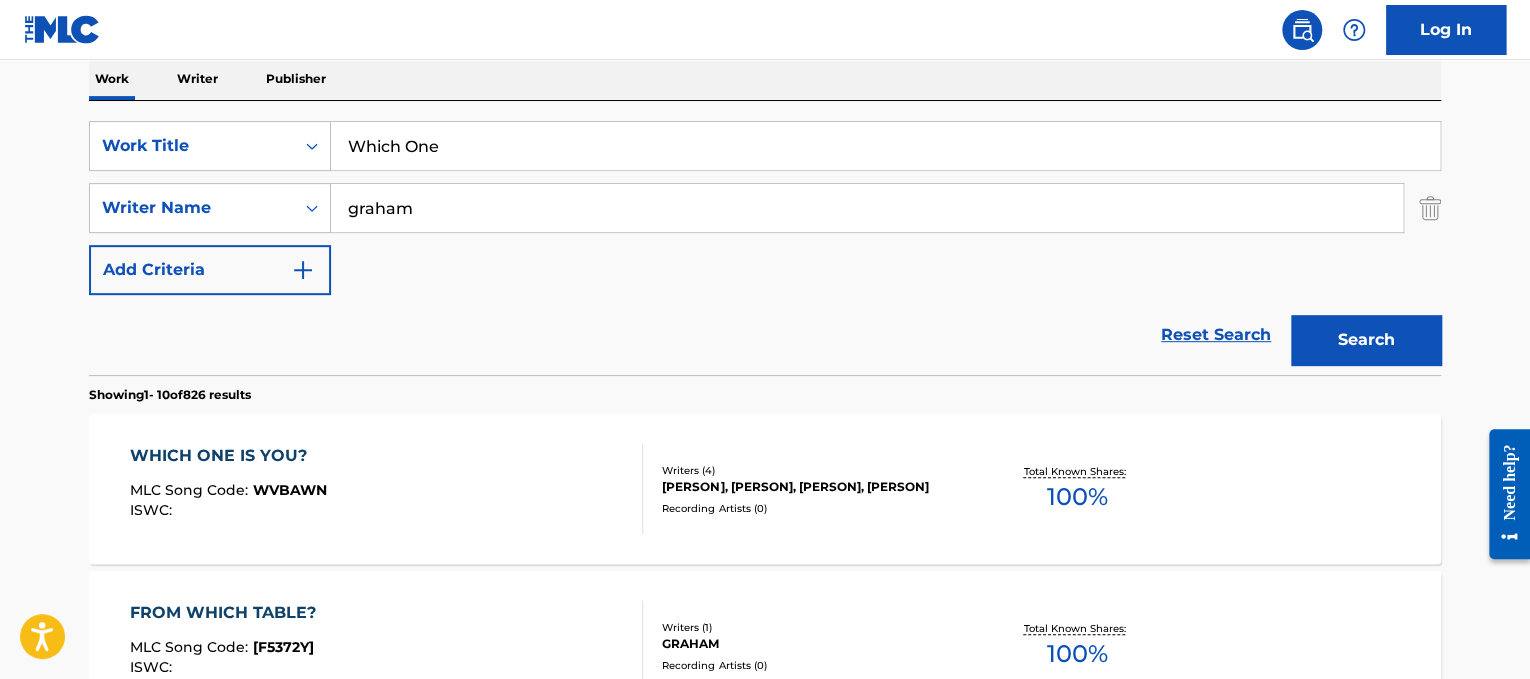 drag, startPoint x: 571, startPoint y: 152, endPoint x: 118, endPoint y: 65, distance: 461.27866 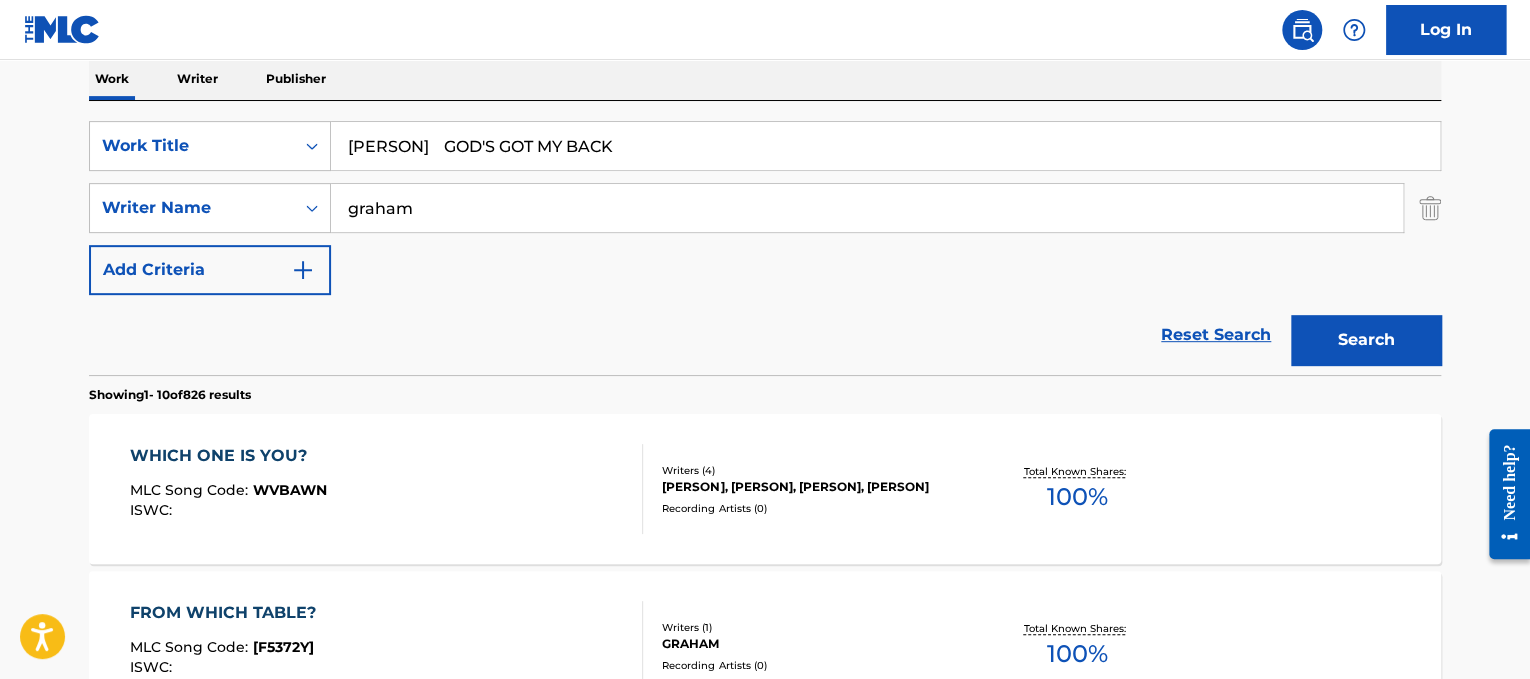 drag, startPoint x: 471, startPoint y: 146, endPoint x: 44, endPoint y: 45, distance: 438.7824 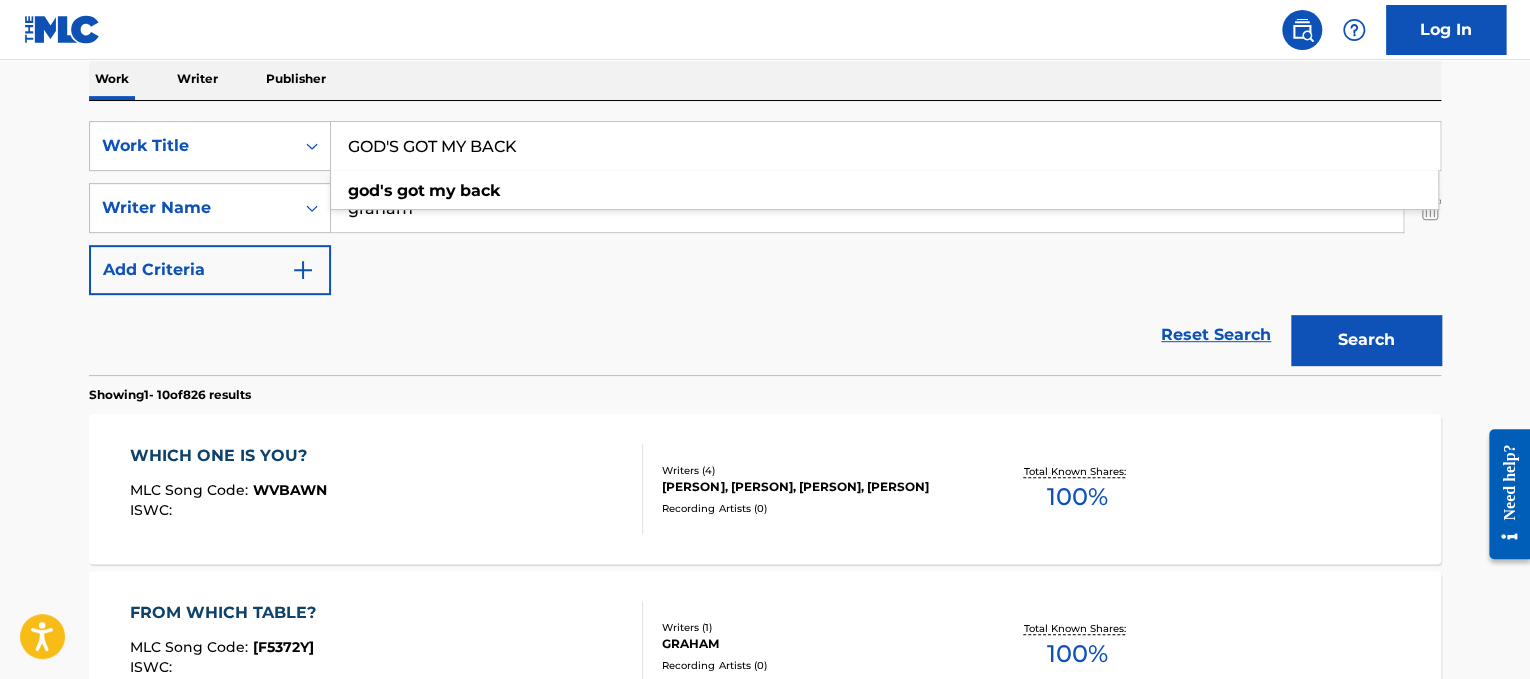 type on "GOD'S GOT MY BACK" 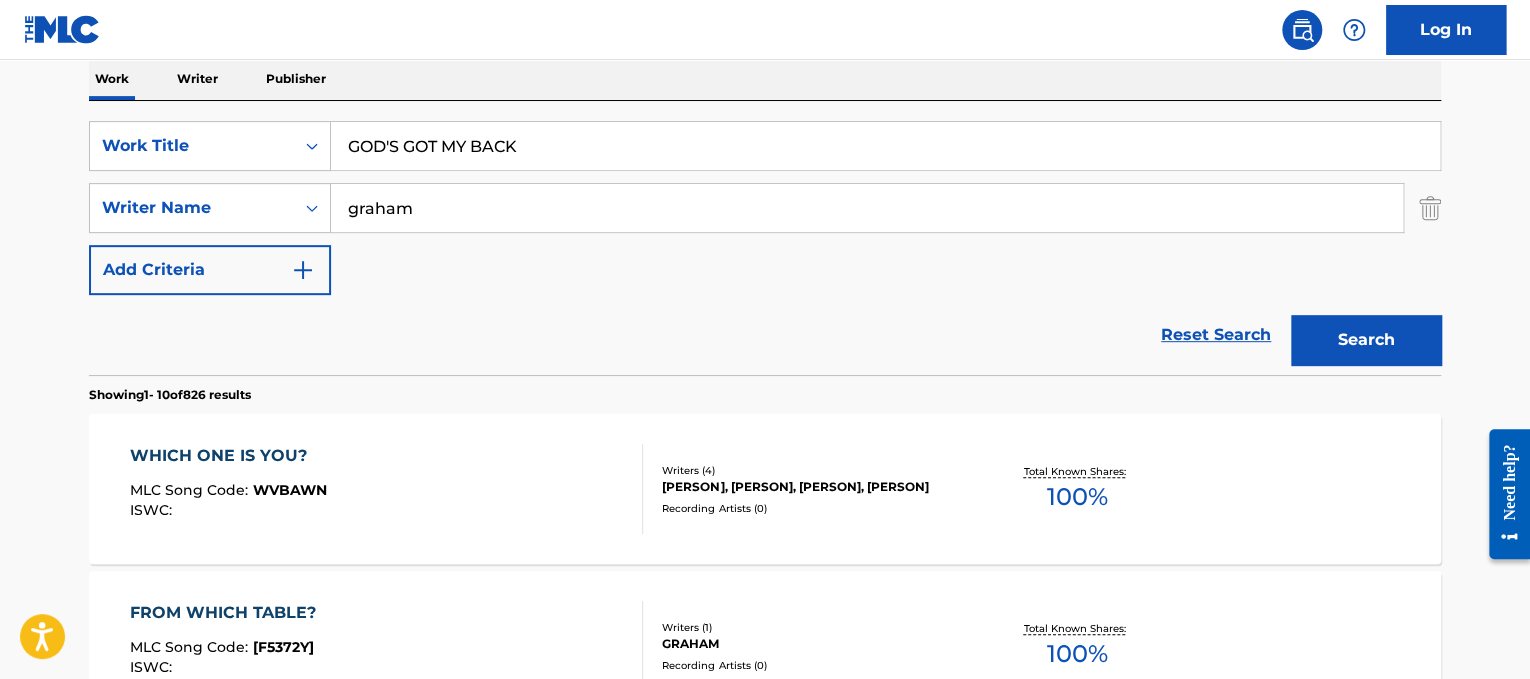 drag, startPoint x: 528, startPoint y: 189, endPoint x: 0, endPoint y: 83, distance: 538.53503 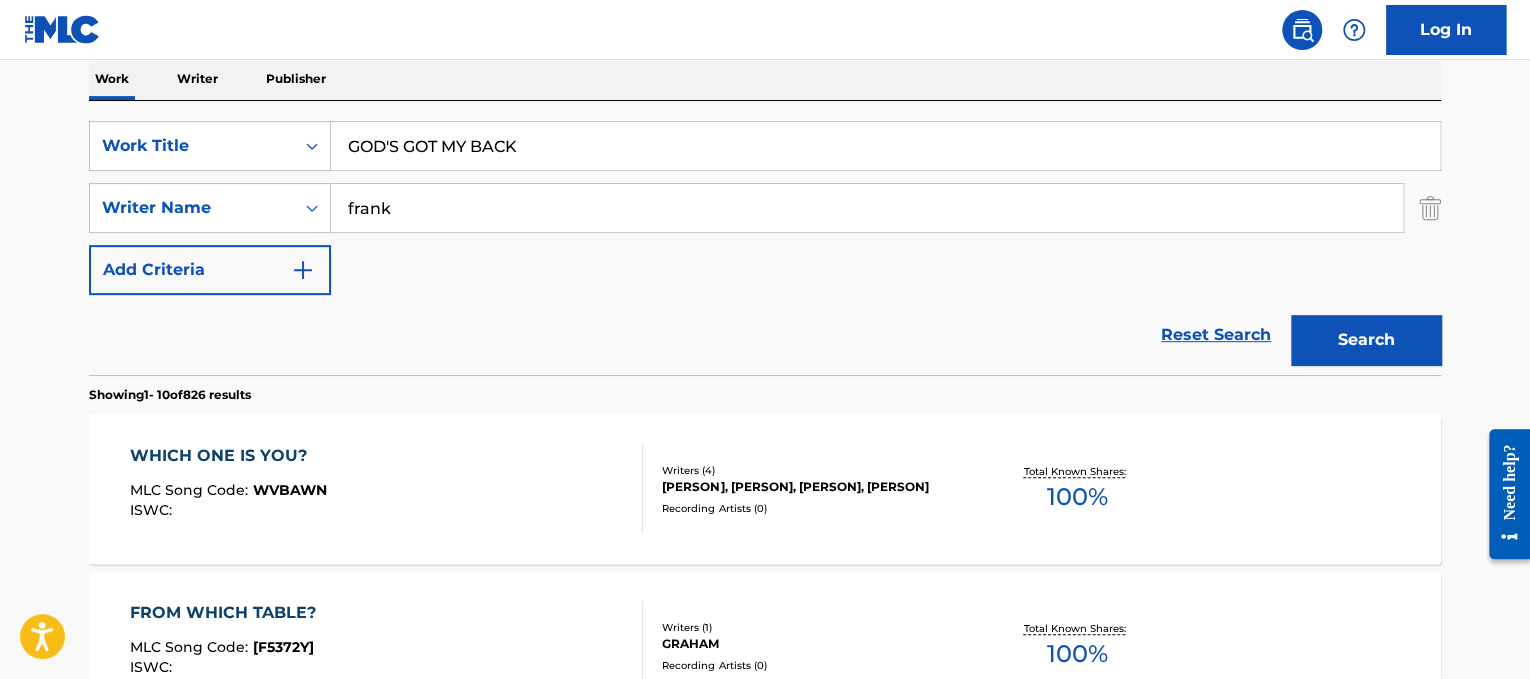 type on "frank" 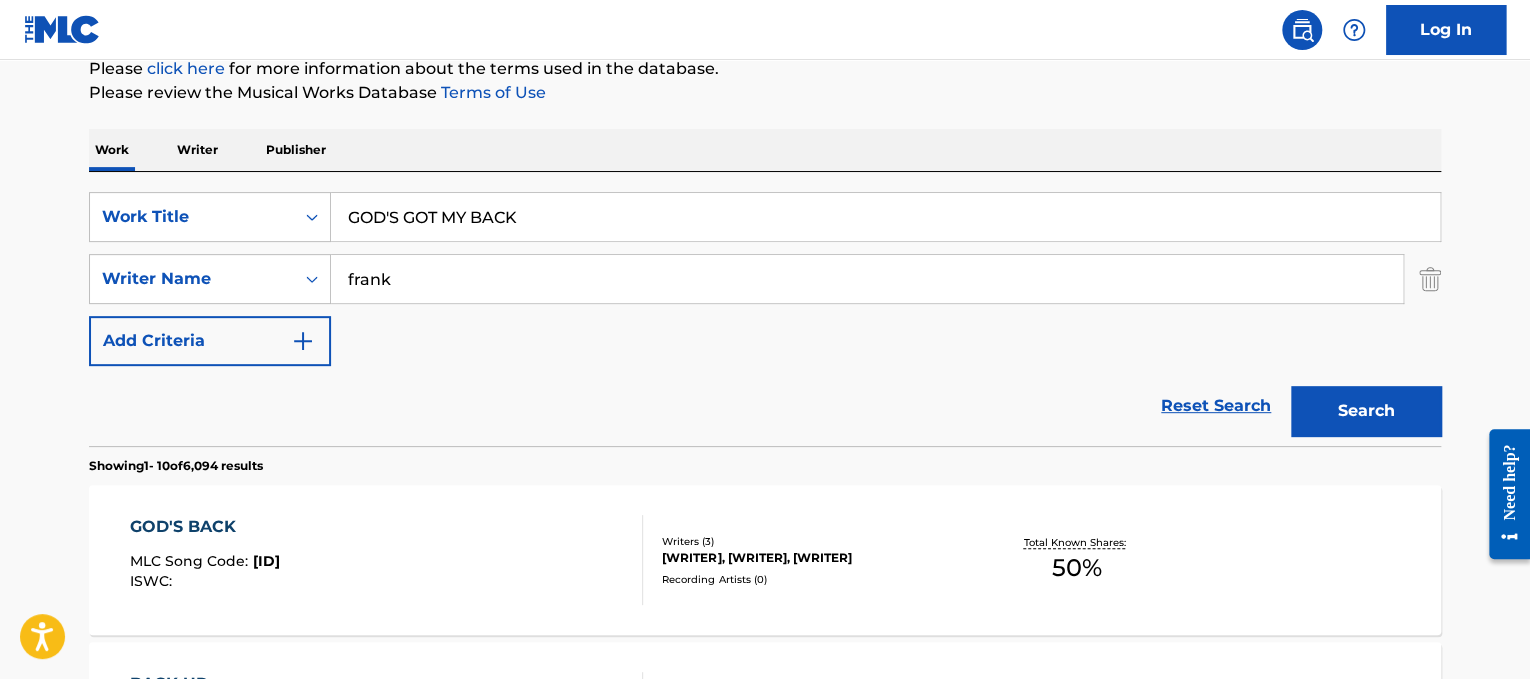 scroll, scrollTop: 324, scrollLeft: 0, axis: vertical 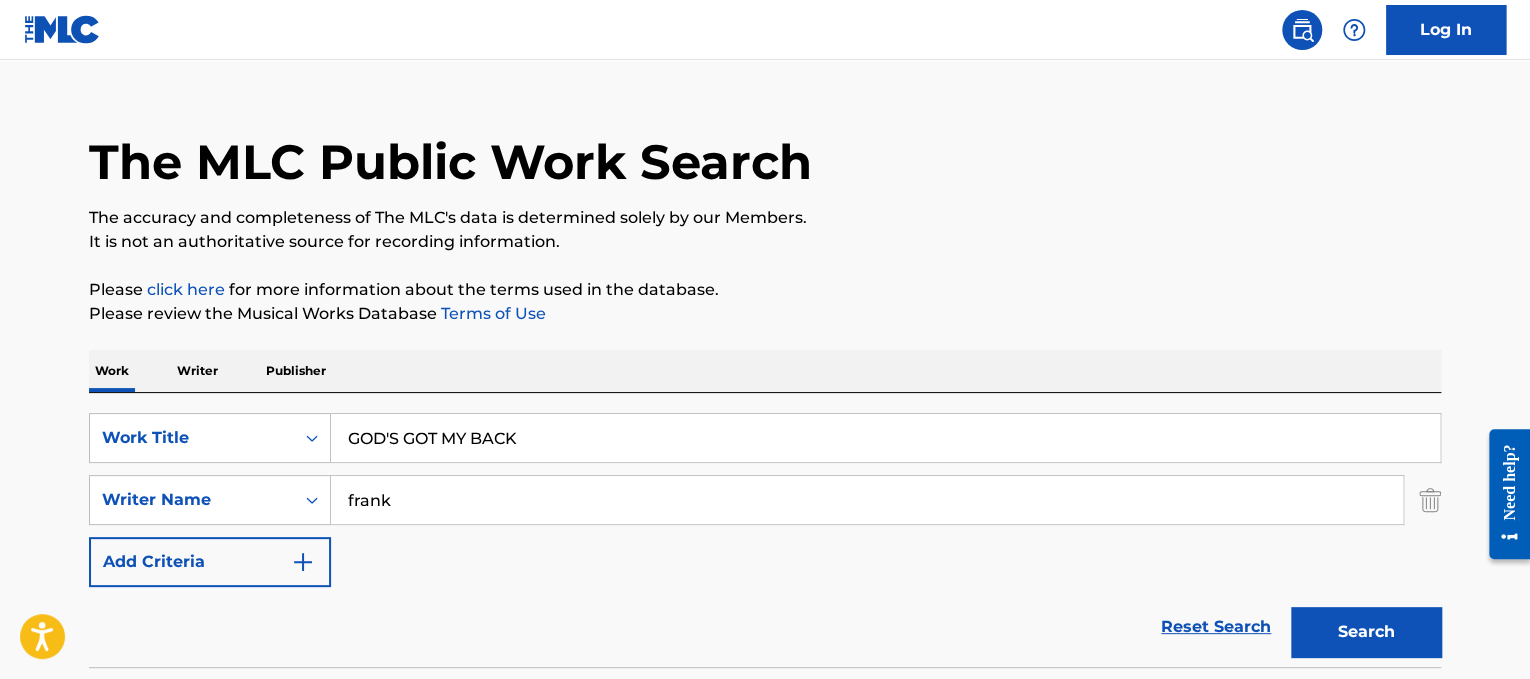 drag, startPoint x: 643, startPoint y: 164, endPoint x: 0, endPoint y: -81, distance: 688.0945 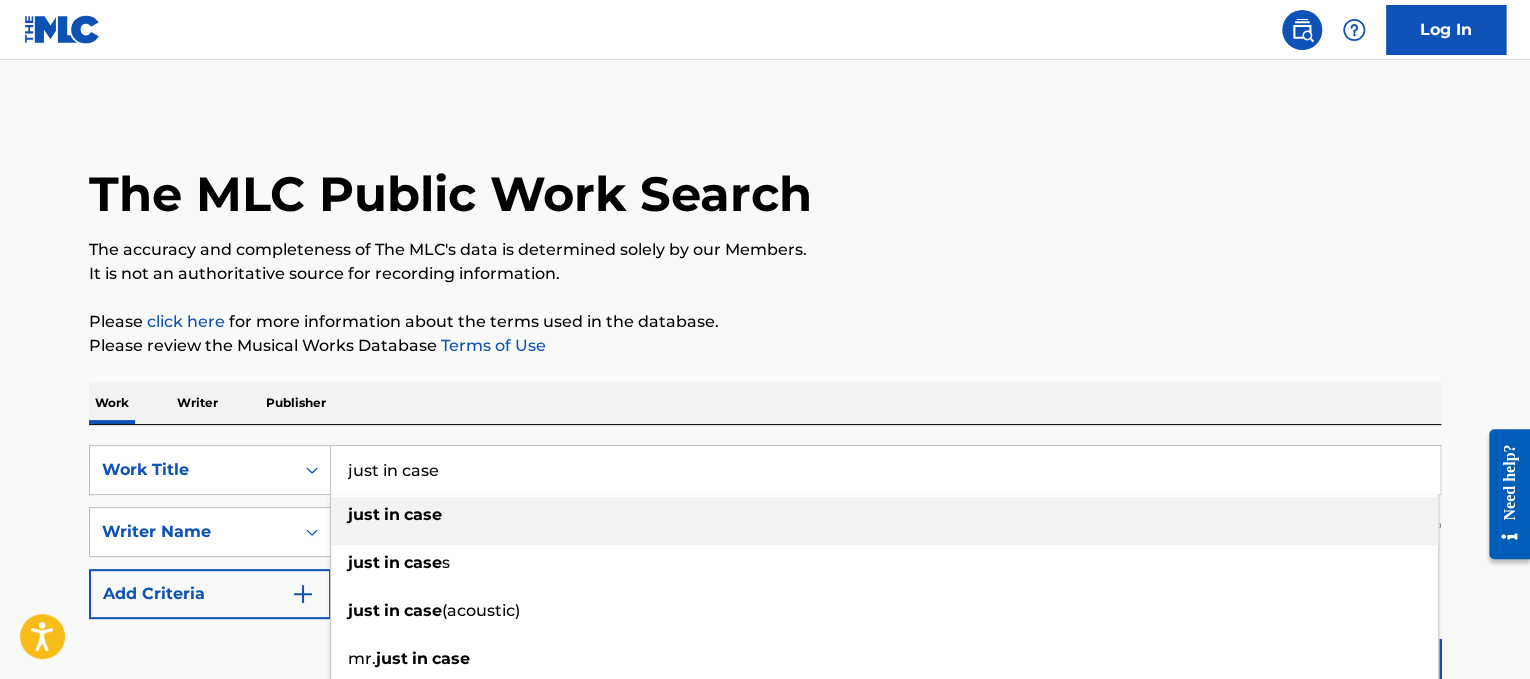 type on "just in case" 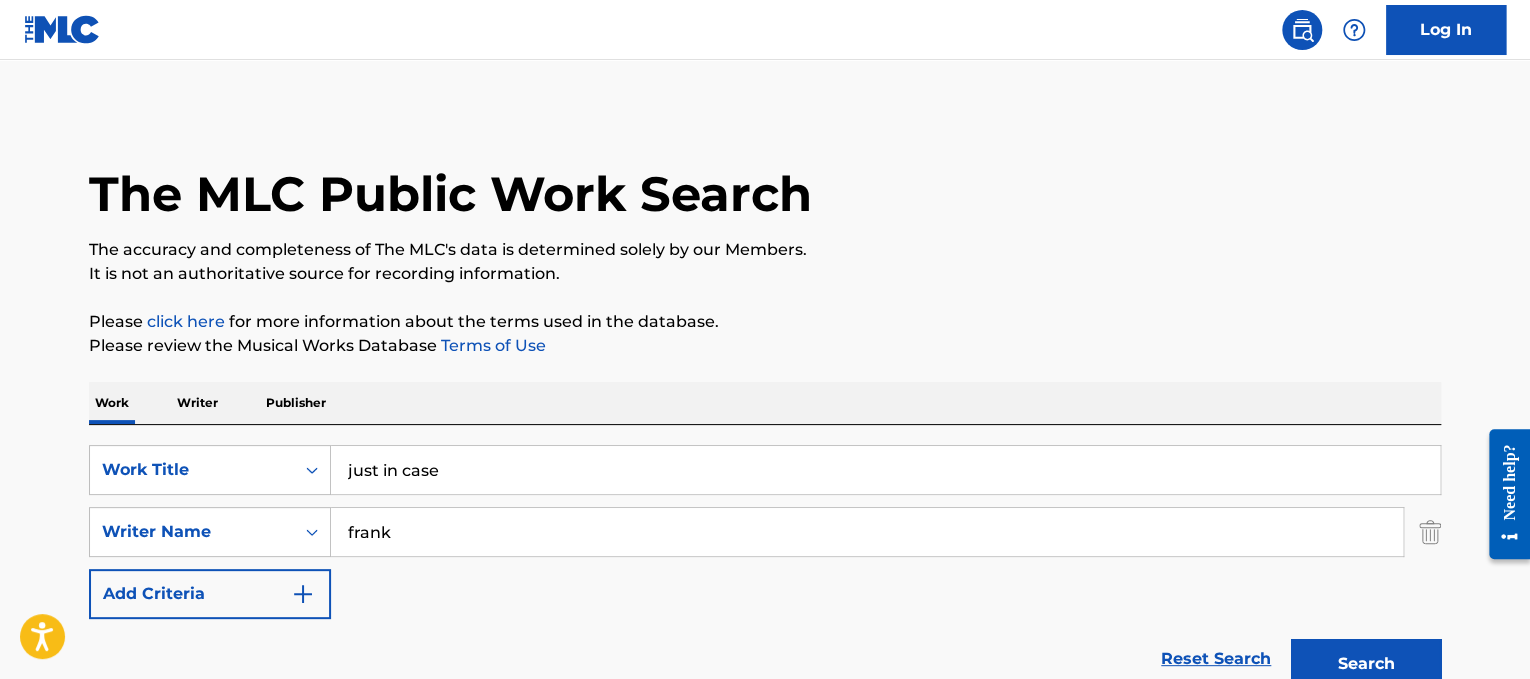 drag, startPoint x: 606, startPoint y: 524, endPoint x: 98, endPoint y: 374, distance: 529.6829 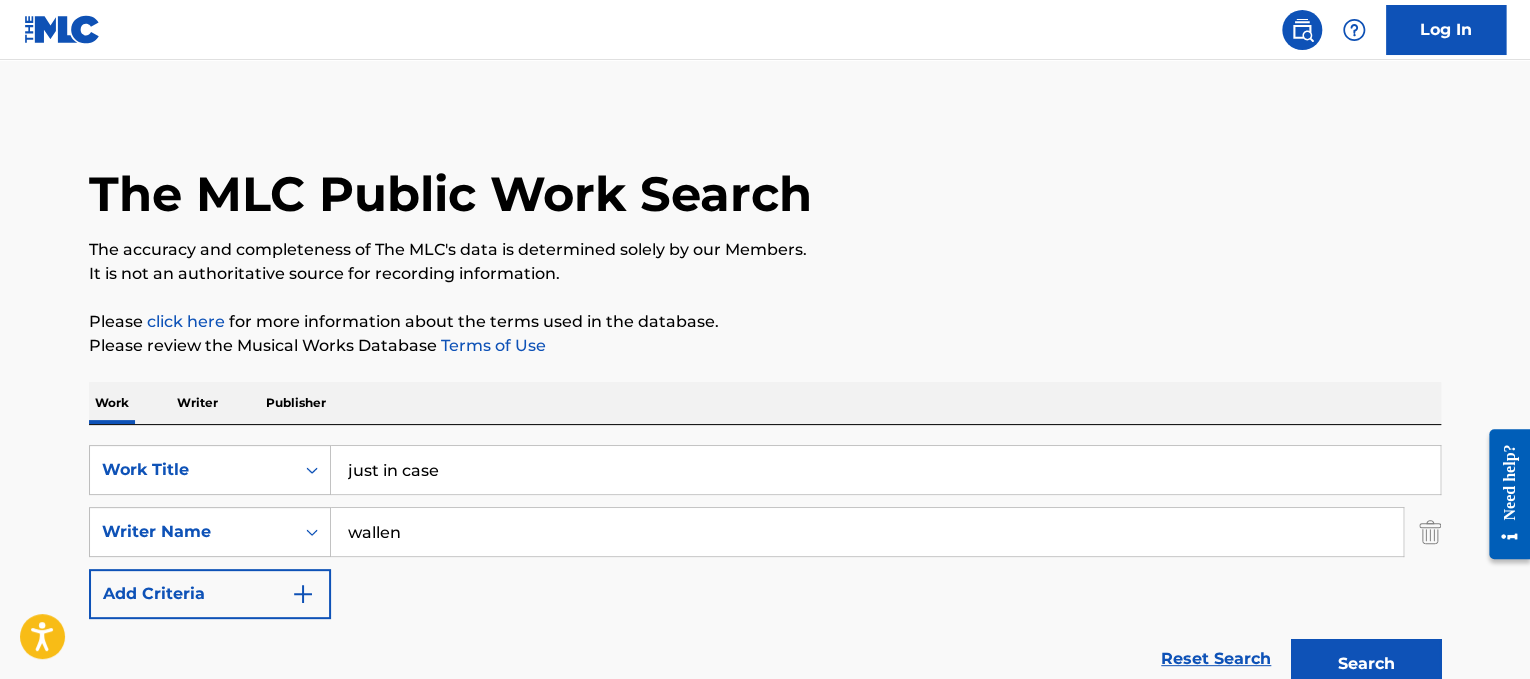 type on "wallen" 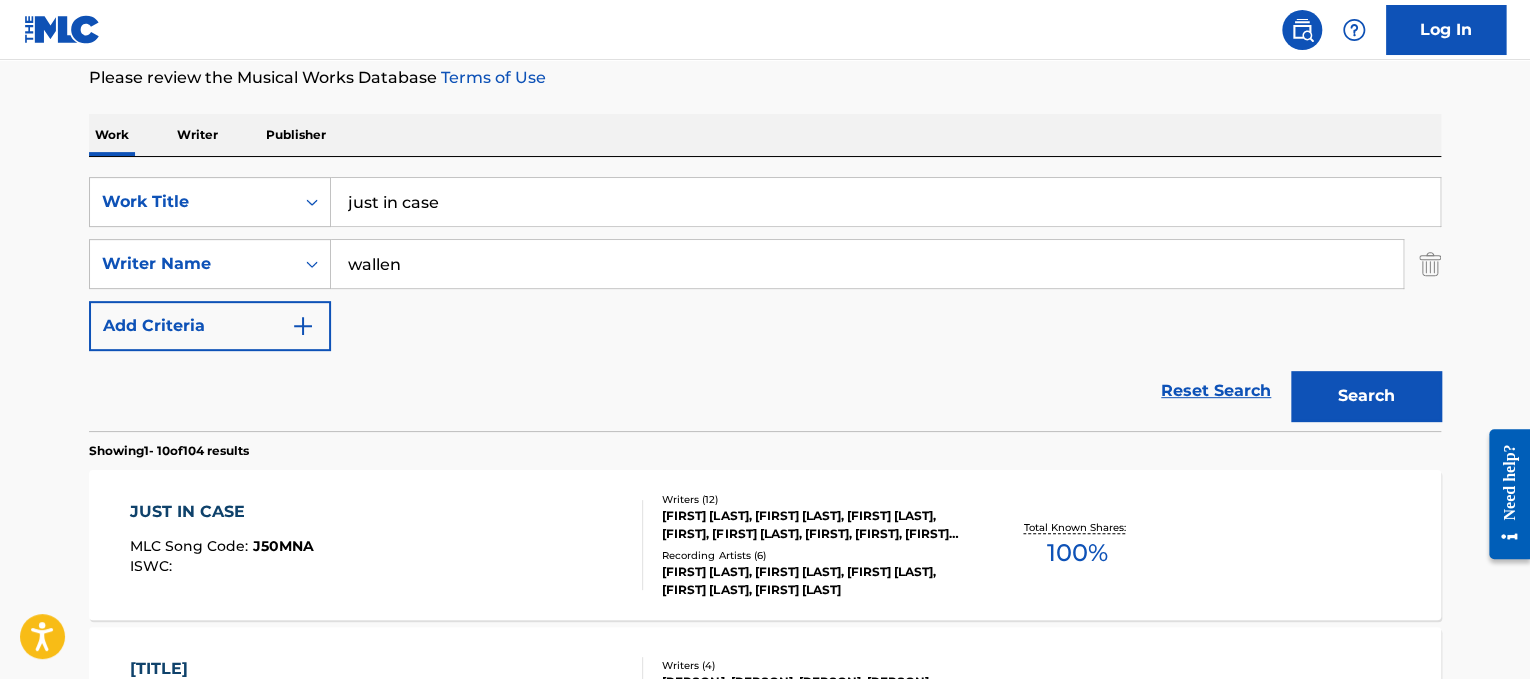 scroll, scrollTop: 277, scrollLeft: 0, axis: vertical 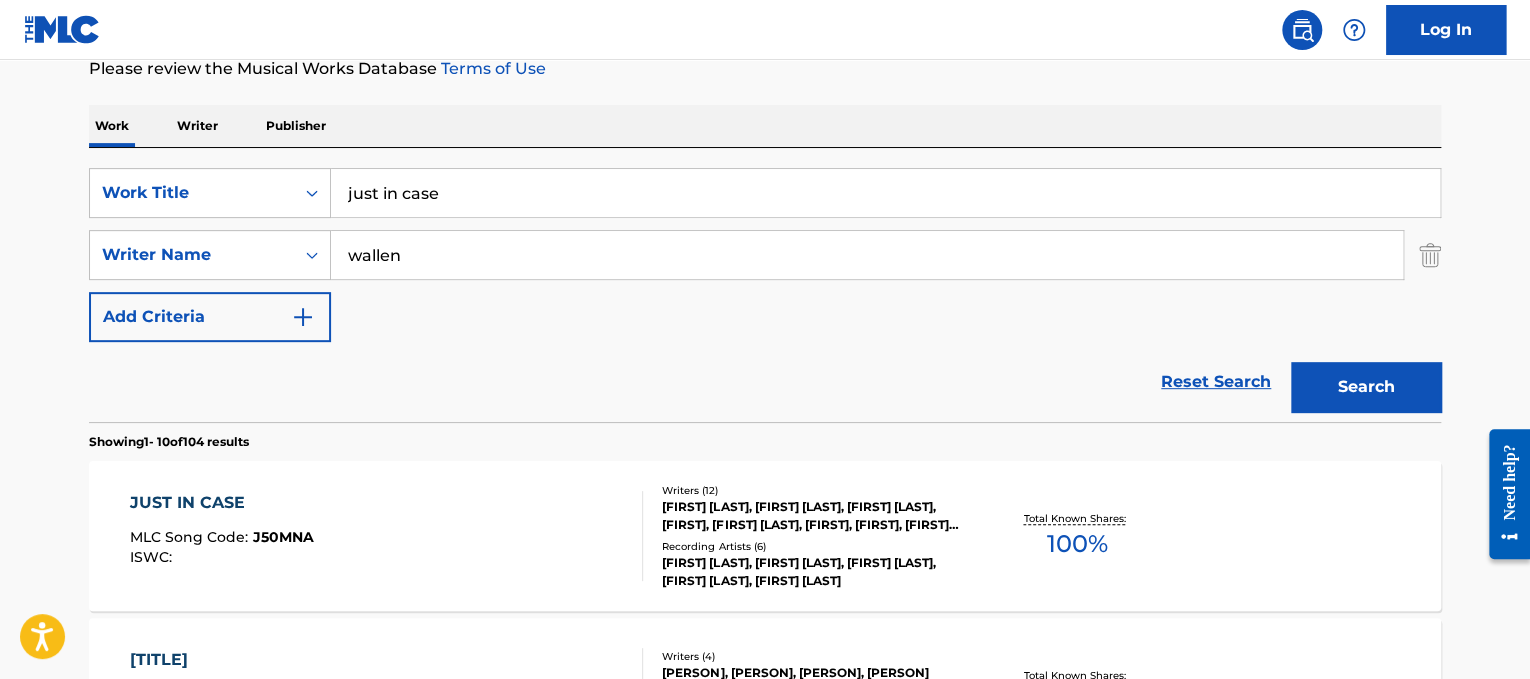 click on "[FIRST] [LAST], [FIRST] [LAST], [FIRST] [LAST], [FIRST], [FIRST] [LAST], [FIRST], [FIRST], [FIRST] [LAST], [FIRST] [LAST], [FIRST] [LAST], [FIRST] [LAST]" at bounding box center [813, 516] 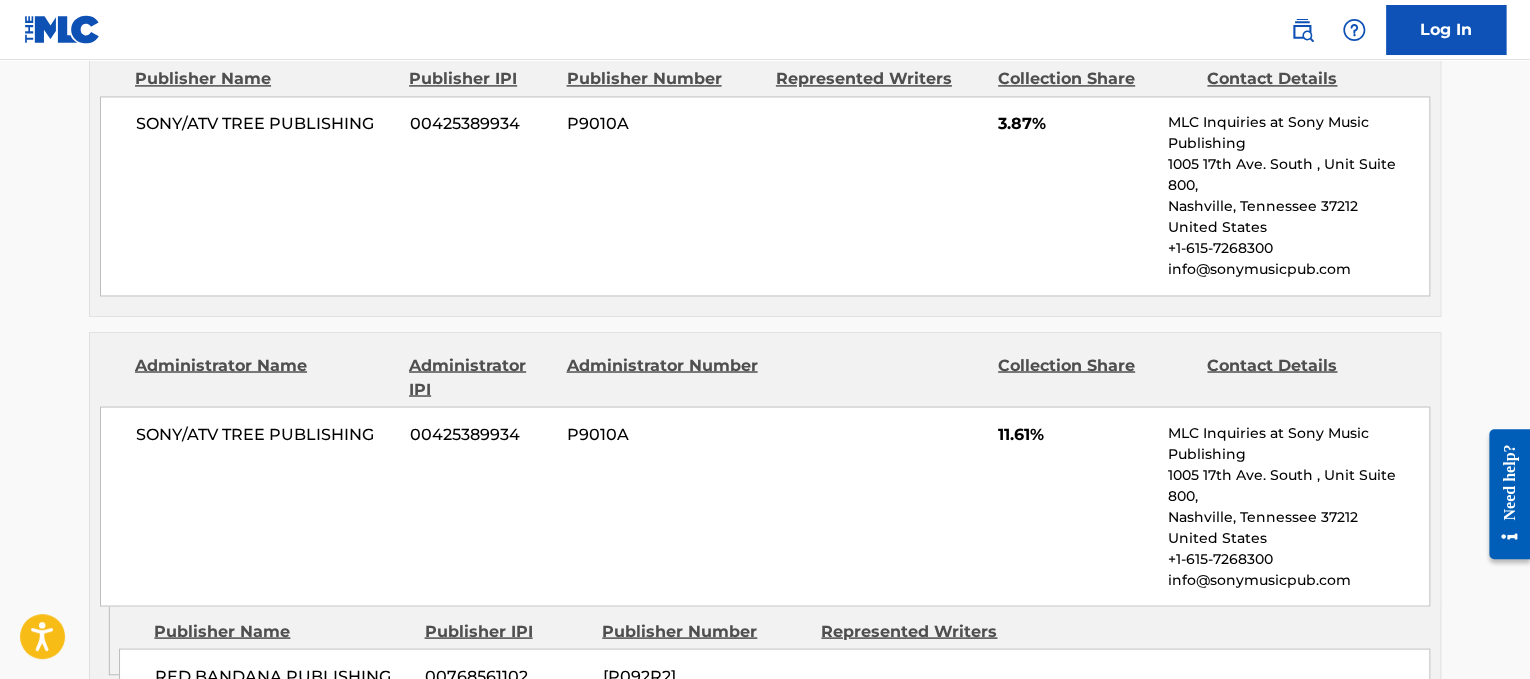 scroll, scrollTop: 0, scrollLeft: 0, axis: both 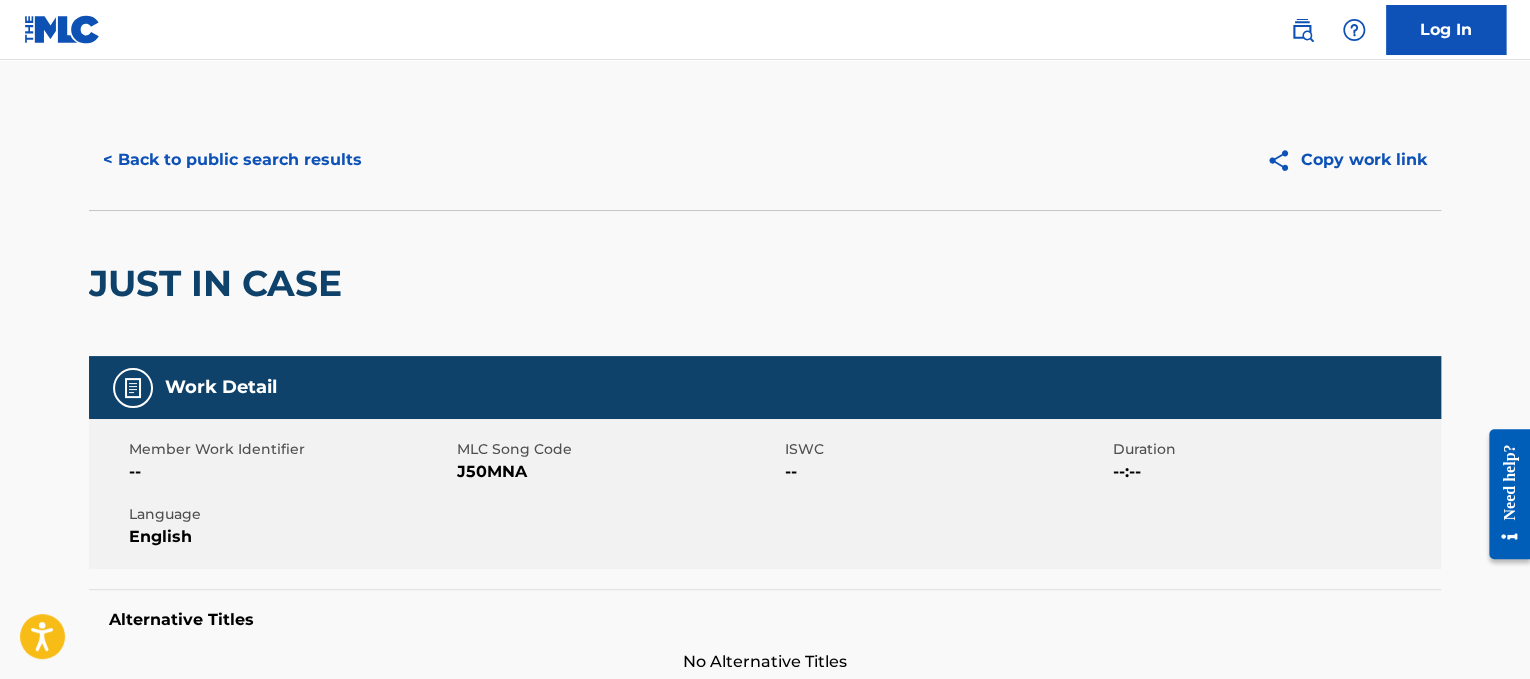 click on "< Back to public search results" at bounding box center [232, 160] 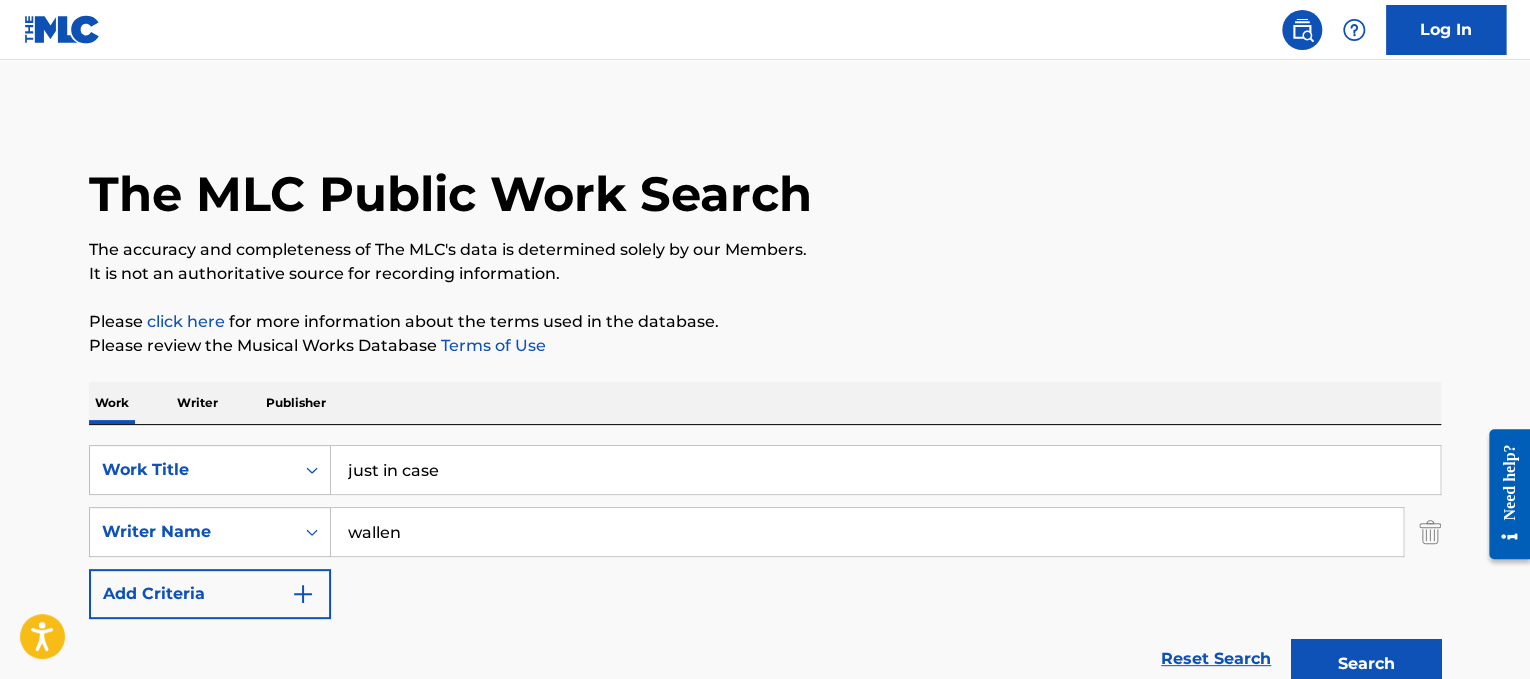 scroll, scrollTop: 277, scrollLeft: 0, axis: vertical 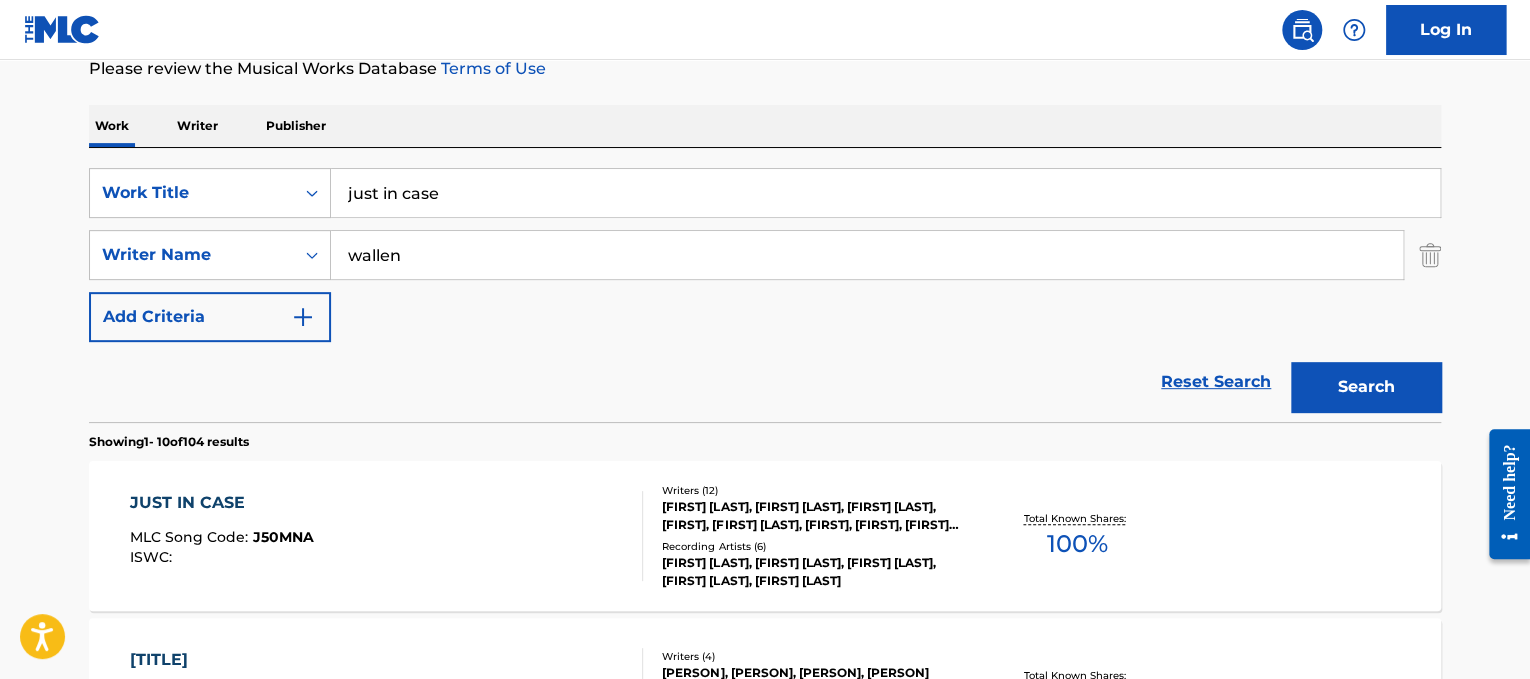 drag, startPoint x: 571, startPoint y: 216, endPoint x: 0, endPoint y: 28, distance: 601.1531 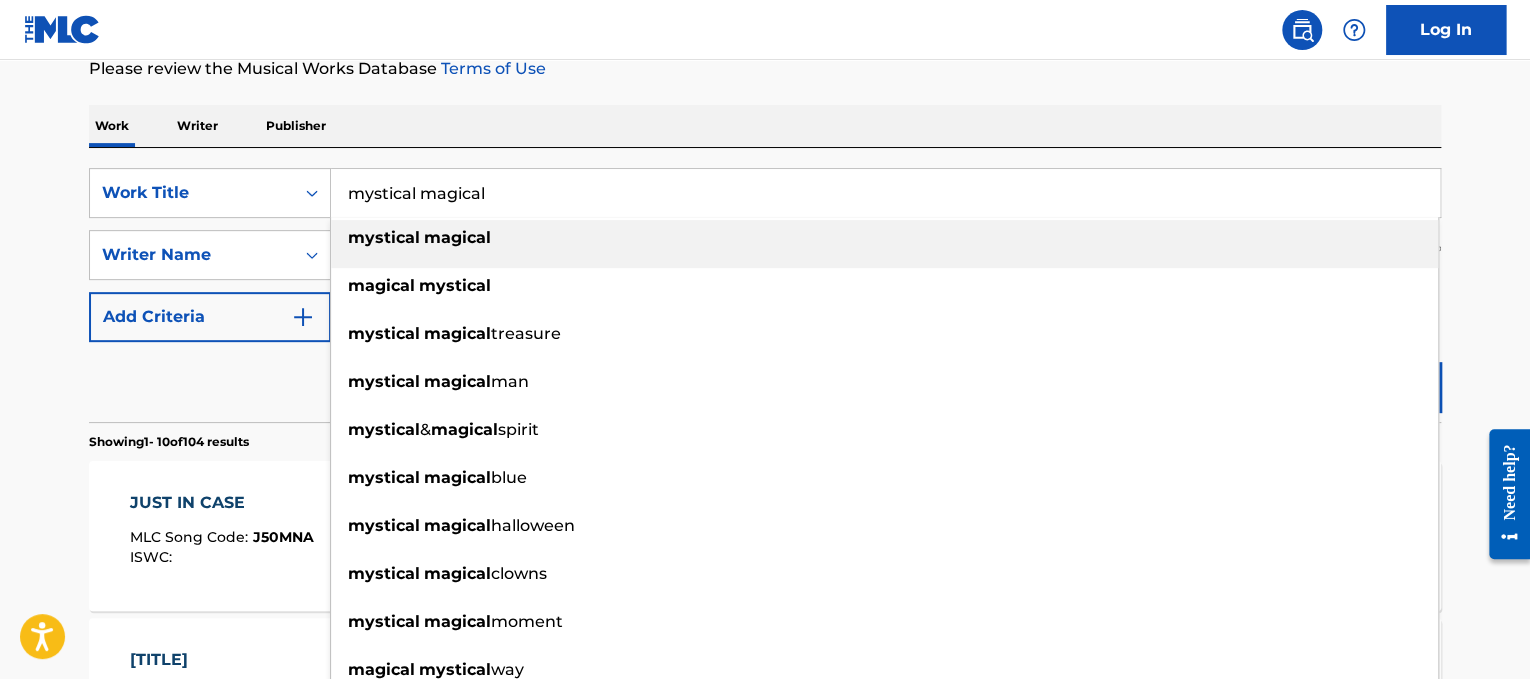 type on "mystical magical" 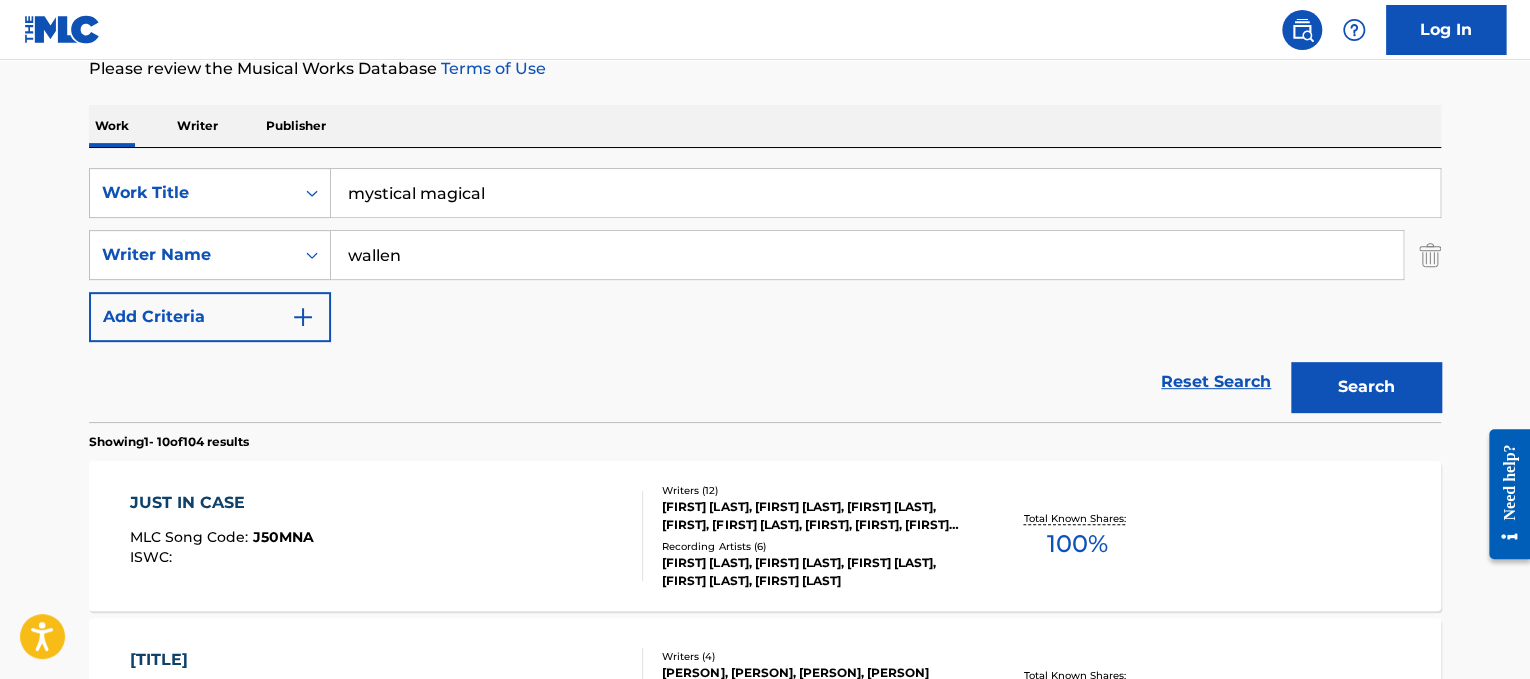 drag, startPoint x: 487, startPoint y: 265, endPoint x: 0, endPoint y: 118, distance: 508.70227 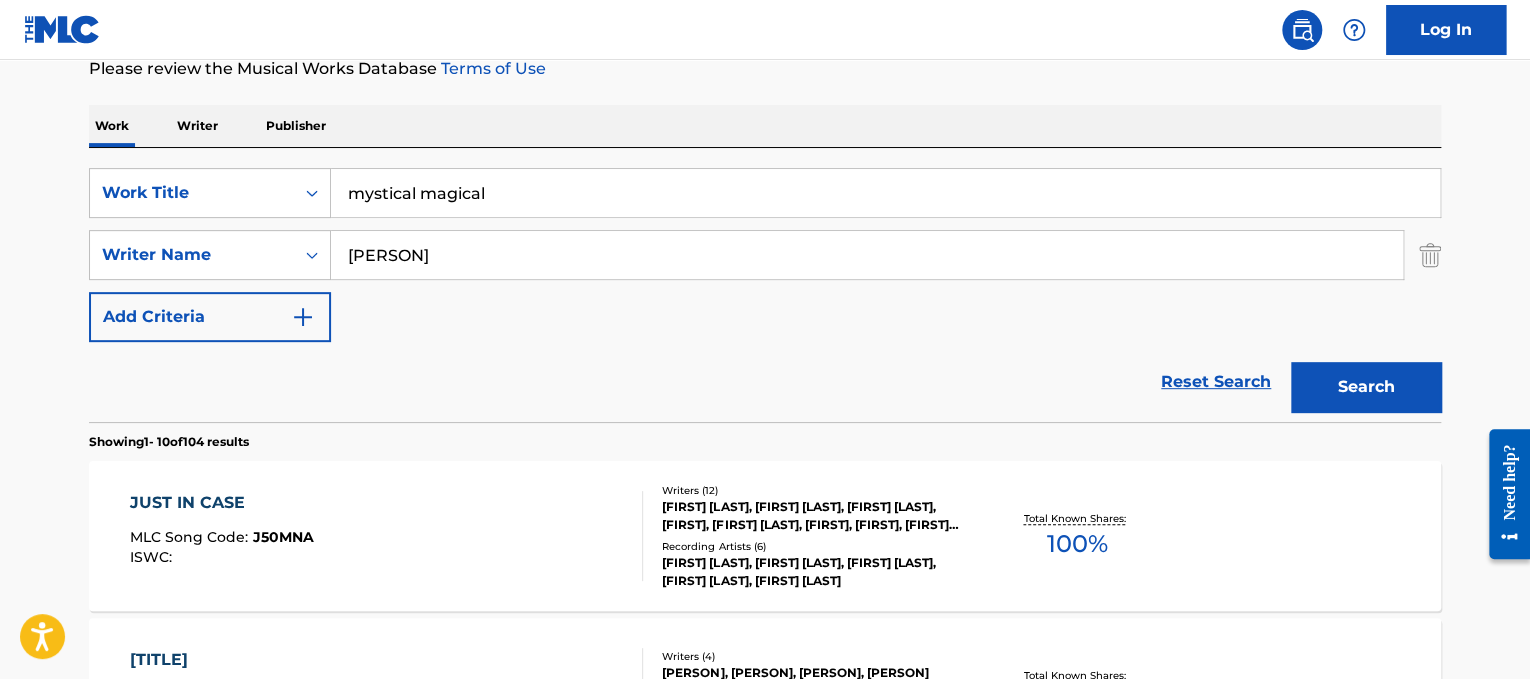 type on "[PERSON]" 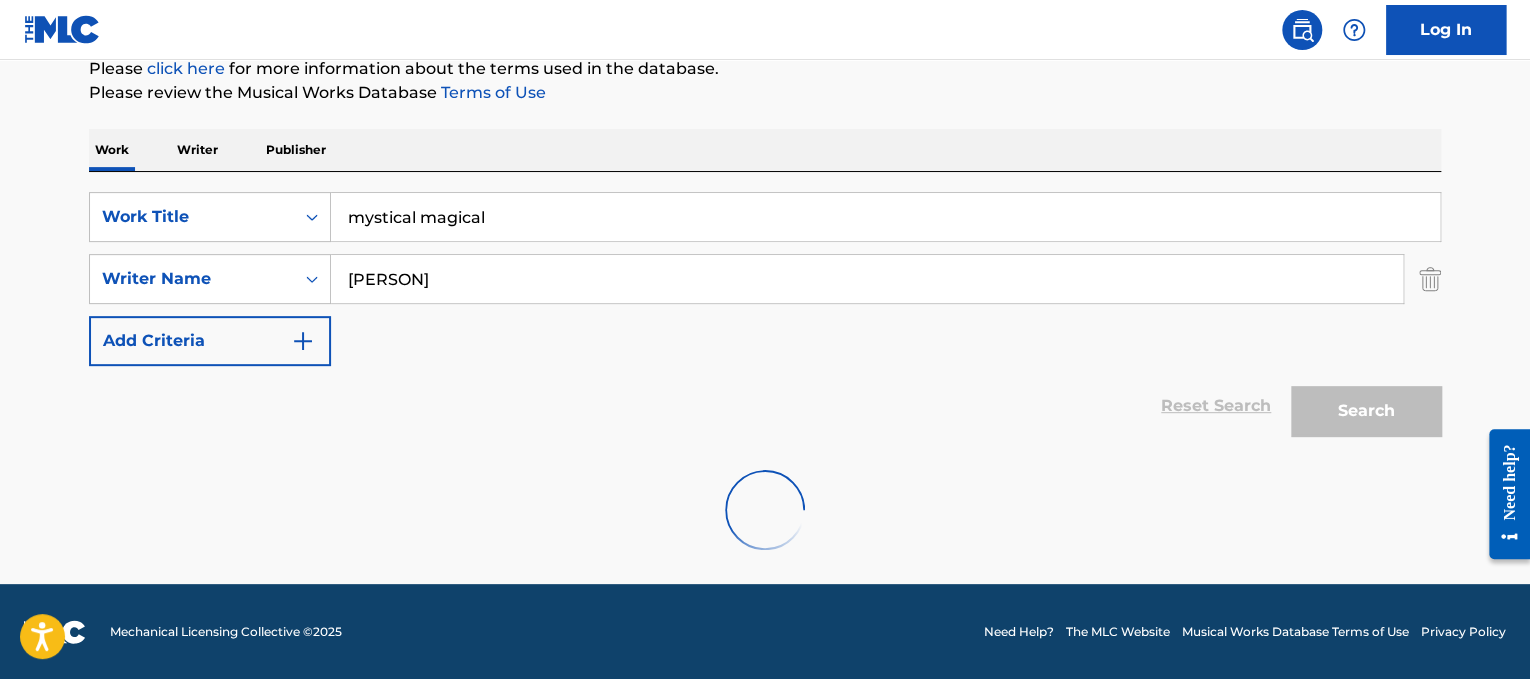 scroll, scrollTop: 277, scrollLeft: 0, axis: vertical 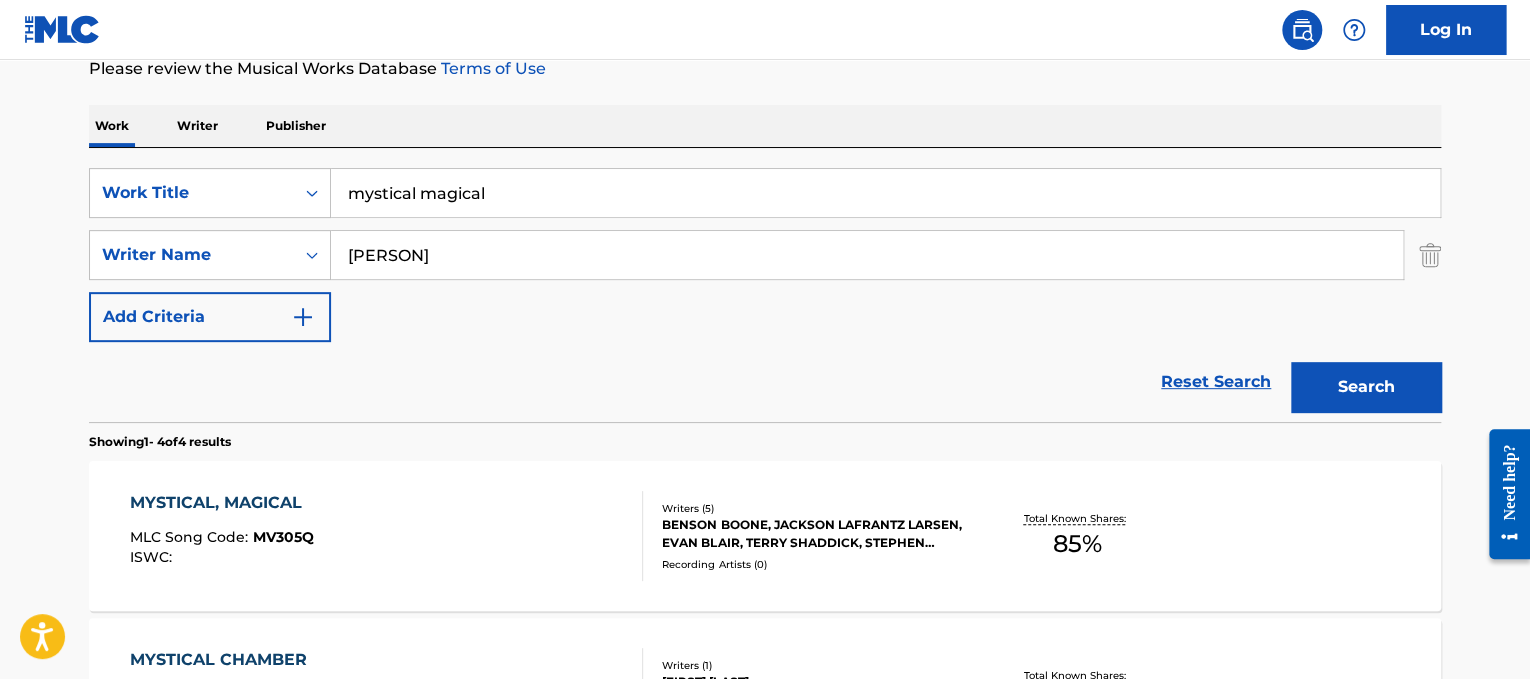 drag, startPoint x: 640, startPoint y: 208, endPoint x: 496, endPoint y: 198, distance: 144.3468 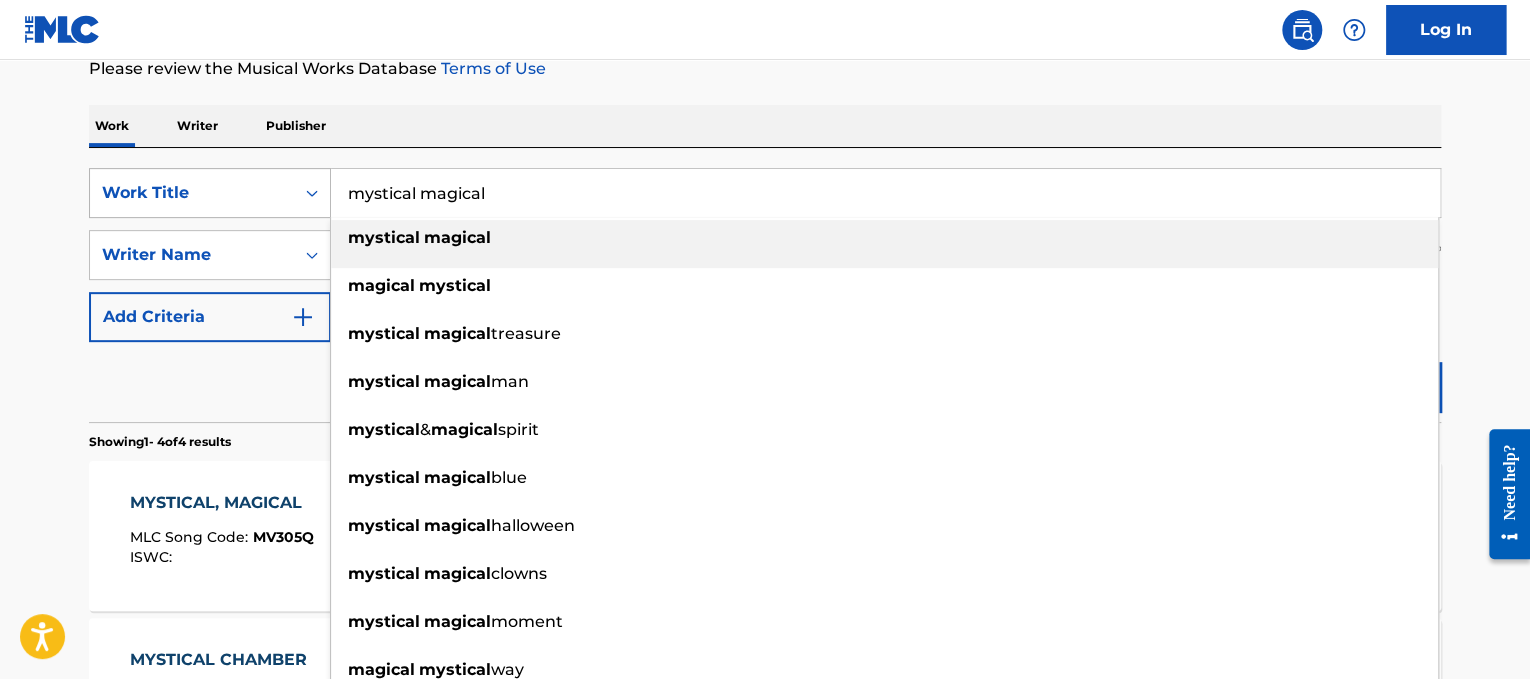 drag, startPoint x: 496, startPoint y: 198, endPoint x: 213, endPoint y: 204, distance: 283.0636 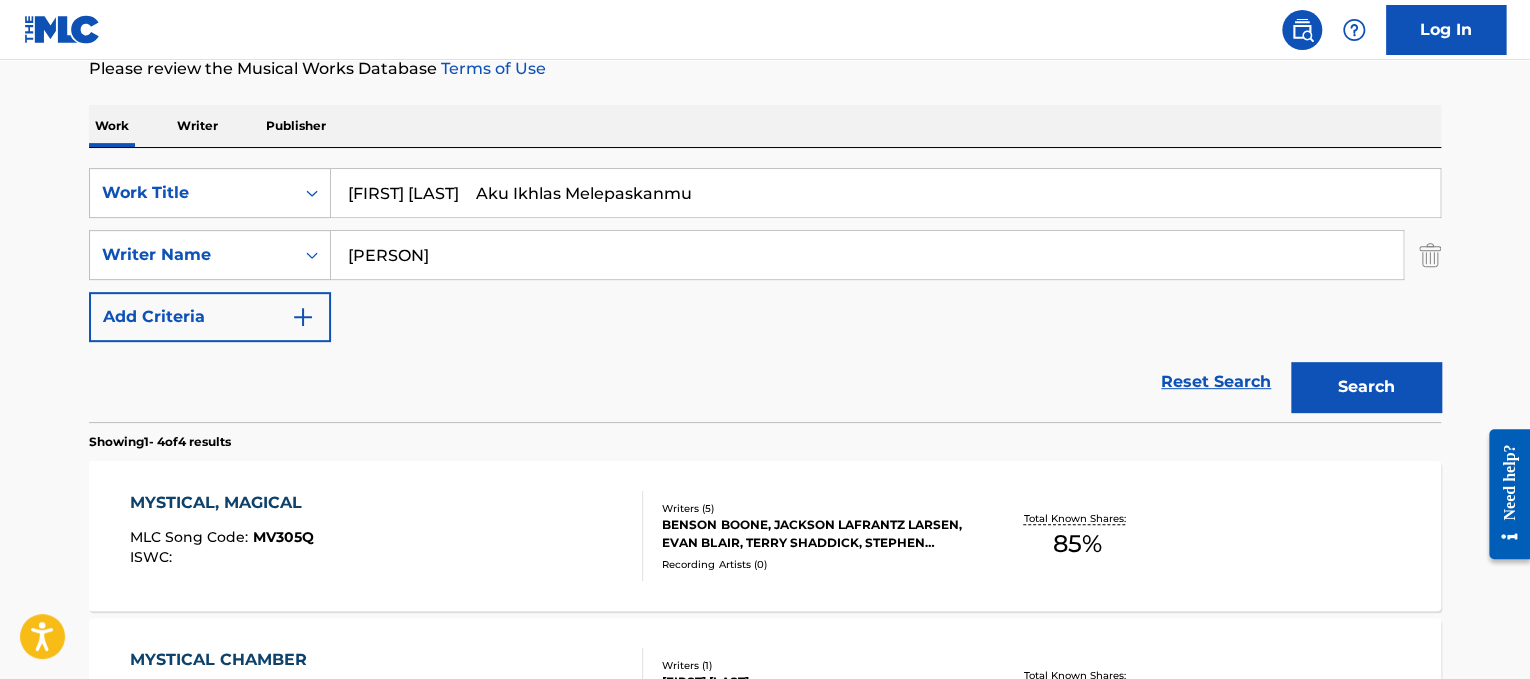 drag, startPoint x: 486, startPoint y: 203, endPoint x: 268, endPoint y: 149, distance: 224.58852 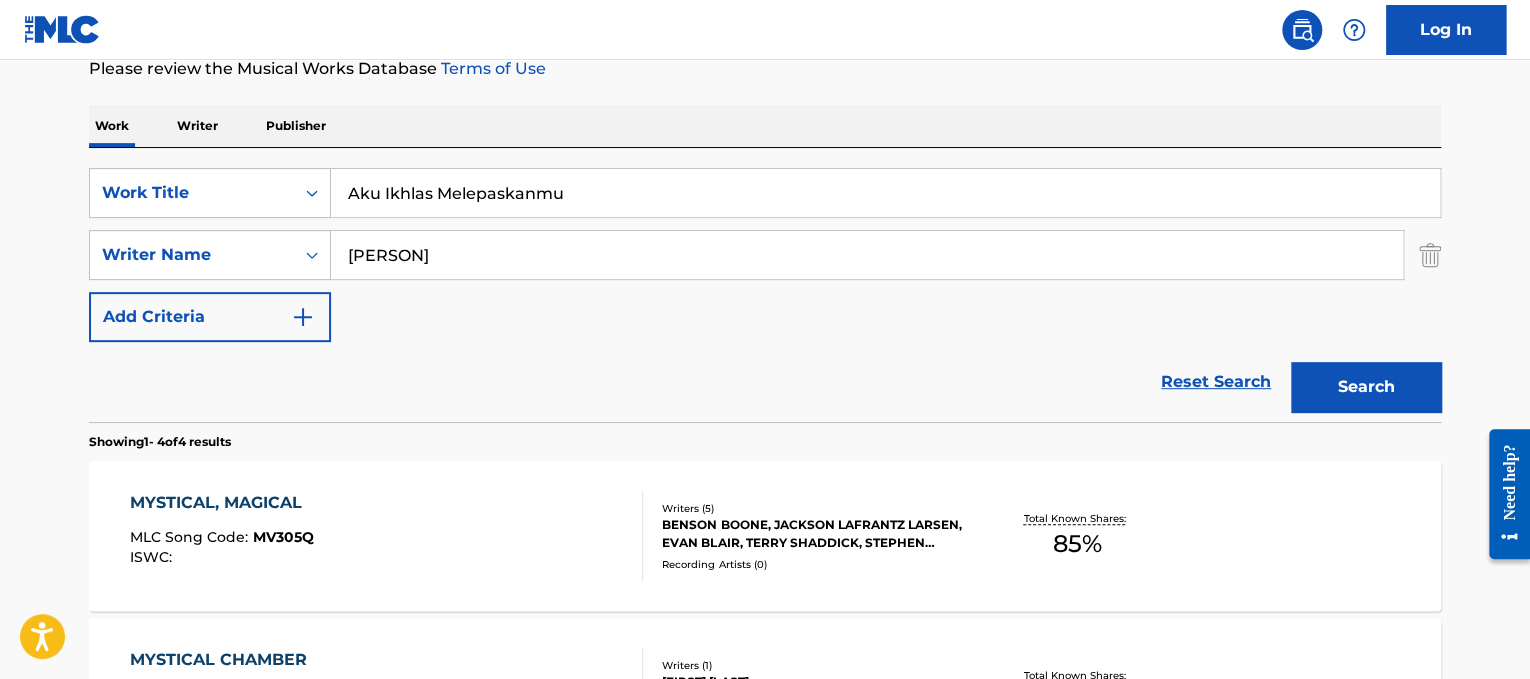 type on "Aku Ikhlas Melepaskanmu" 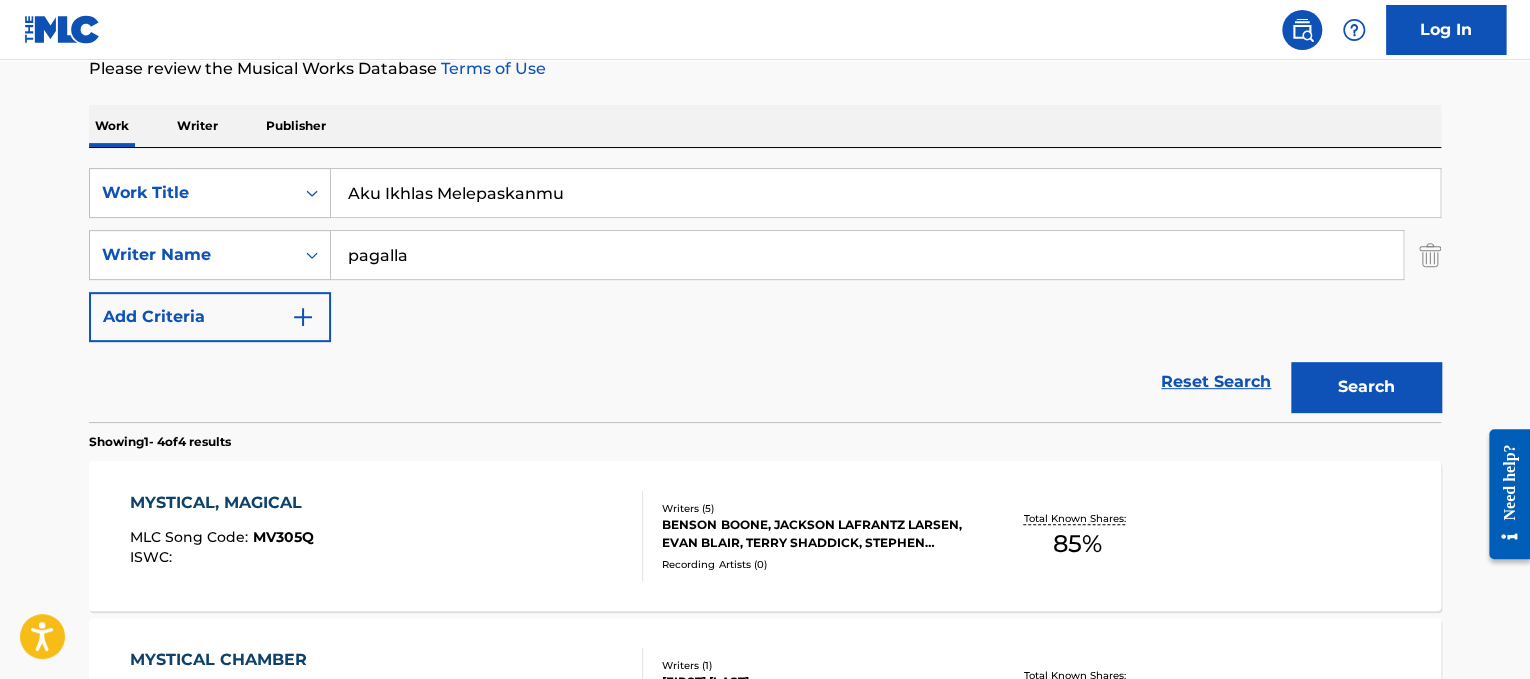 type on "pagalla" 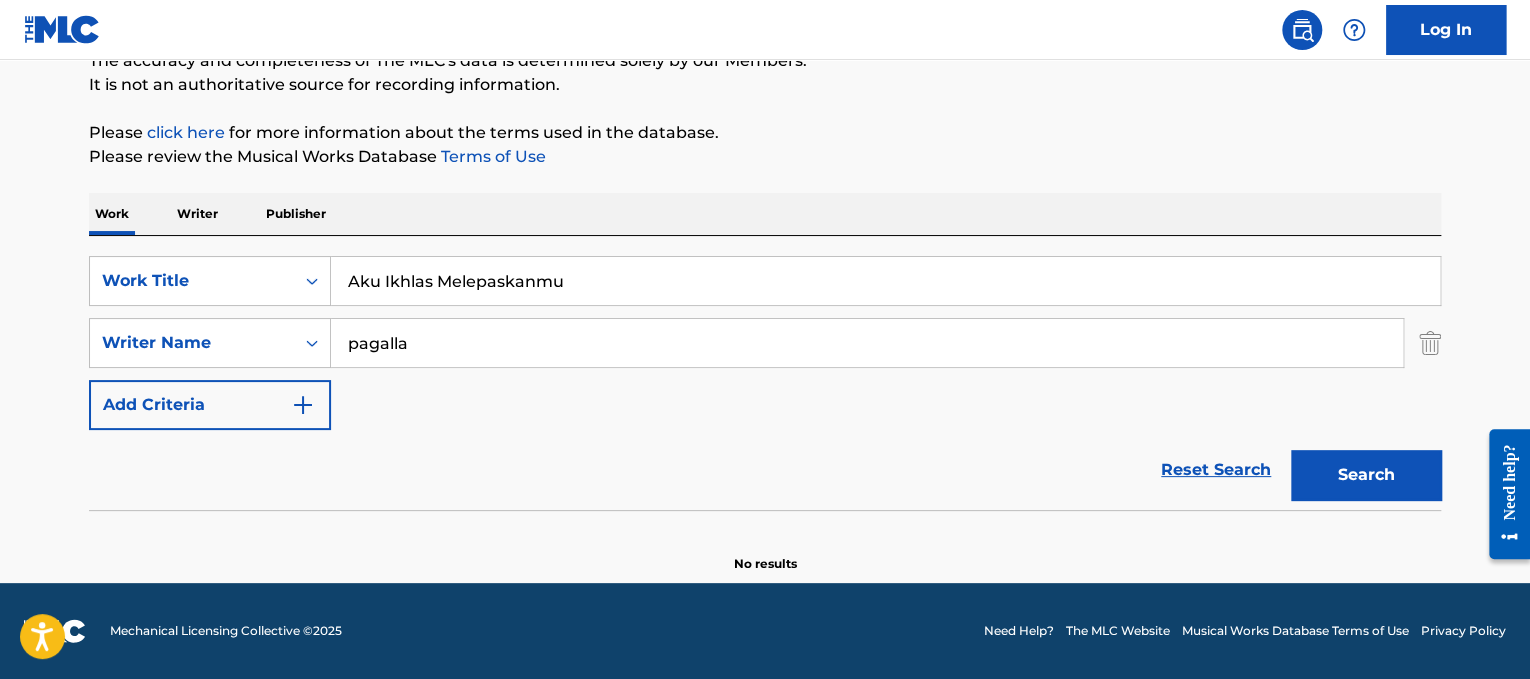 scroll, scrollTop: 188, scrollLeft: 0, axis: vertical 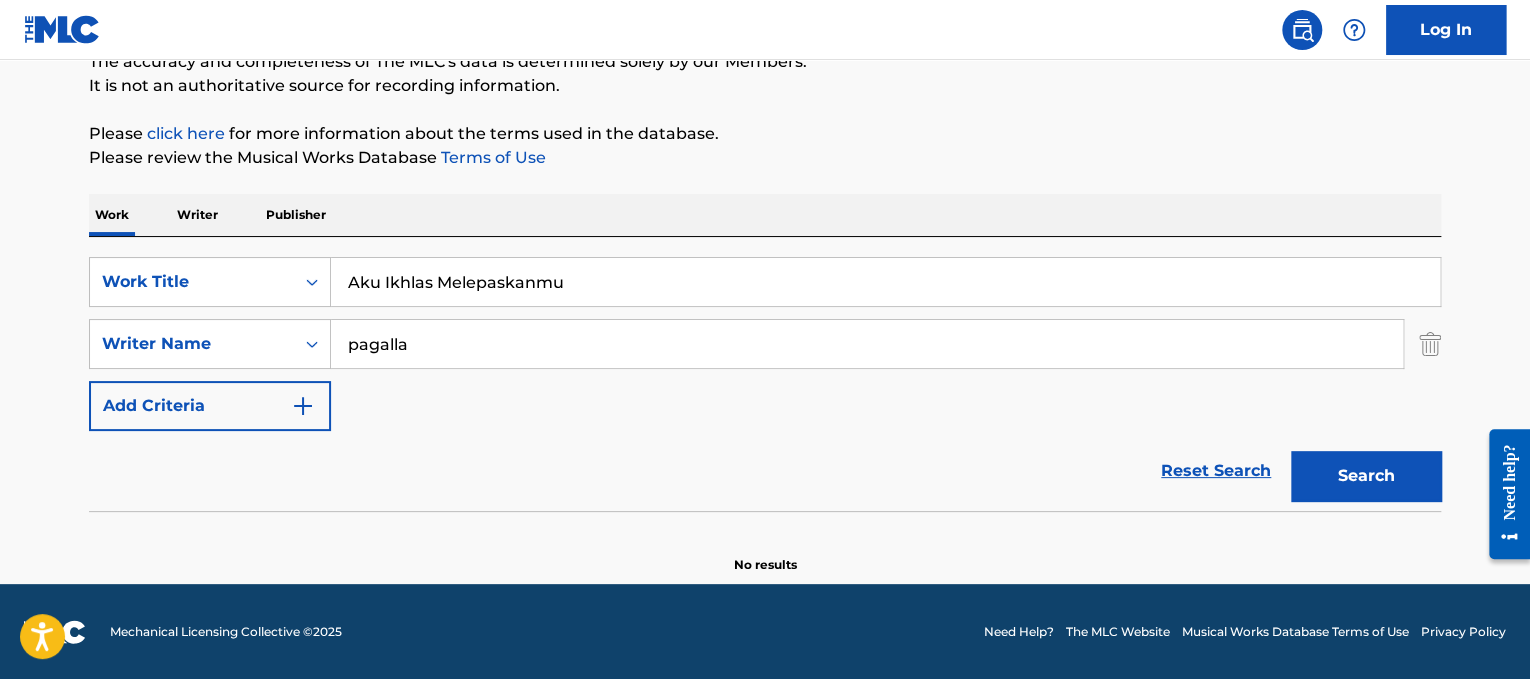 drag, startPoint x: 757, startPoint y: 272, endPoint x: 76, endPoint y: 123, distance: 697.10974 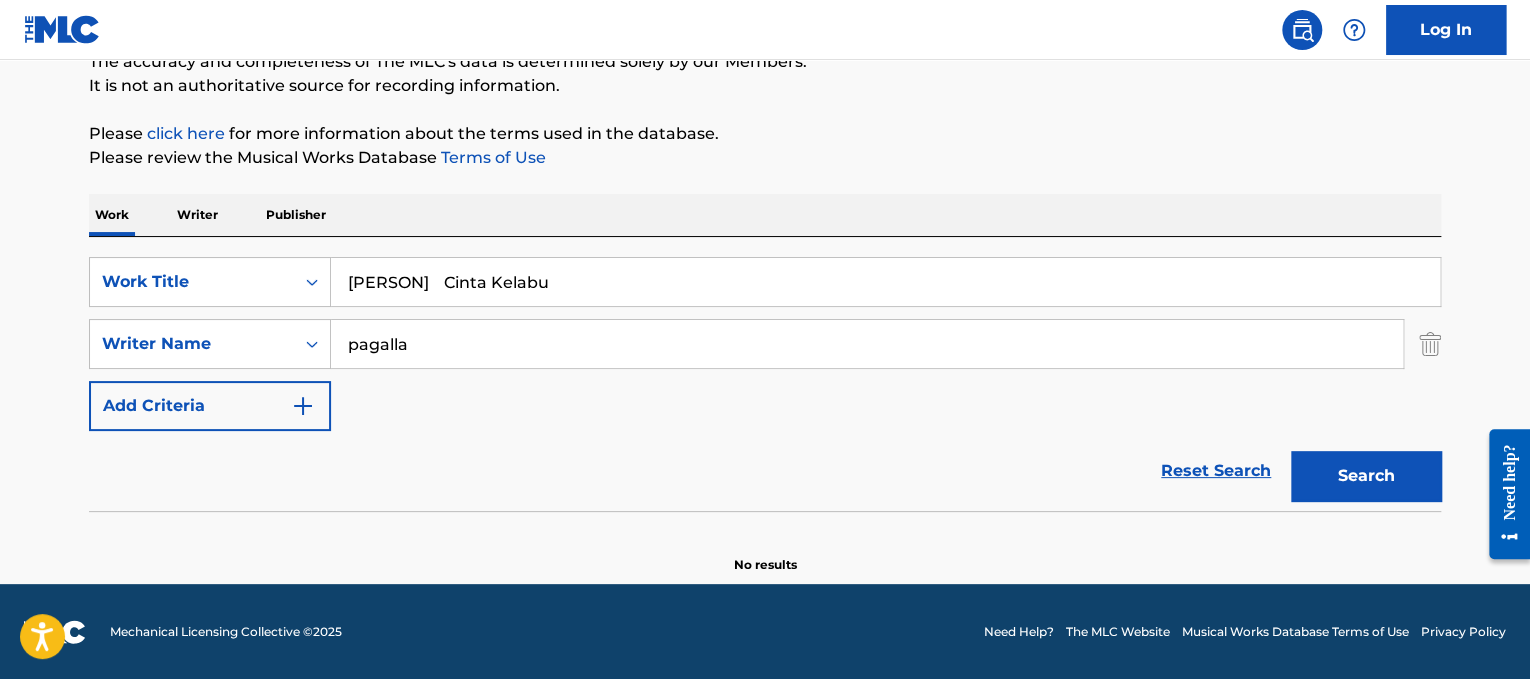 drag, startPoint x: 491, startPoint y: 274, endPoint x: 9, endPoint y: 98, distance: 513.1277 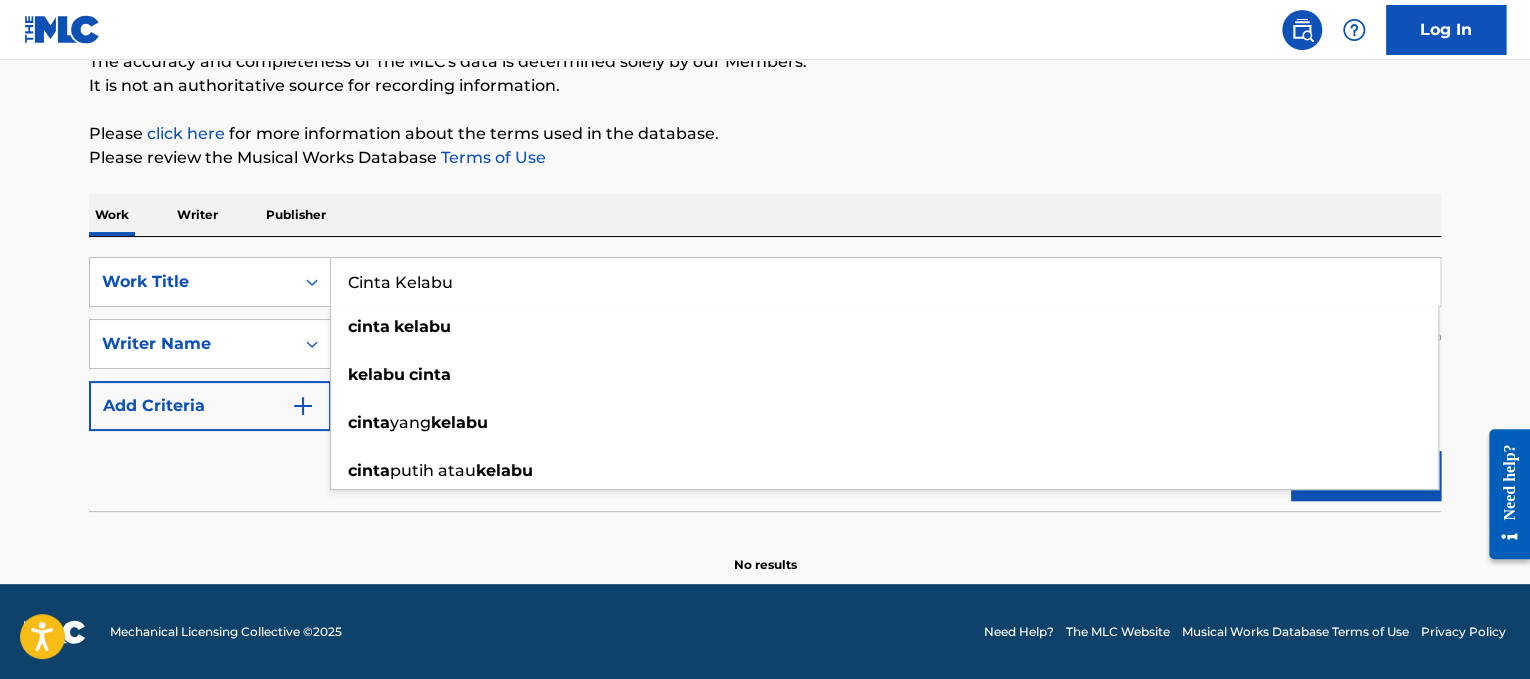 type on "Cinta Kelabu" 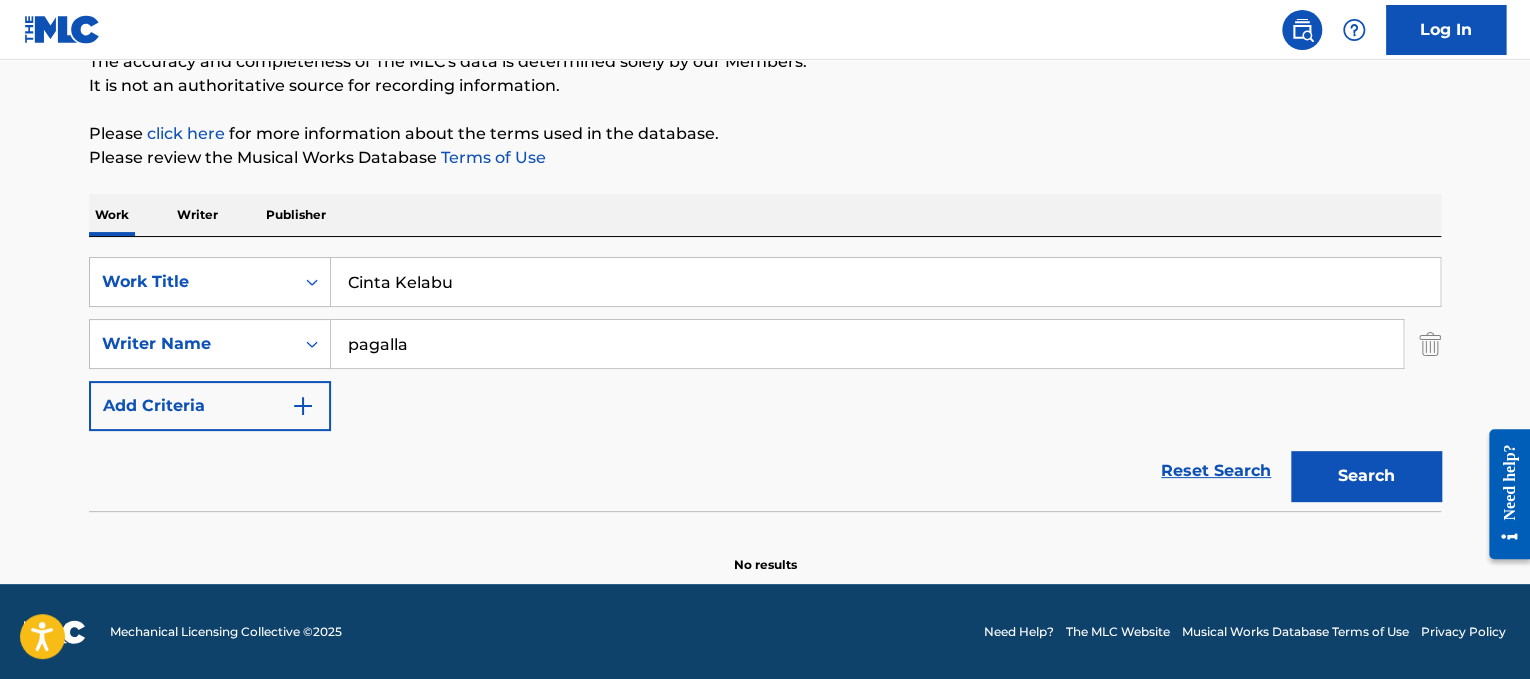 drag, startPoint x: 561, startPoint y: 359, endPoint x: 0, endPoint y: 210, distance: 580.4498 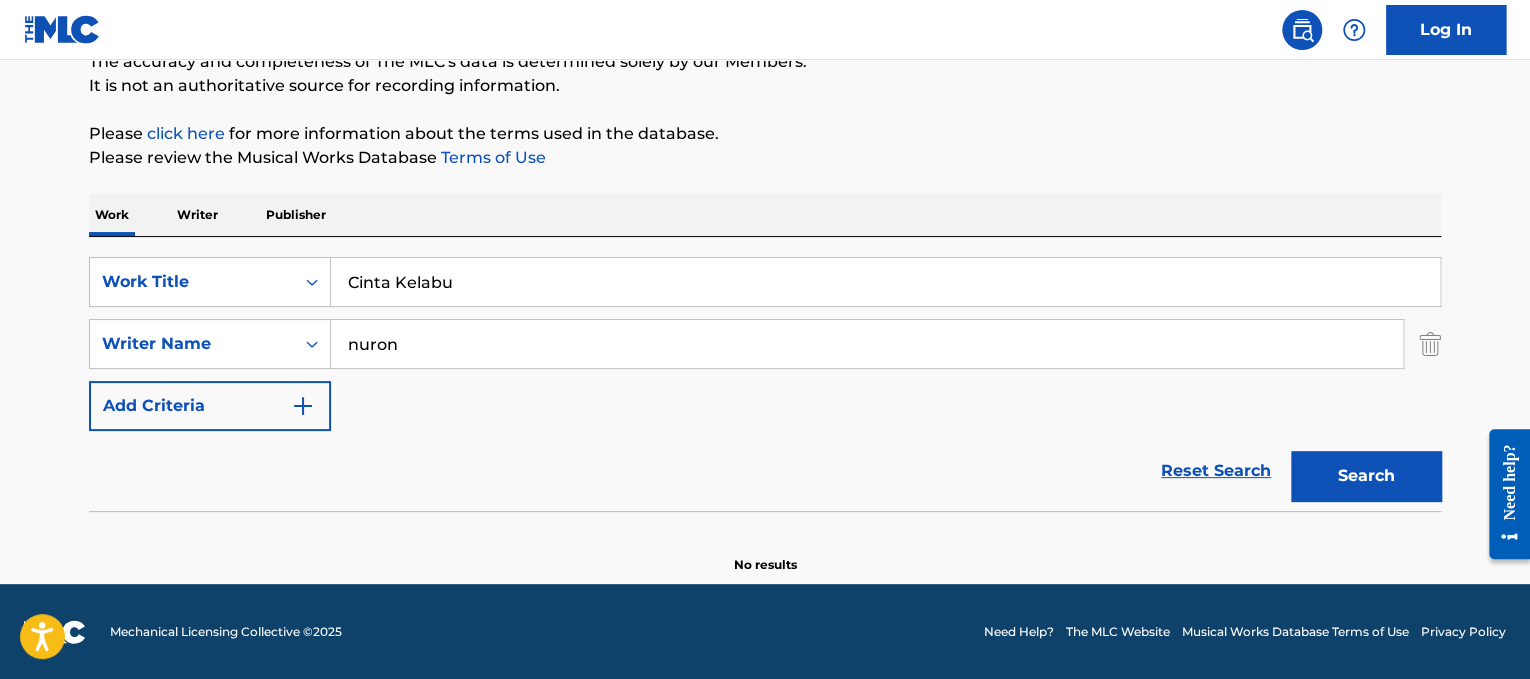 type on "nuron" 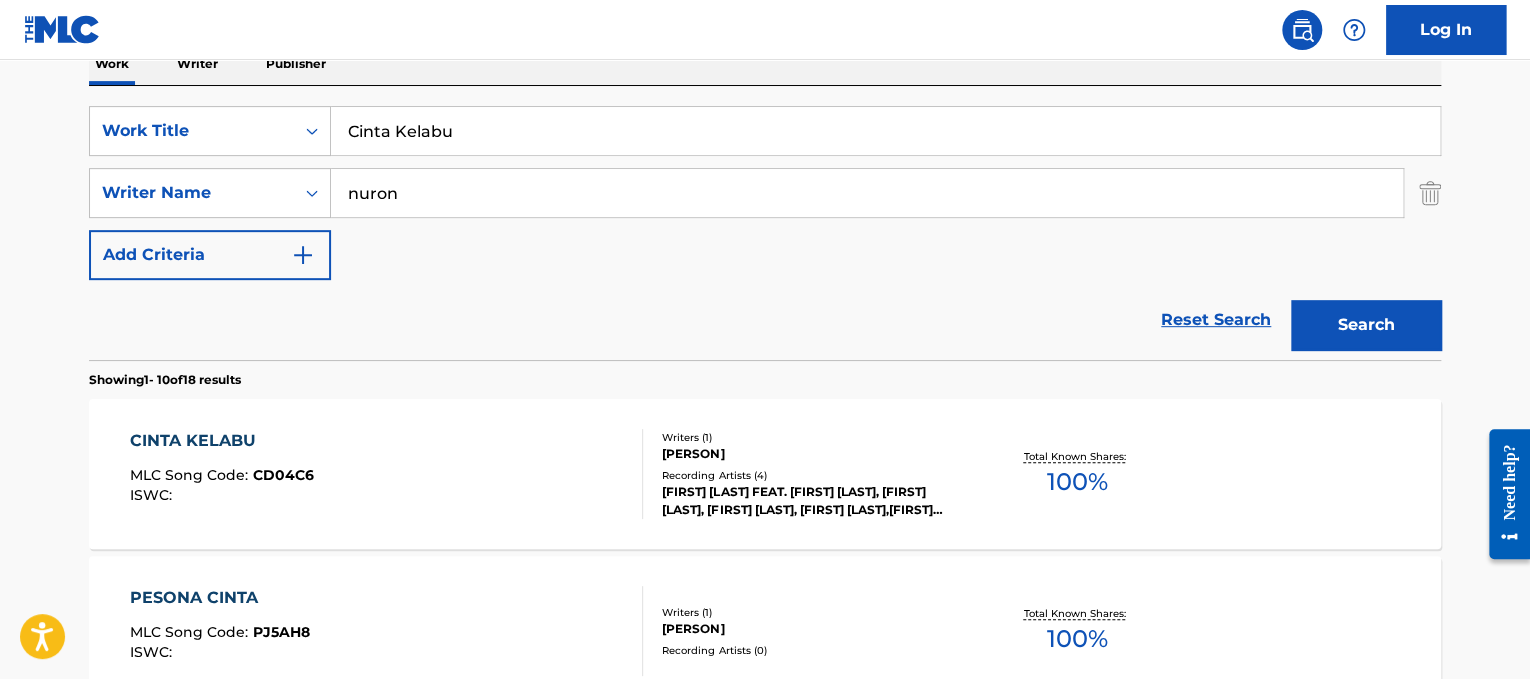 scroll, scrollTop: 348, scrollLeft: 0, axis: vertical 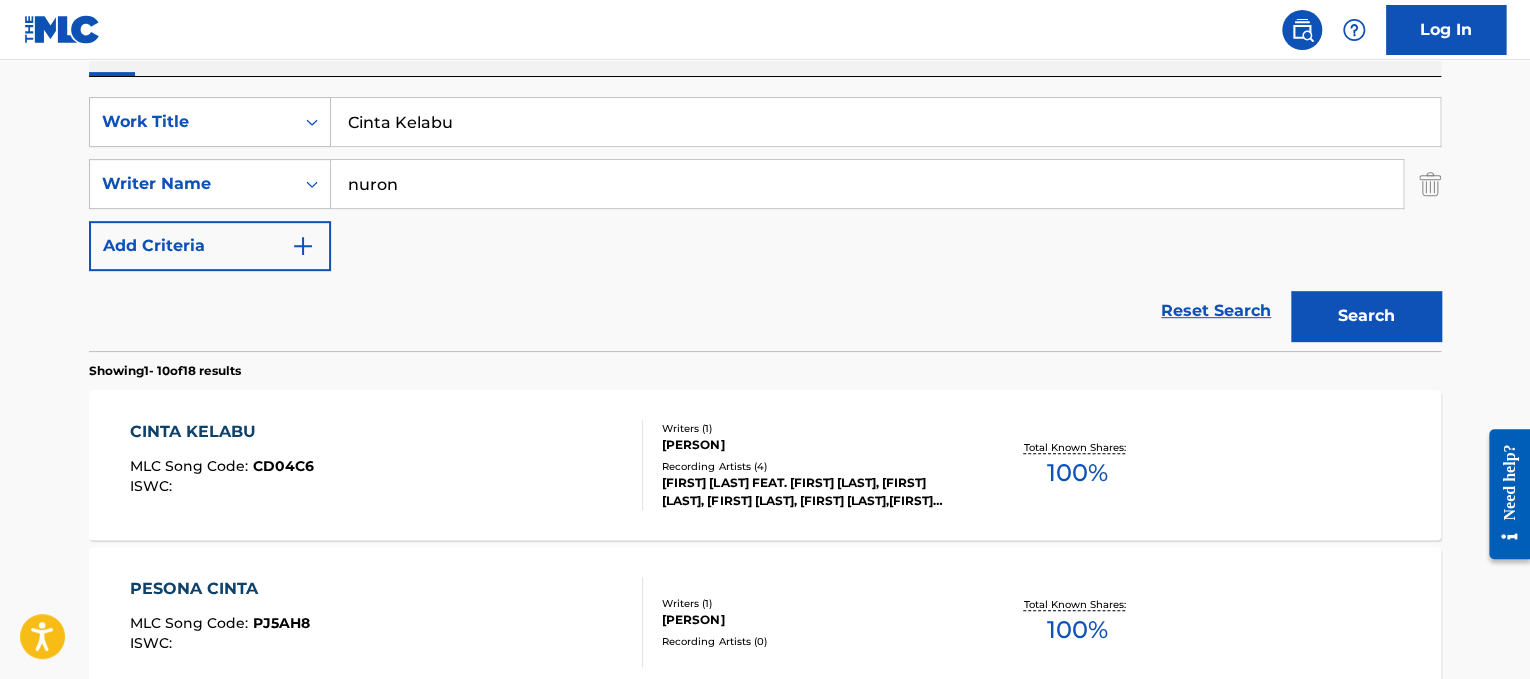 click on "CINTA KELABU MLC Song Code : CD04C6 ISWC :" at bounding box center [222, 465] 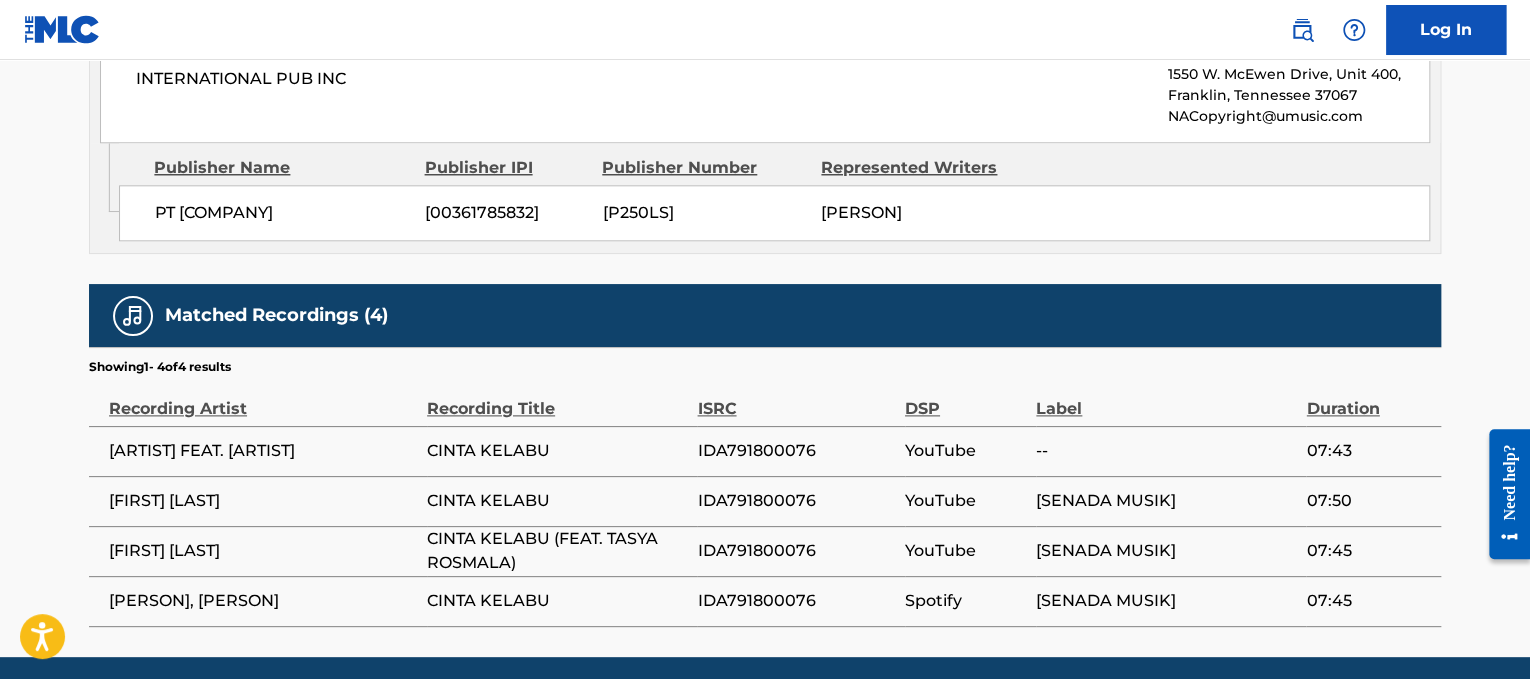 scroll, scrollTop: 0, scrollLeft: 0, axis: both 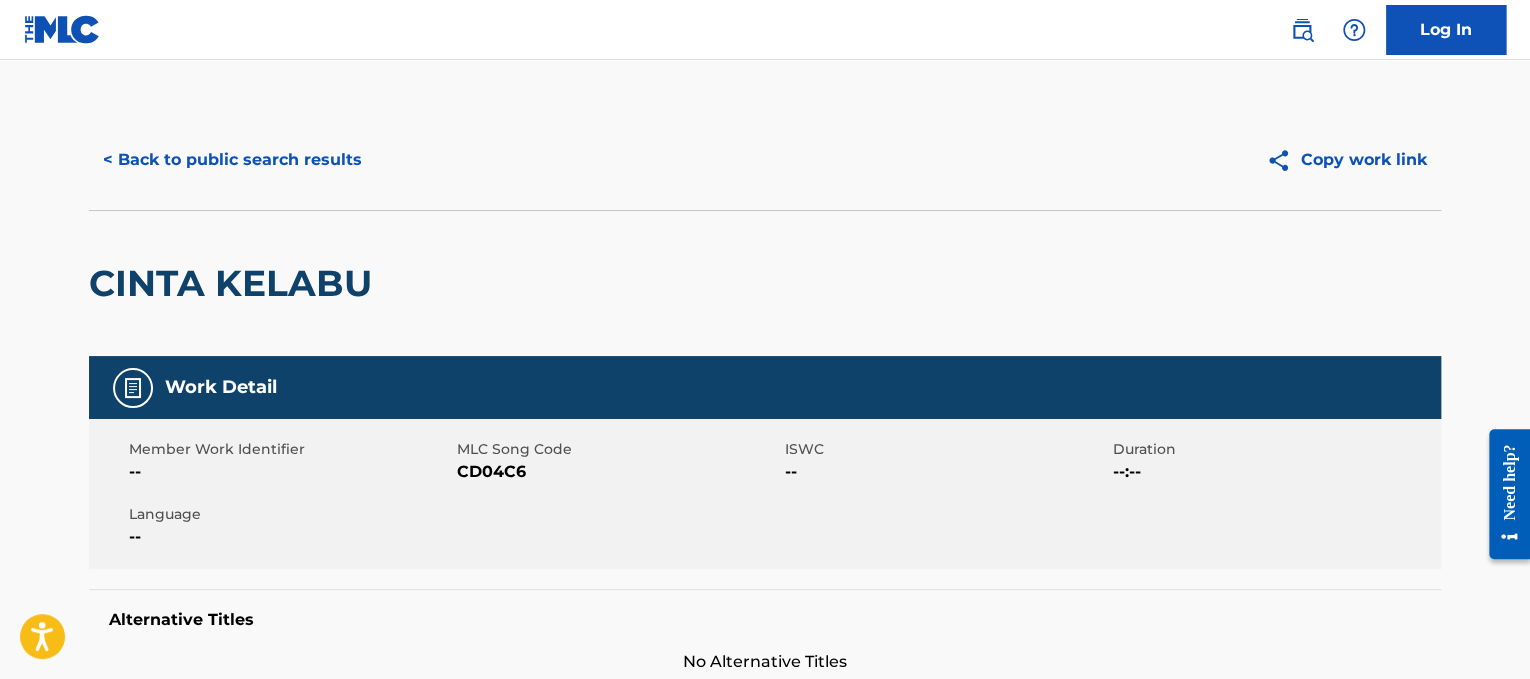 click on "< Back to public search results" at bounding box center (427, 160) 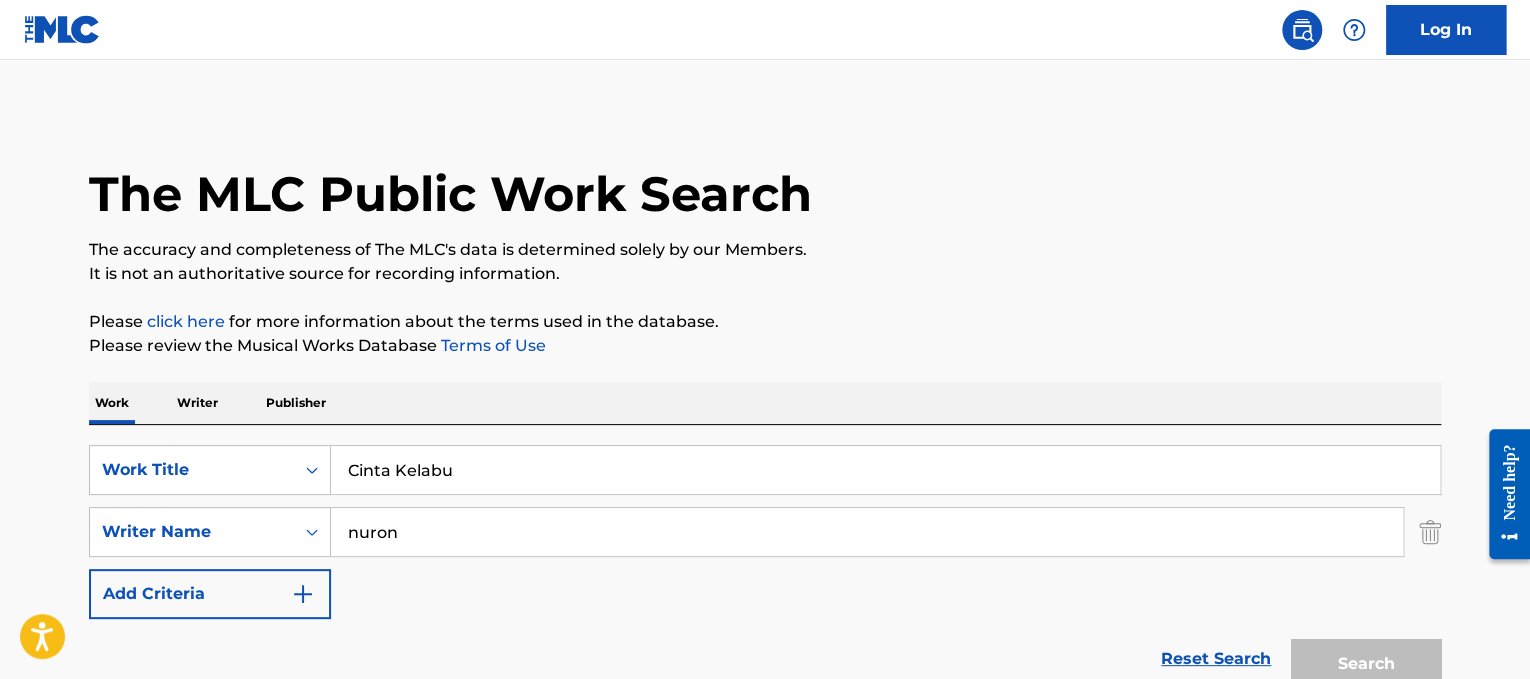 scroll, scrollTop: 348, scrollLeft: 0, axis: vertical 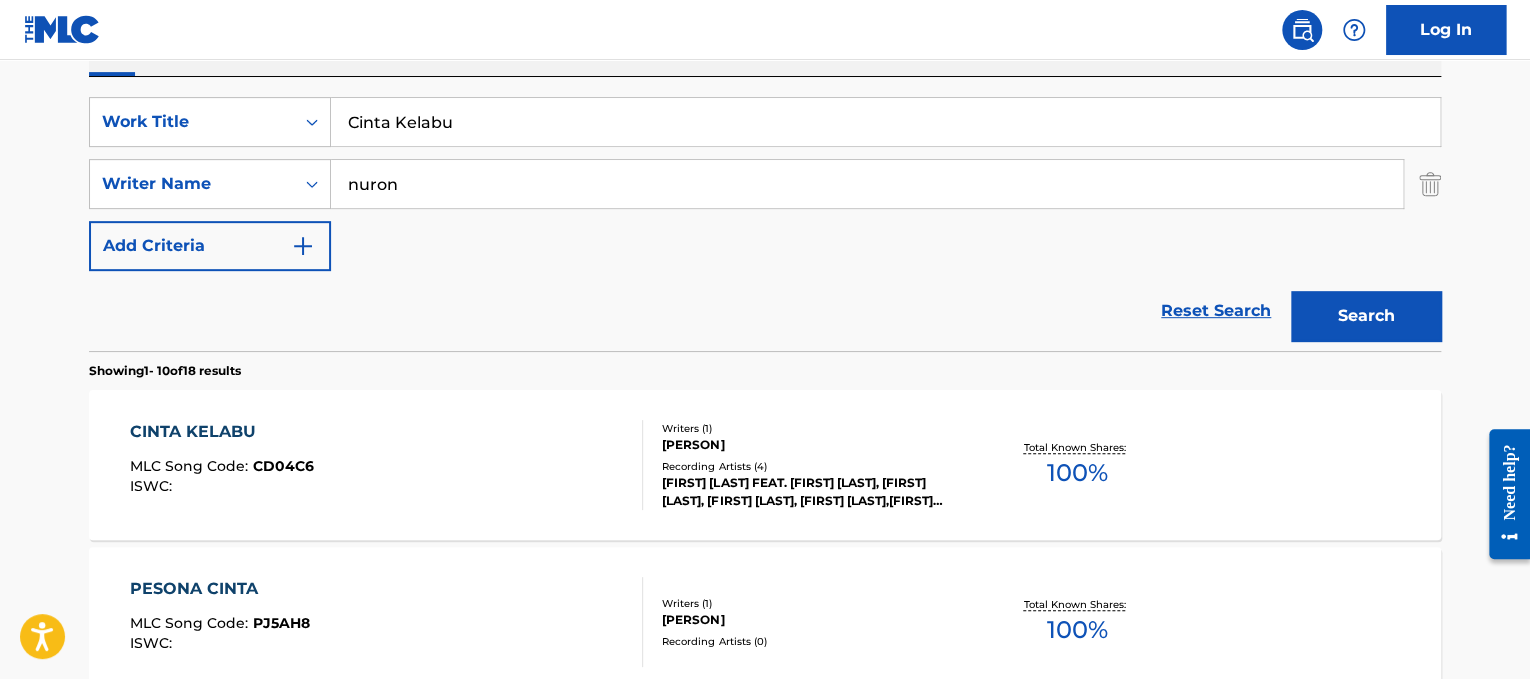 drag, startPoint x: 500, startPoint y: 136, endPoint x: 0, endPoint y: 21, distance: 513.05457 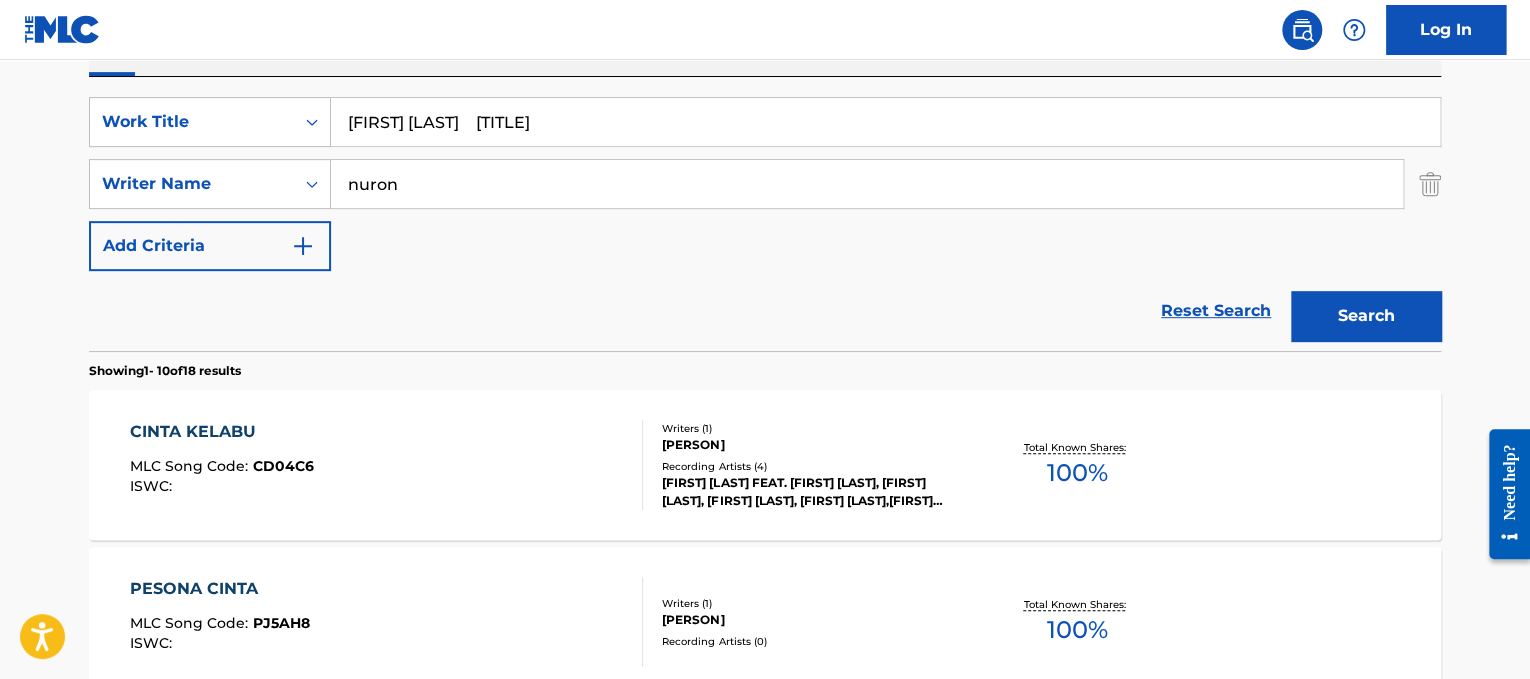 drag, startPoint x: 443, startPoint y: 125, endPoint x: 245, endPoint y: 65, distance: 206.89128 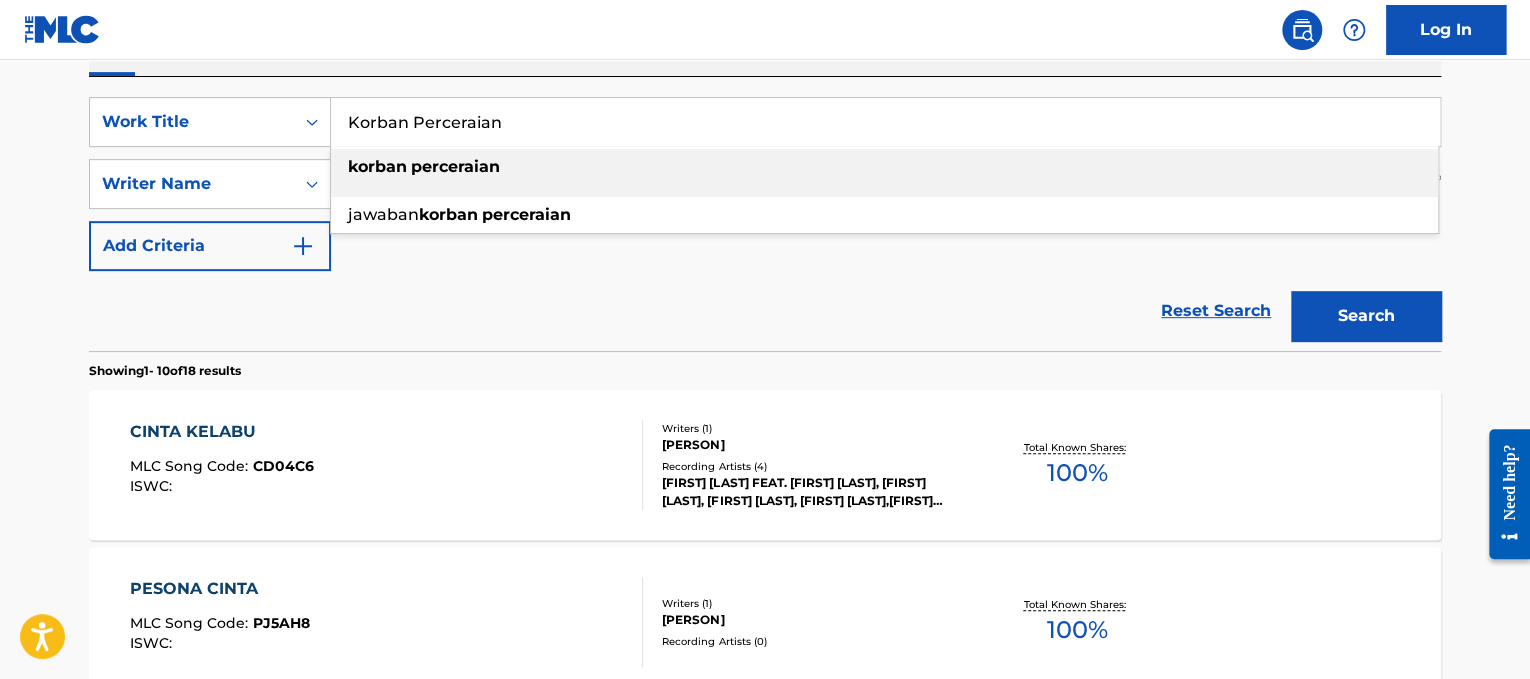 type on "Korban Perceraian" 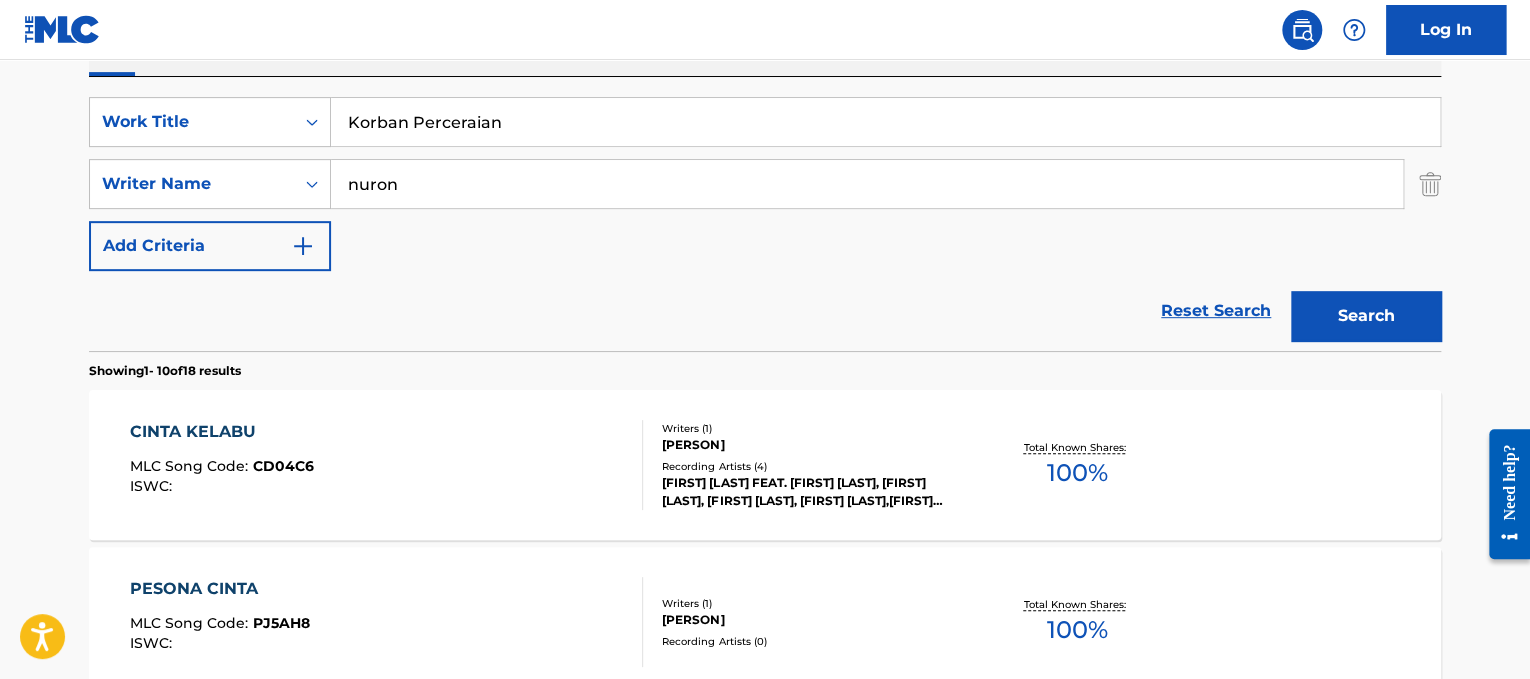 drag, startPoint x: 615, startPoint y: 199, endPoint x: 0, endPoint y: 38, distance: 635.7248 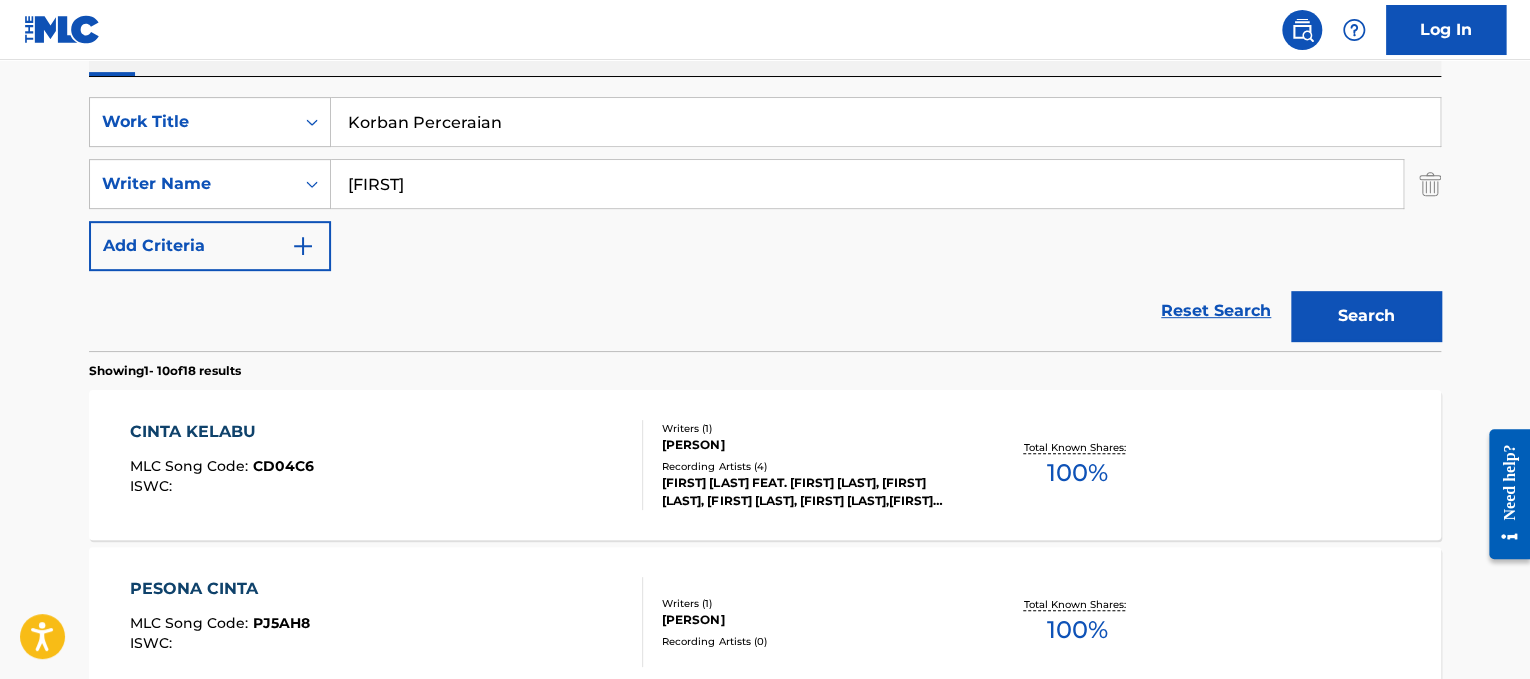 type on "[FIRST]" 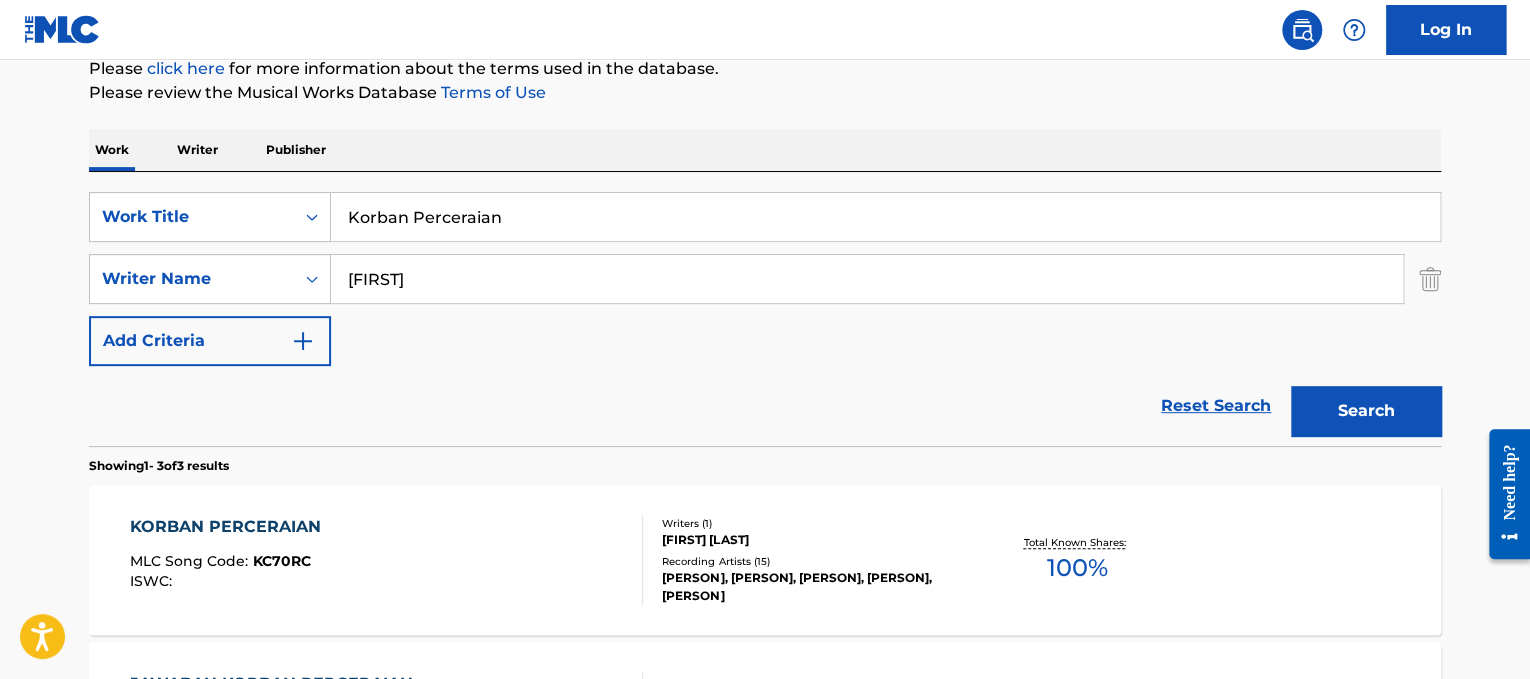 scroll, scrollTop: 348, scrollLeft: 0, axis: vertical 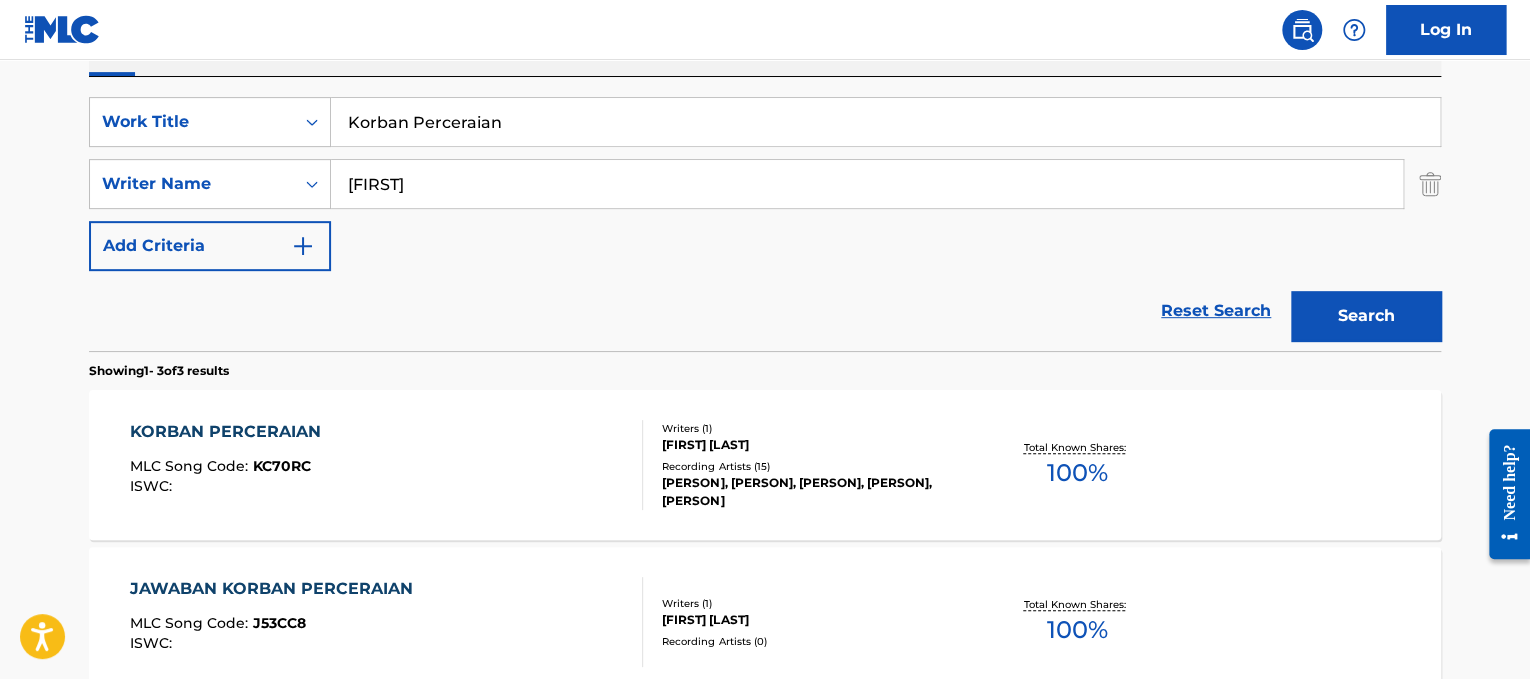 click on "KORBAN PERCERAIAN MLC Song Code : KC70RC ISWC :" at bounding box center [387, 465] 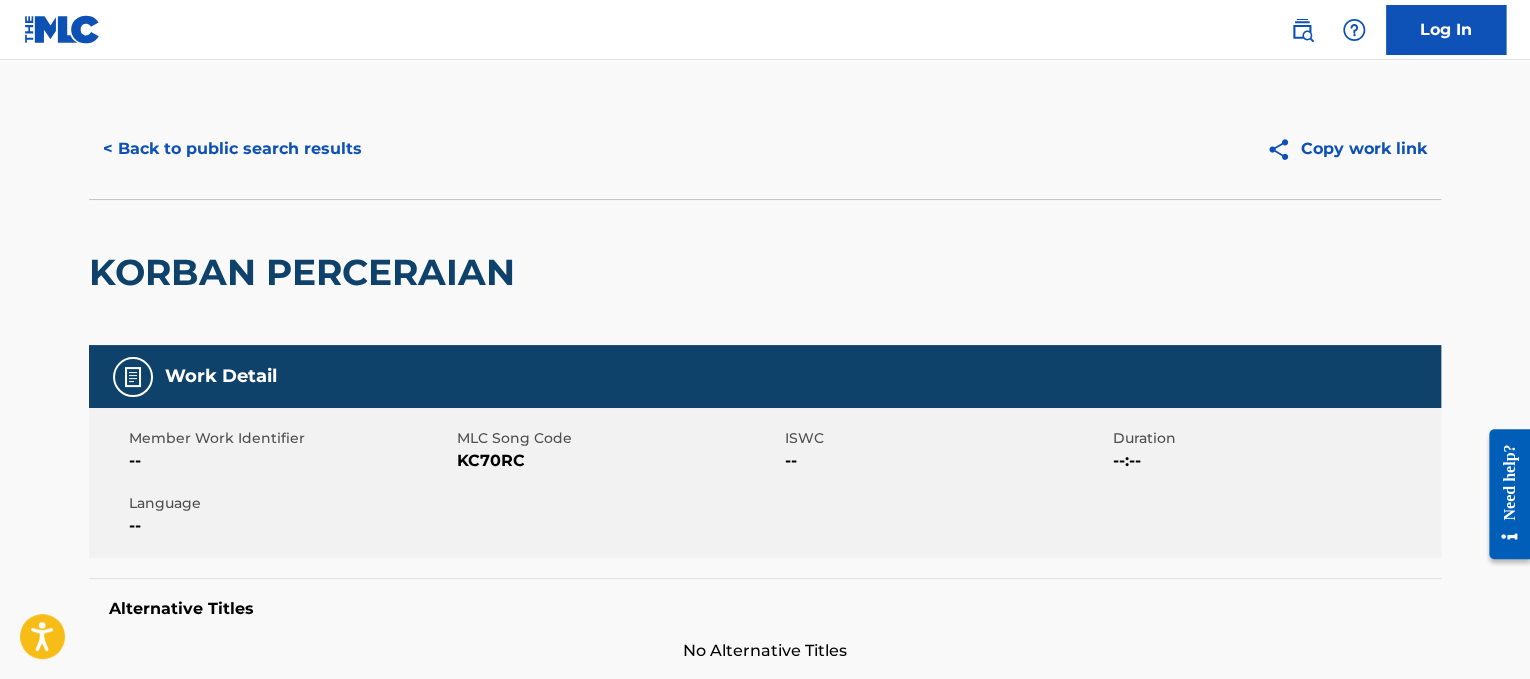 scroll, scrollTop: 0, scrollLeft: 0, axis: both 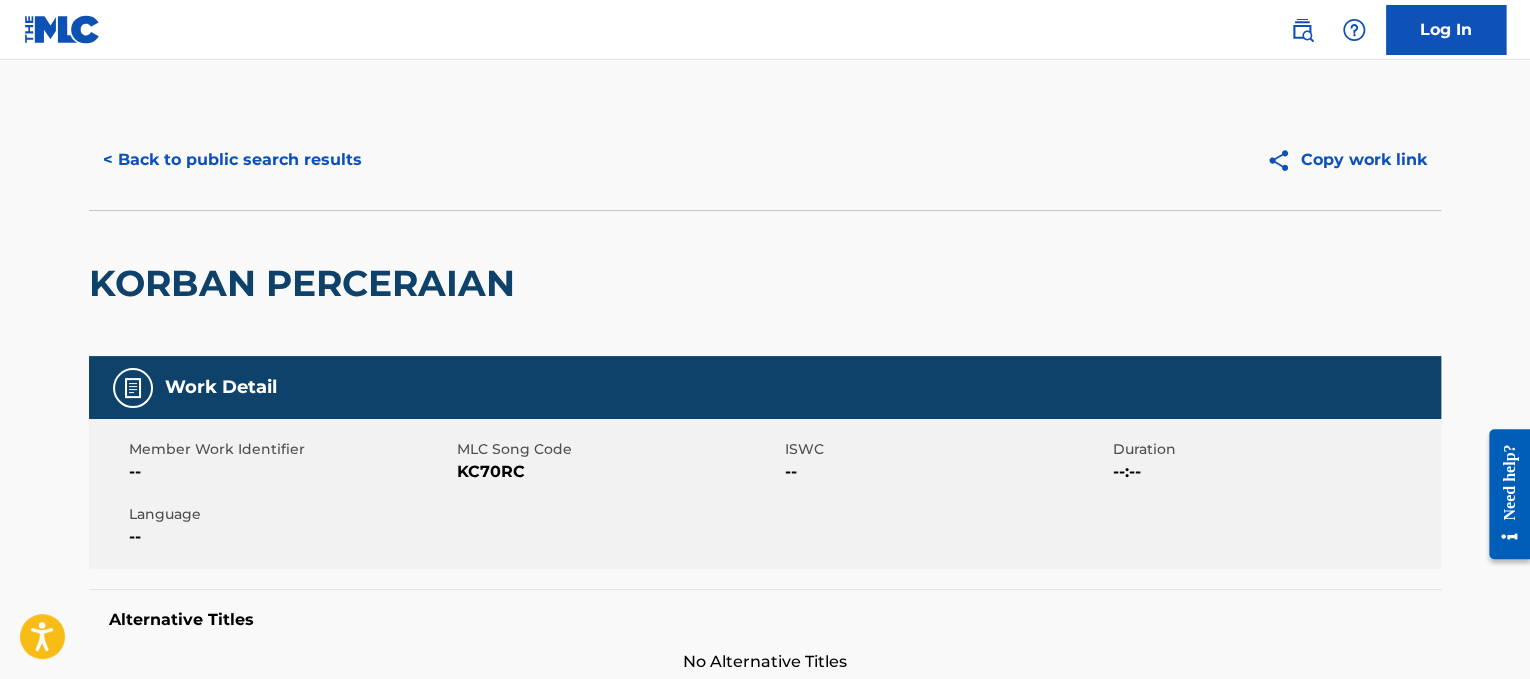 click on "< Back to public search results" at bounding box center [232, 160] 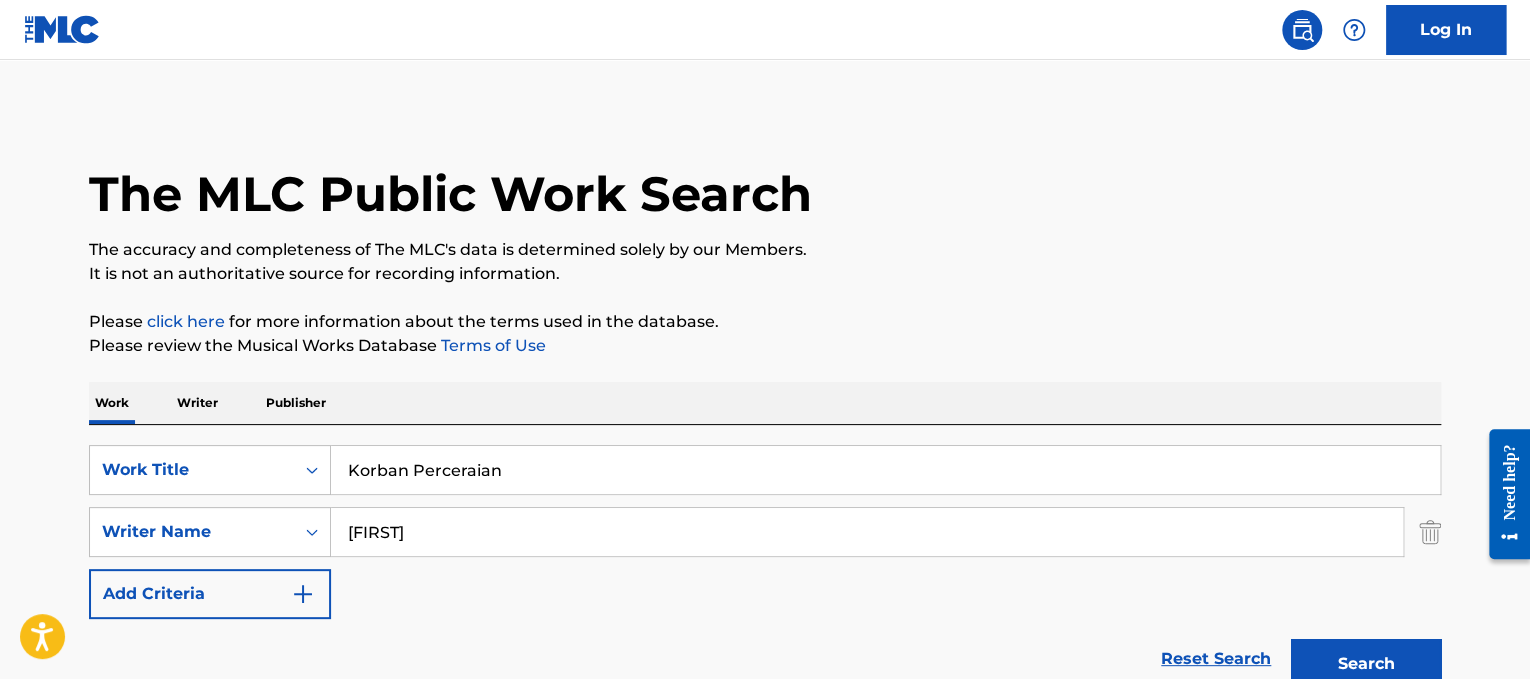 scroll, scrollTop: 348, scrollLeft: 0, axis: vertical 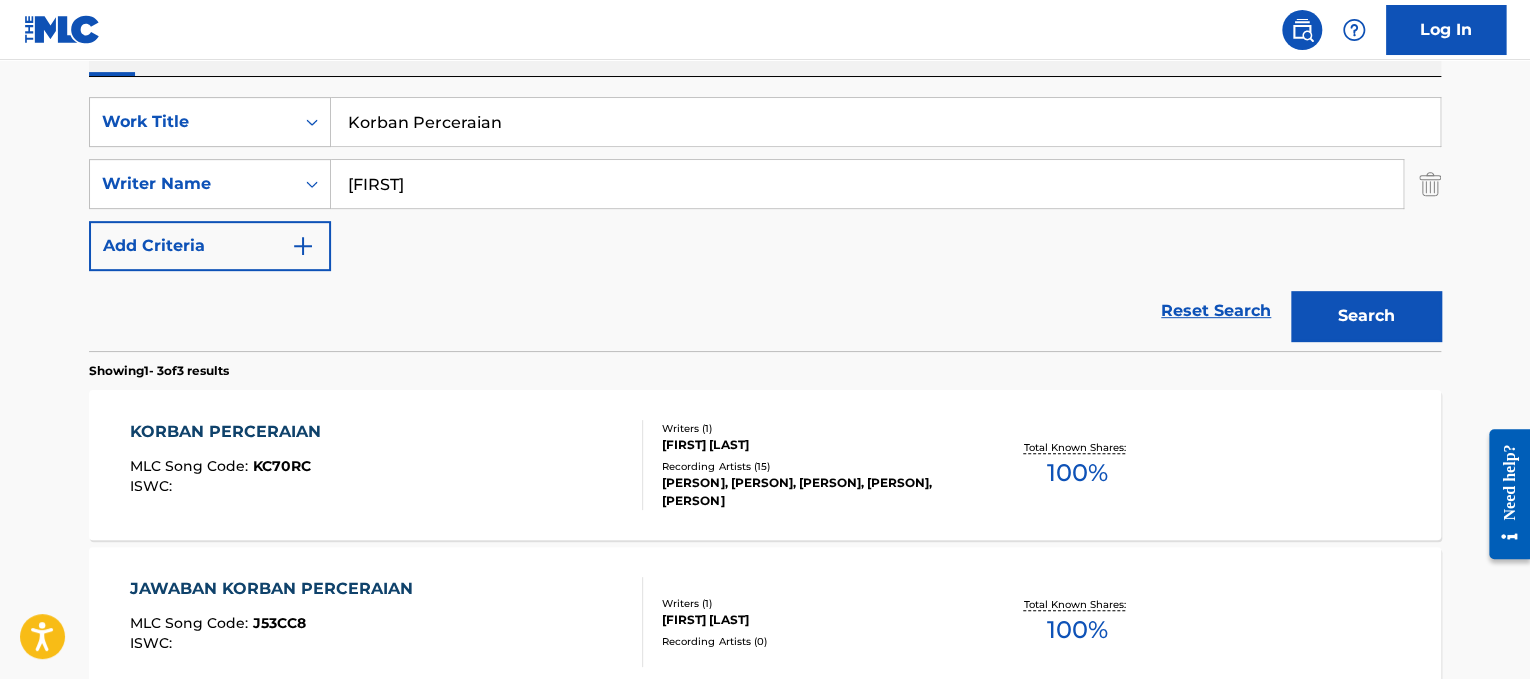 drag, startPoint x: 578, startPoint y: 108, endPoint x: 0, endPoint y: 60, distance: 579.9897 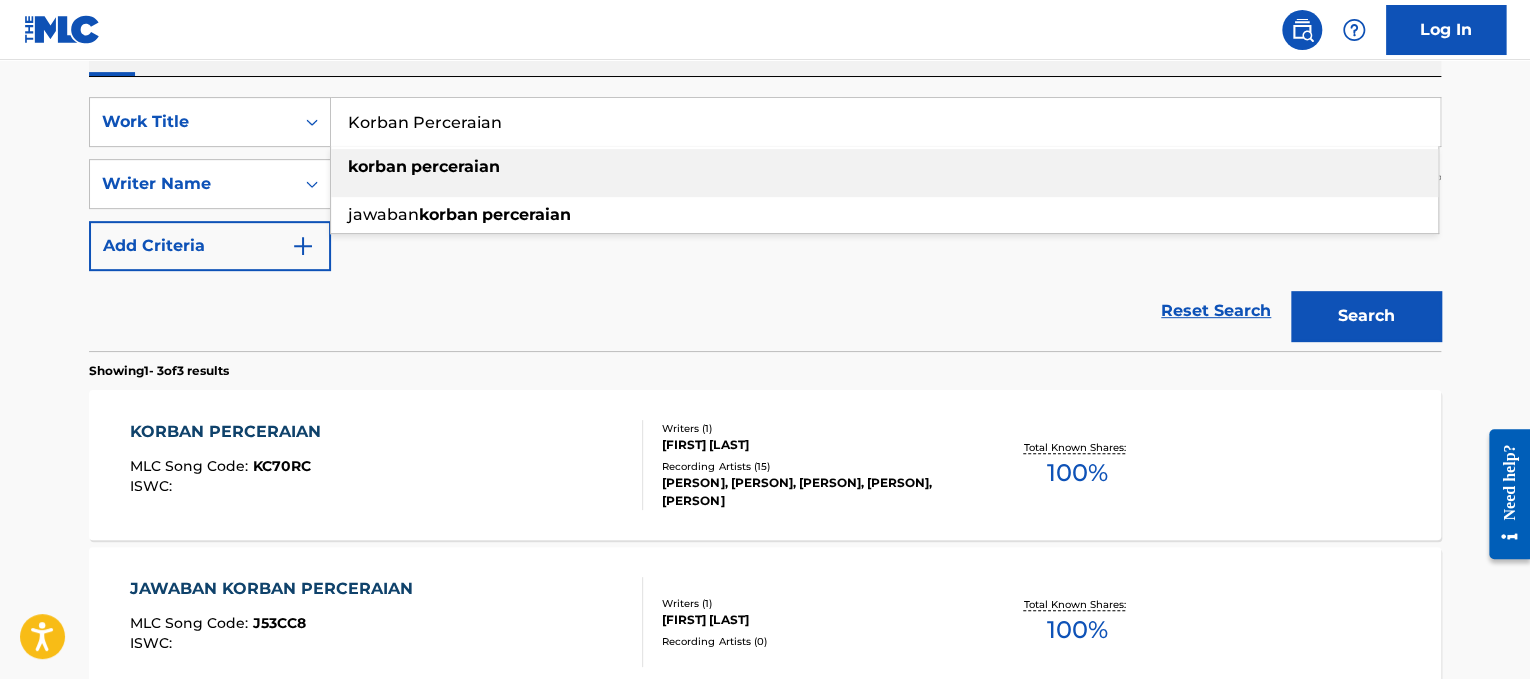 paste on "[ARTIST]	[TITLE]" 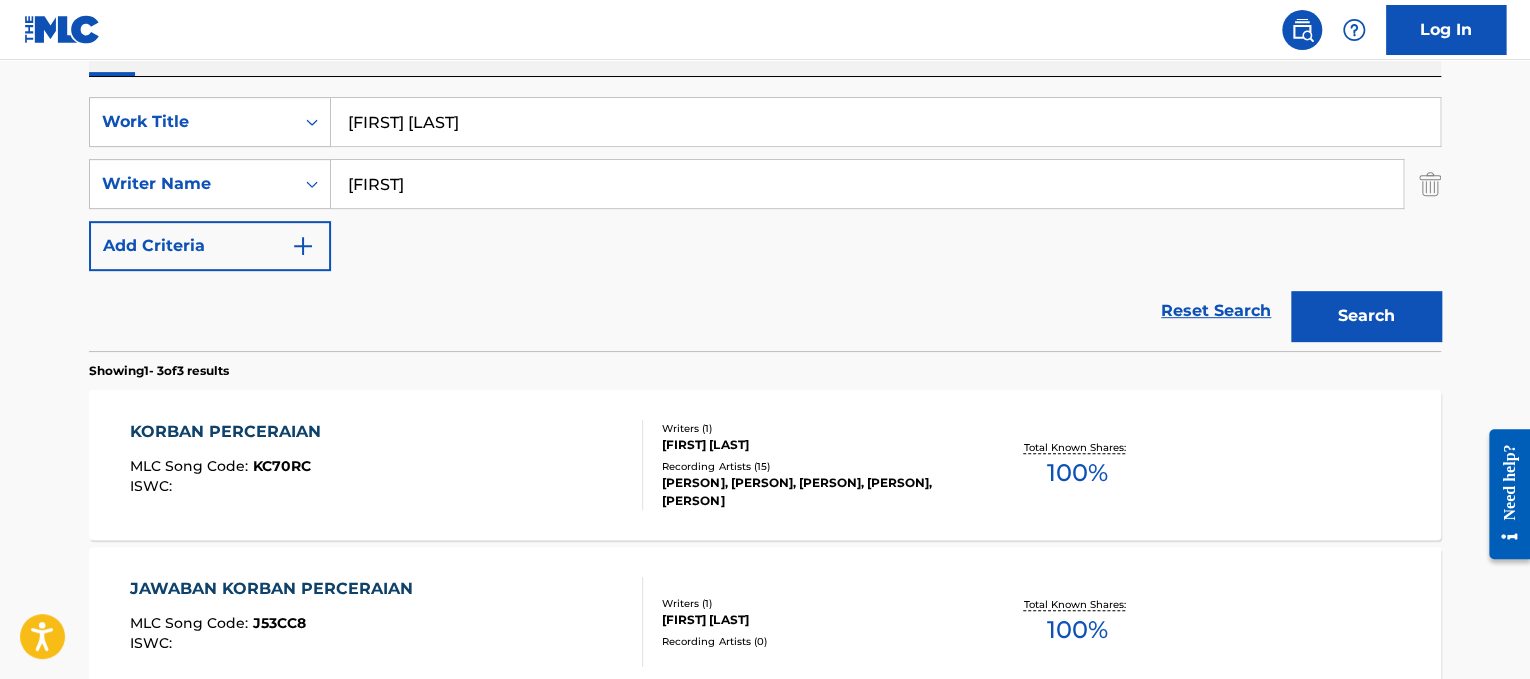 drag, startPoint x: 415, startPoint y: 118, endPoint x: 253, endPoint y: 91, distance: 164.23459 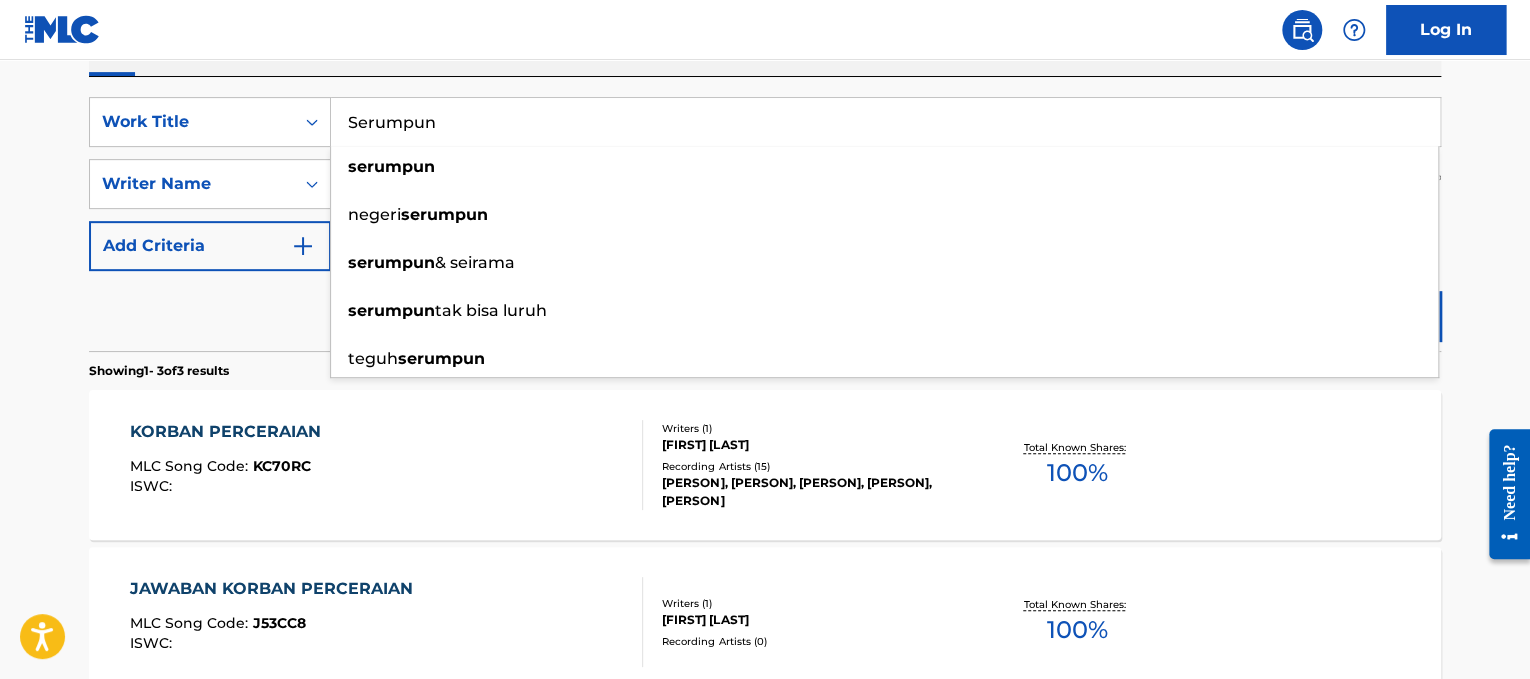 type on "Serumpun" 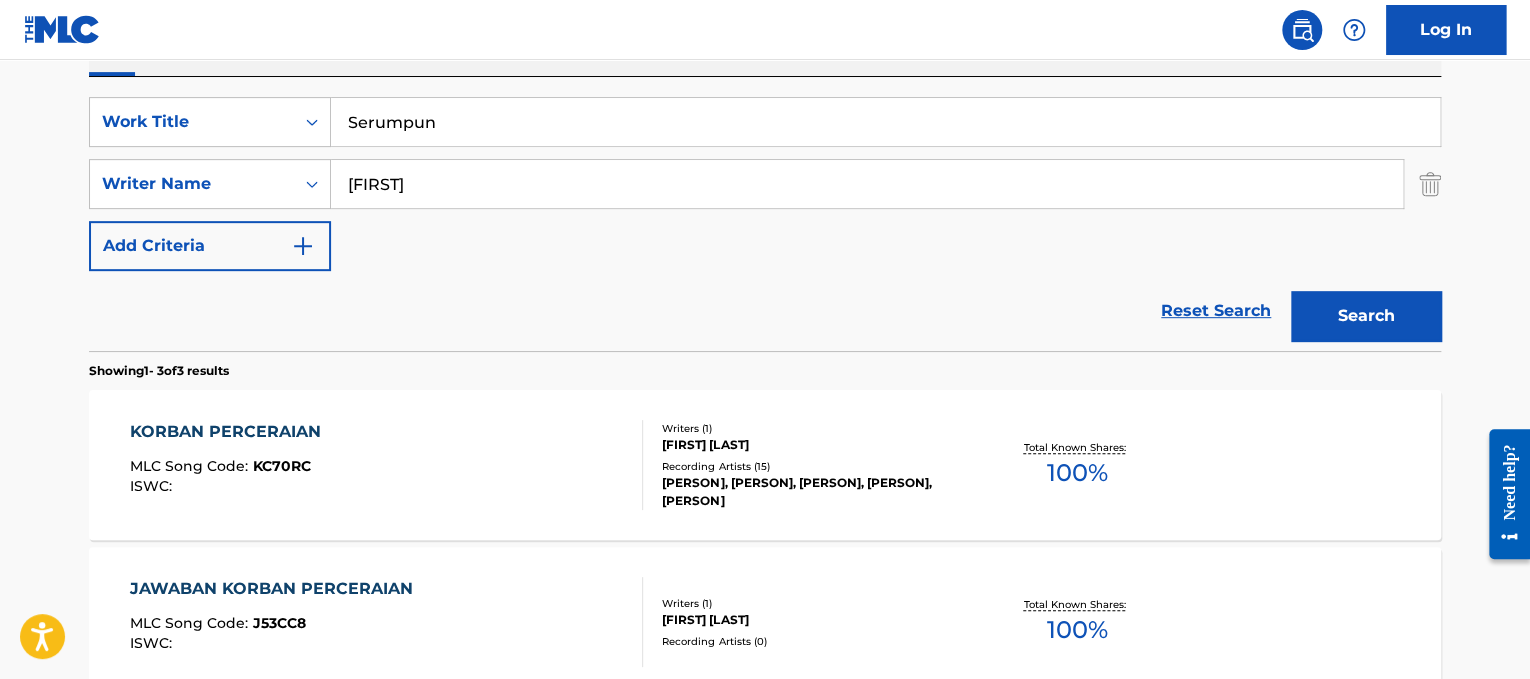 drag, startPoint x: 515, startPoint y: 176, endPoint x: 0, endPoint y: 52, distance: 529.71783 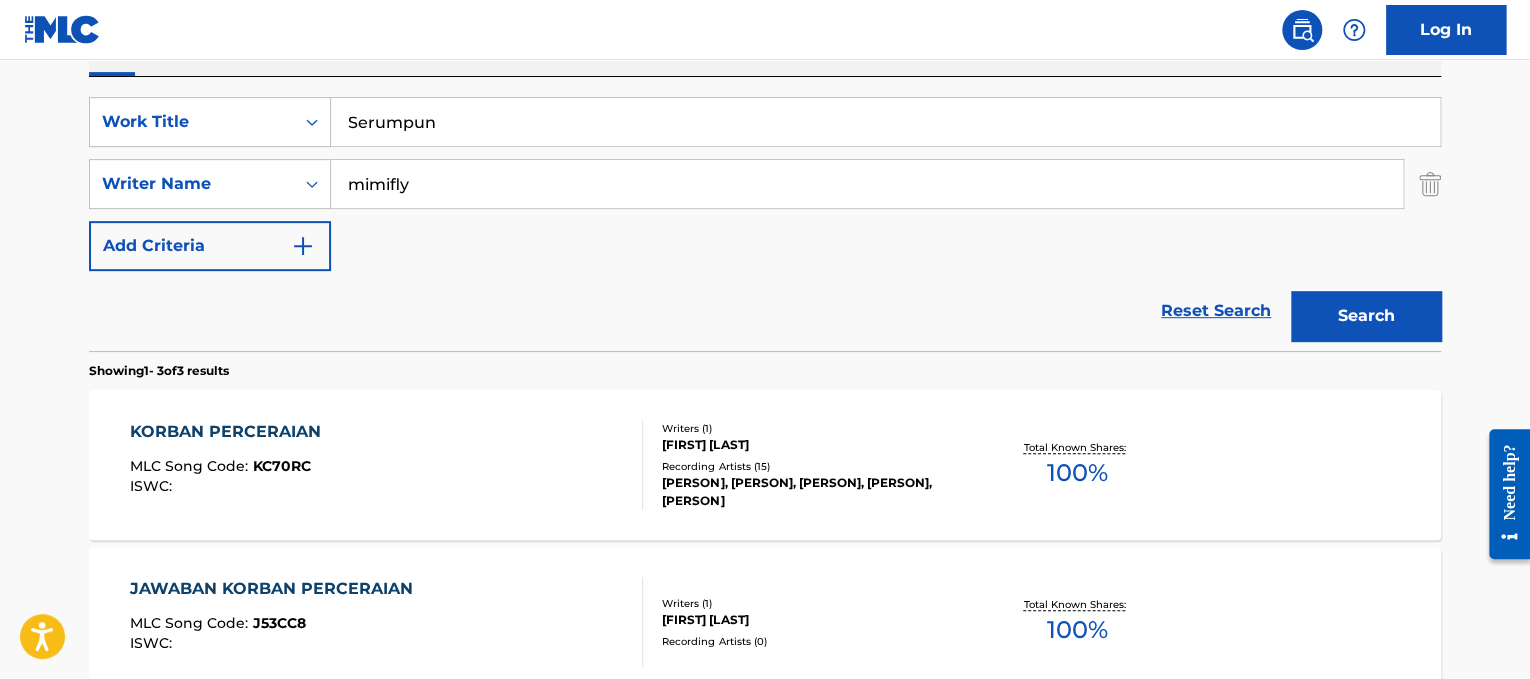 type on "mimifly" 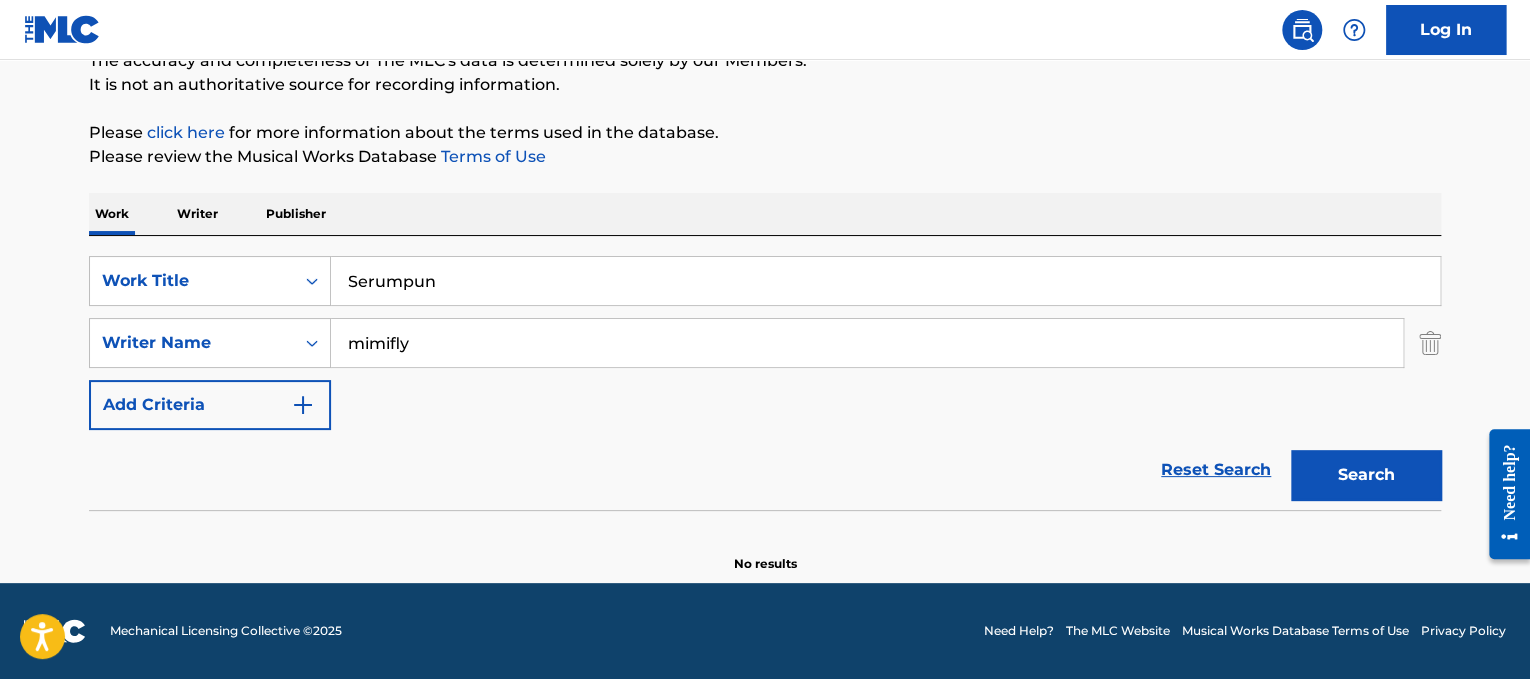 scroll, scrollTop: 188, scrollLeft: 0, axis: vertical 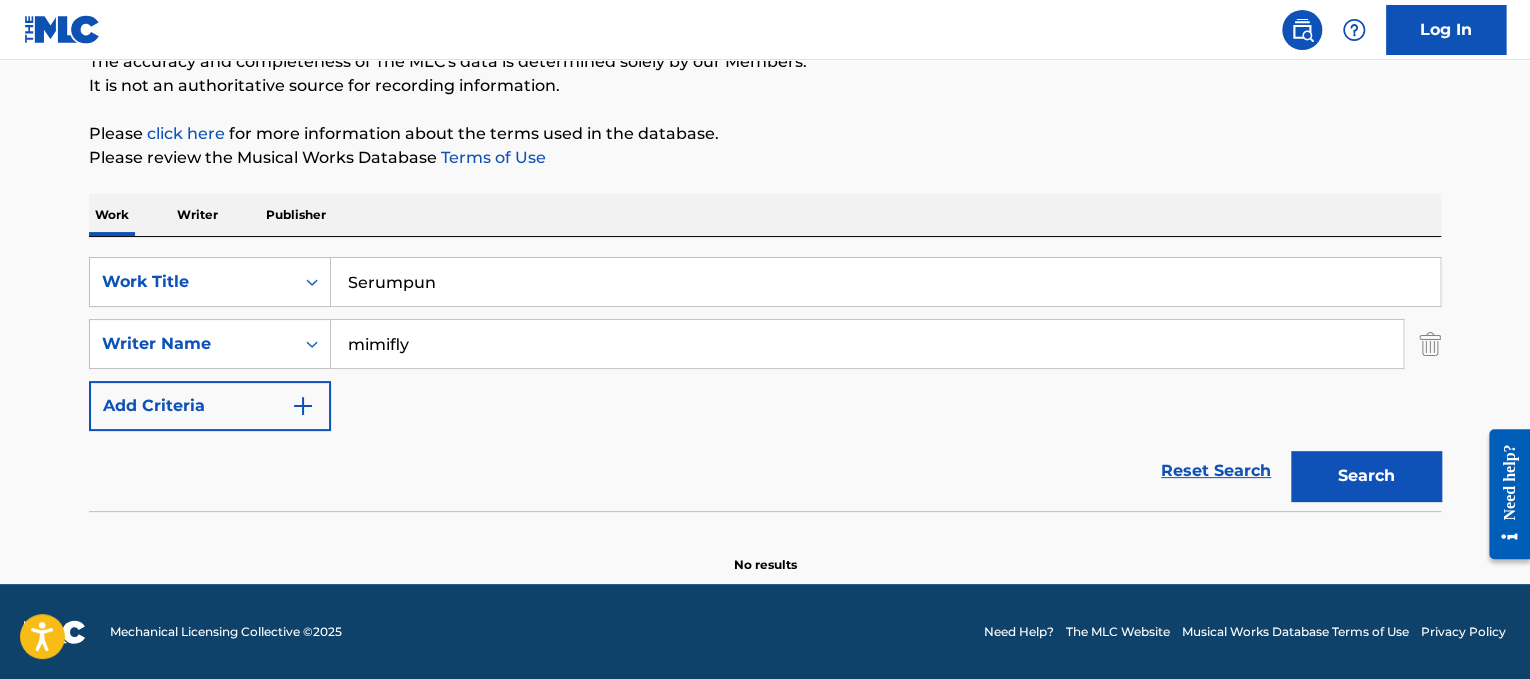 drag, startPoint x: 535, startPoint y: 274, endPoint x: 173, endPoint y: 197, distance: 370.09863 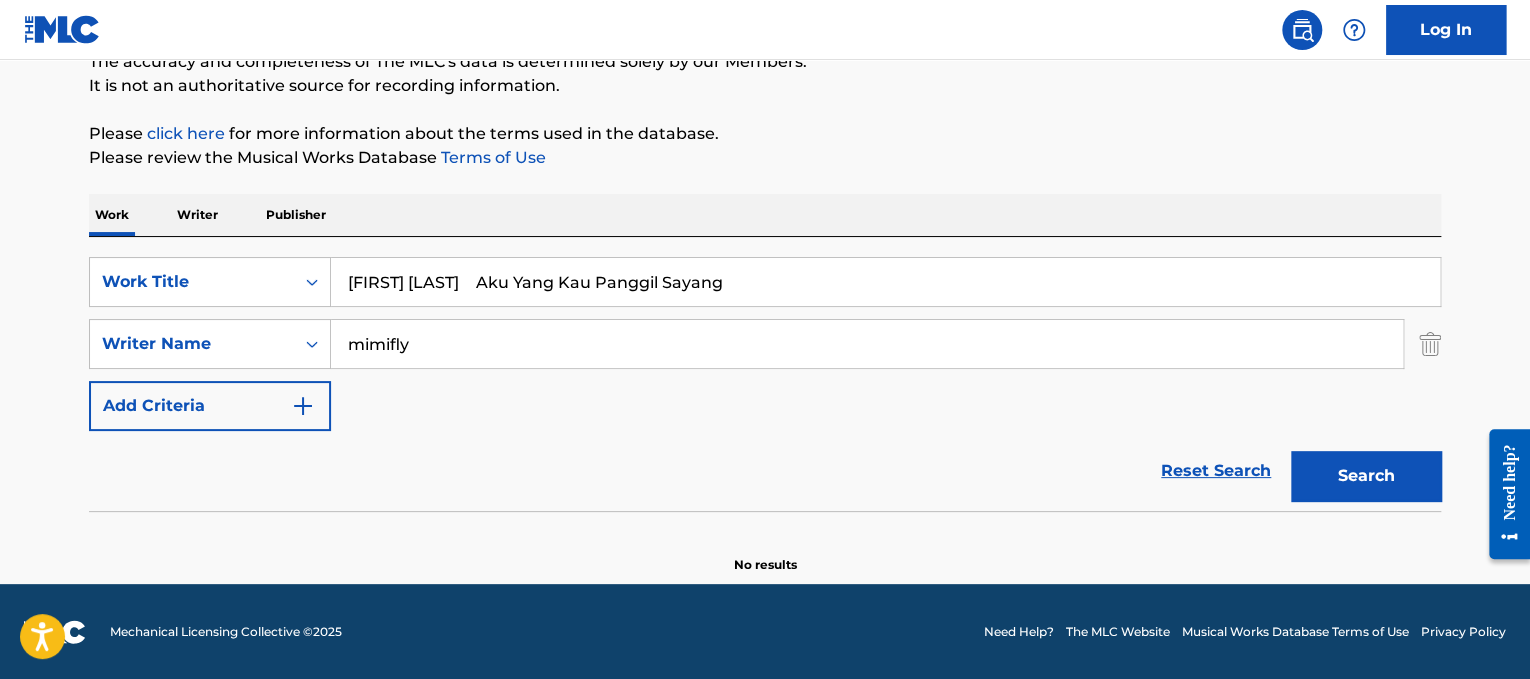 drag, startPoint x: 478, startPoint y: 287, endPoint x: 289, endPoint y: 247, distance: 193.18643 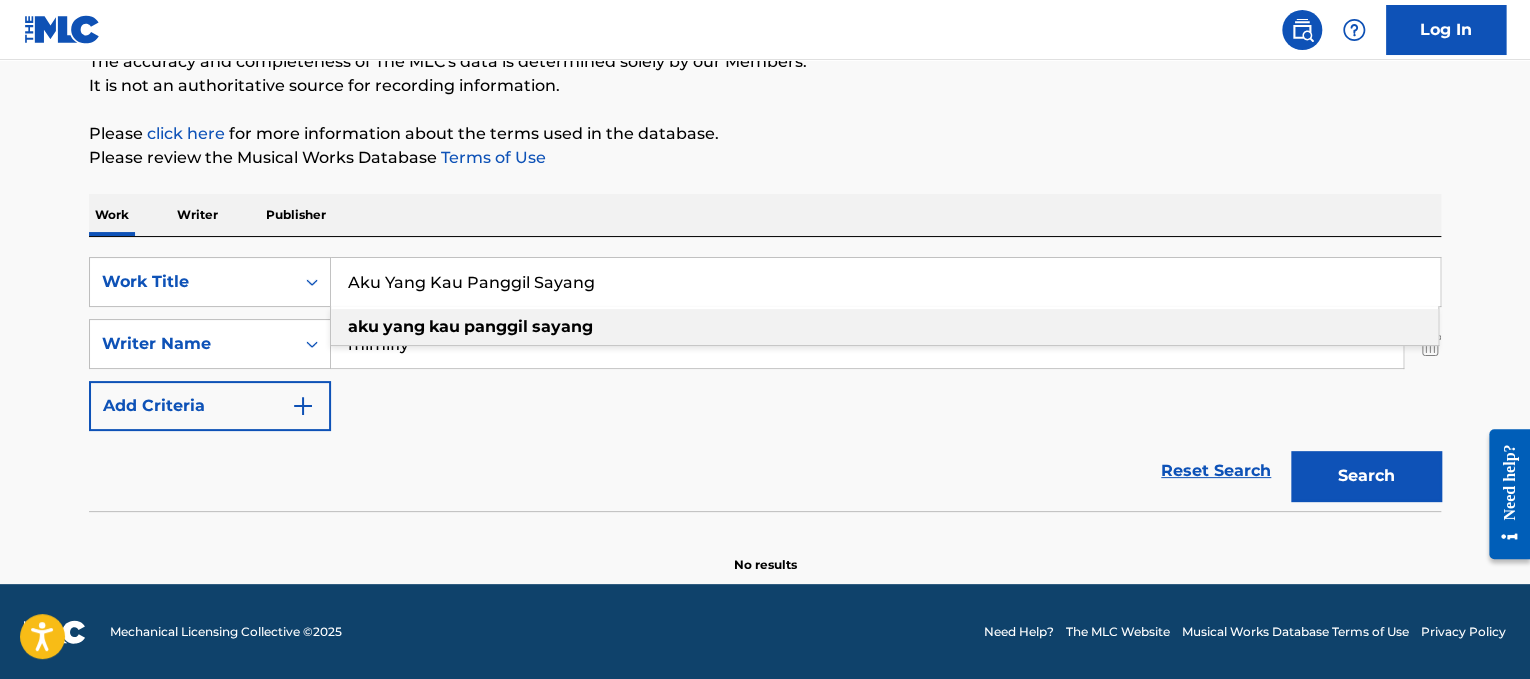 type on "Aku Yang Kau Panggil Sayang" 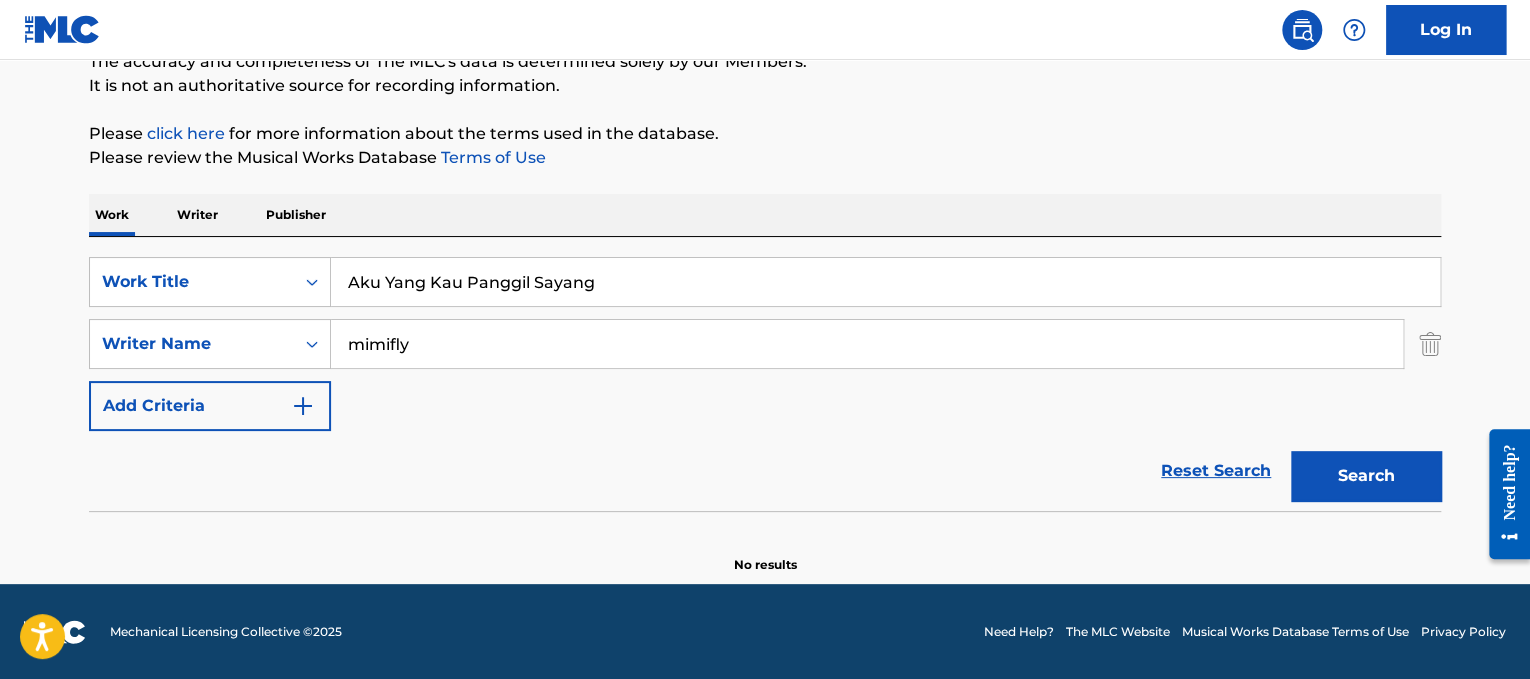 drag, startPoint x: 500, startPoint y: 353, endPoint x: 1, endPoint y: 303, distance: 501.49875 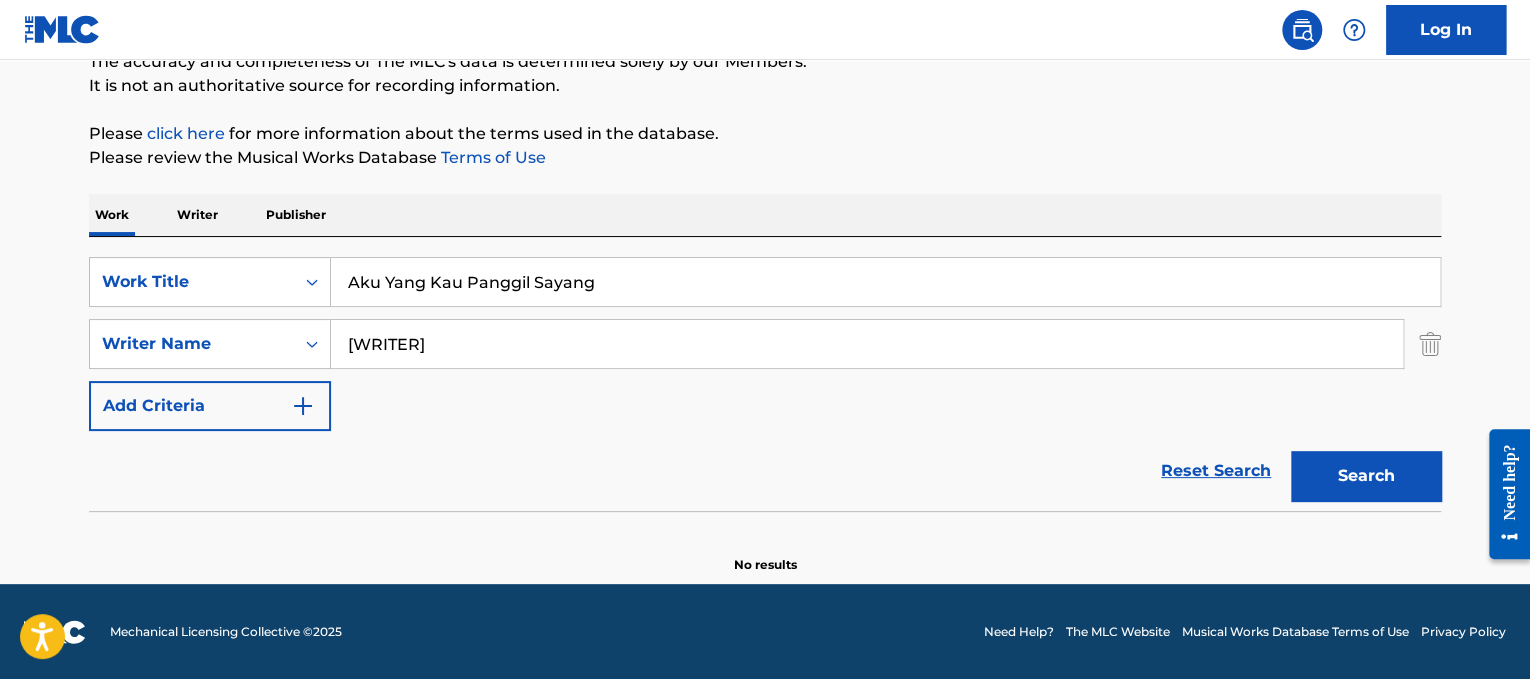 type on "[WRITER]" 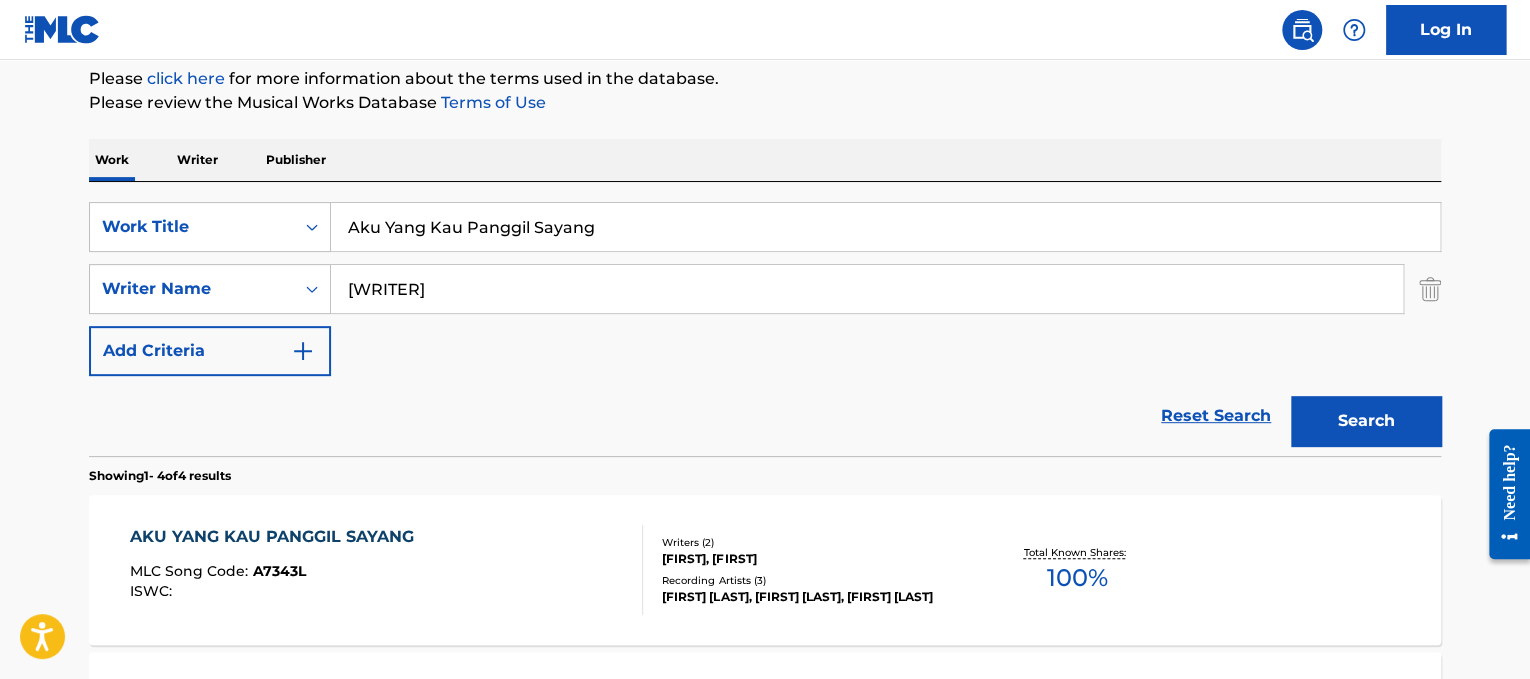scroll, scrollTop: 246, scrollLeft: 0, axis: vertical 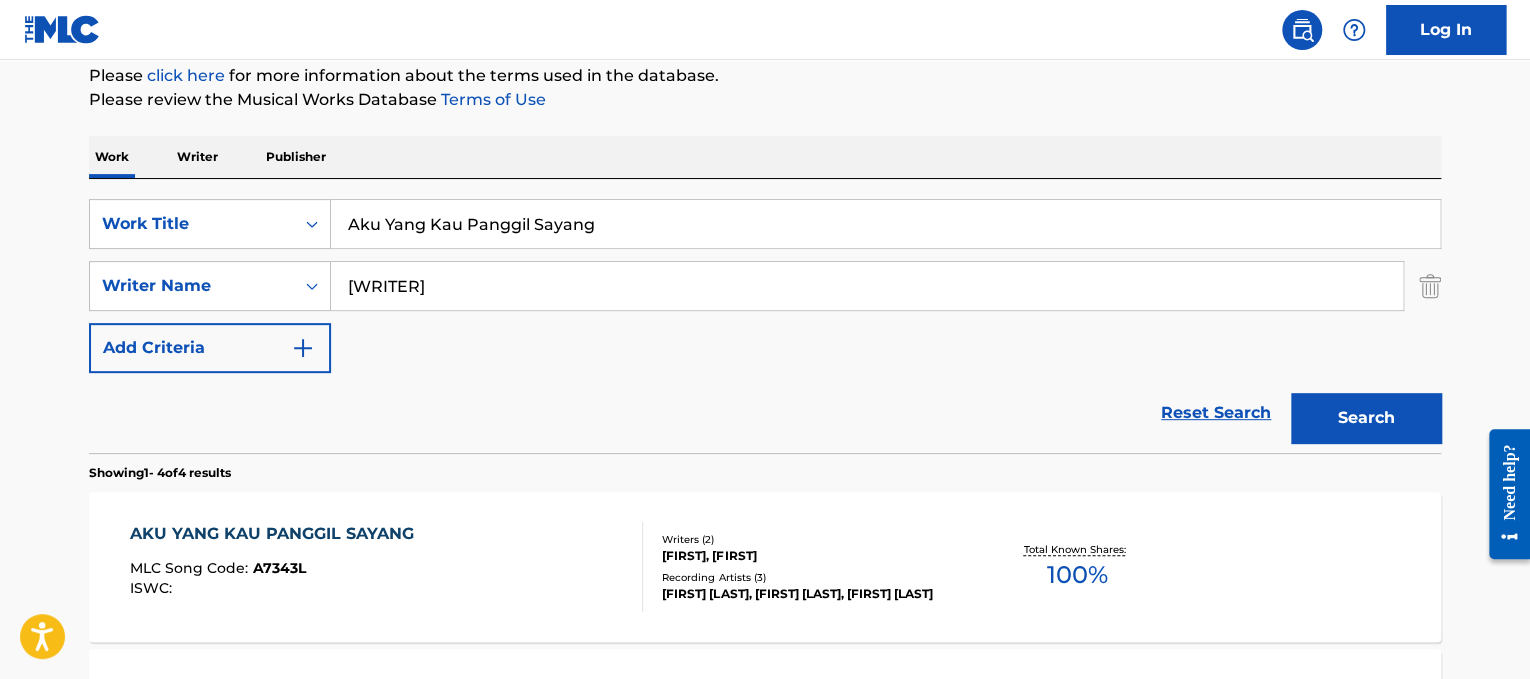 click on "AKU YANG KAU PANGGIL SAYANG MLC Song Code : A7343L ISWC :" at bounding box center (387, 567) 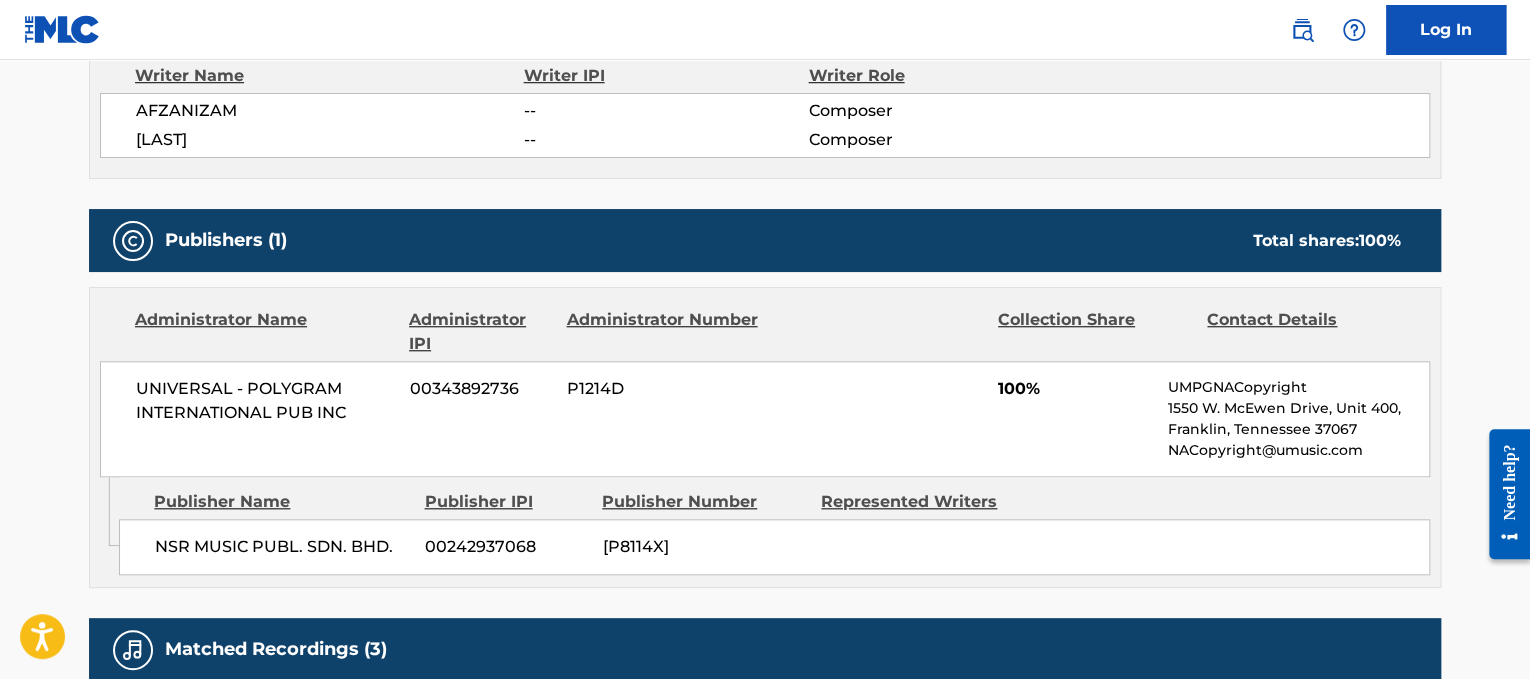 scroll, scrollTop: 764, scrollLeft: 0, axis: vertical 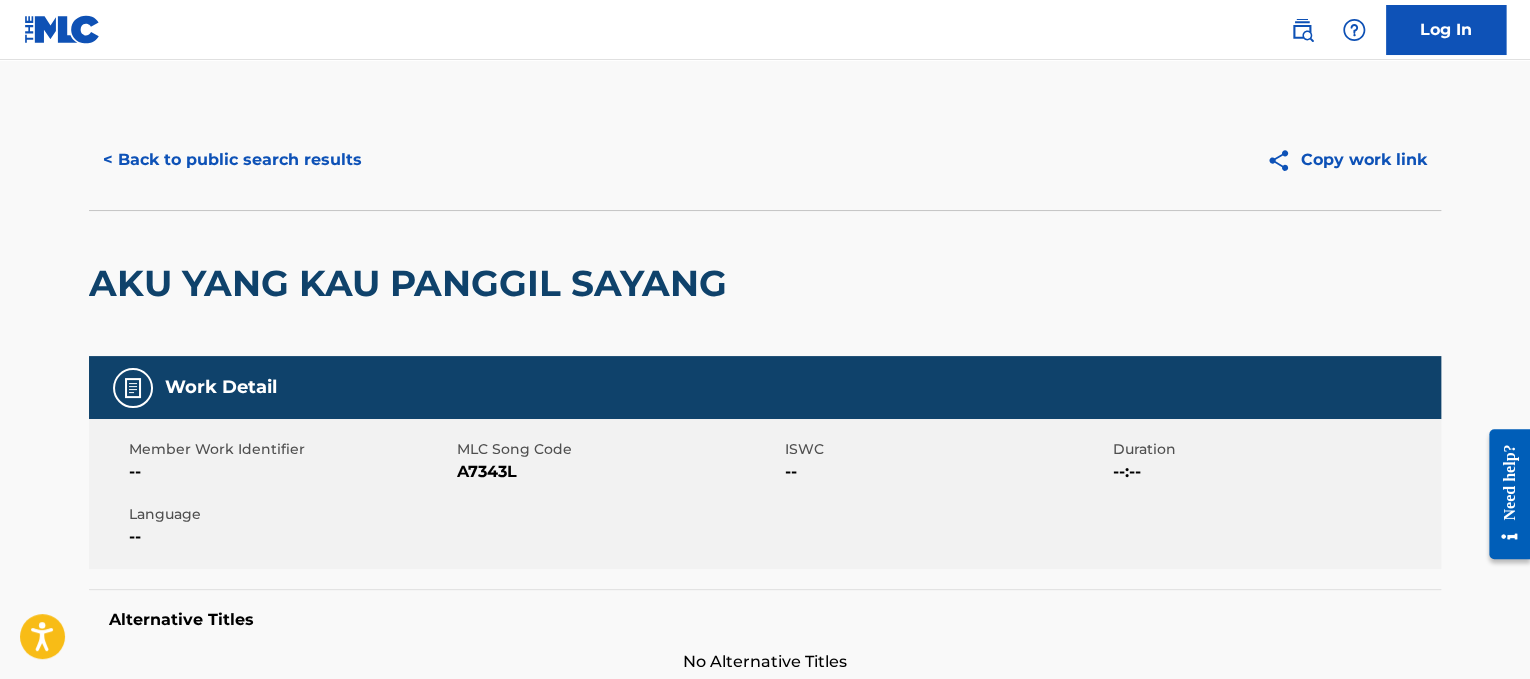 click on "< Back to public search results" at bounding box center [232, 160] 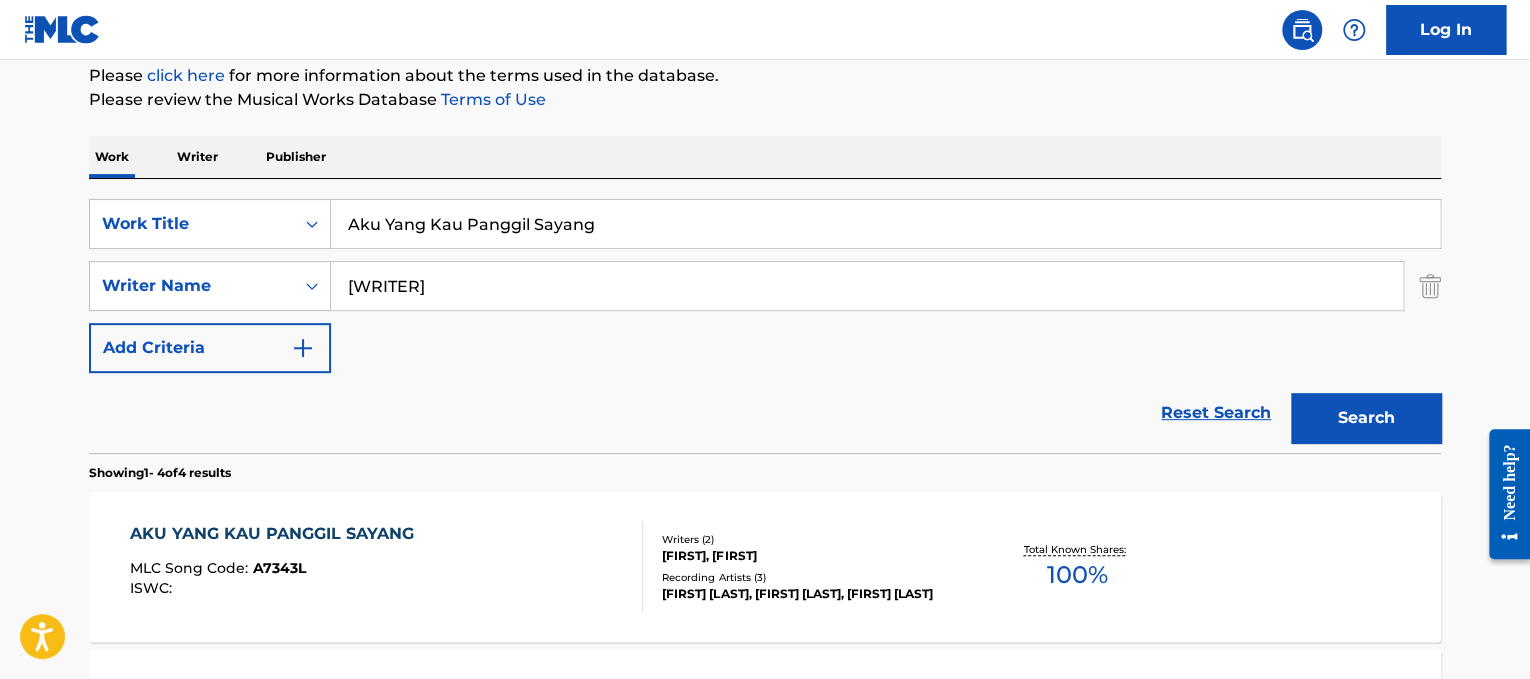 drag, startPoint x: 622, startPoint y: 227, endPoint x: 129, endPoint y: 140, distance: 500.6176 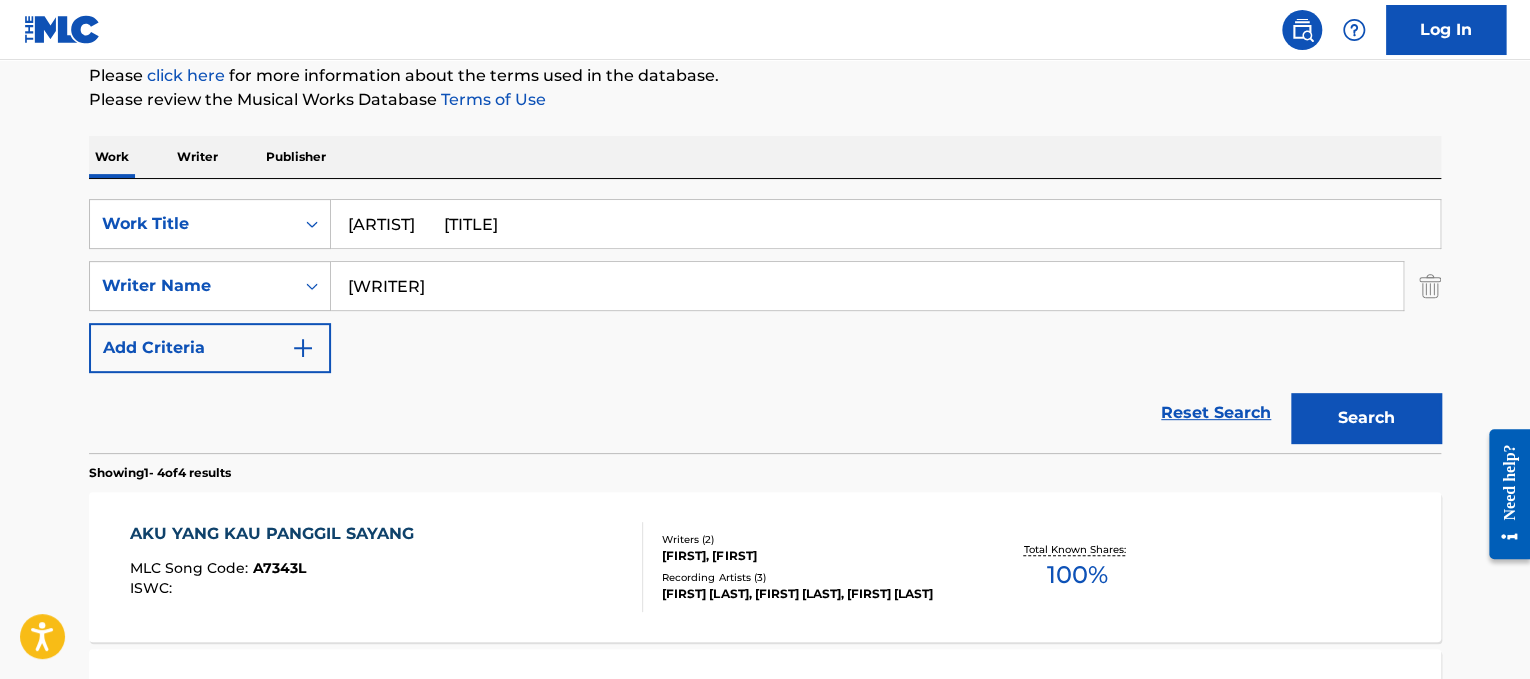drag, startPoint x: 466, startPoint y: 215, endPoint x: 285, endPoint y: 123, distance: 203.0394 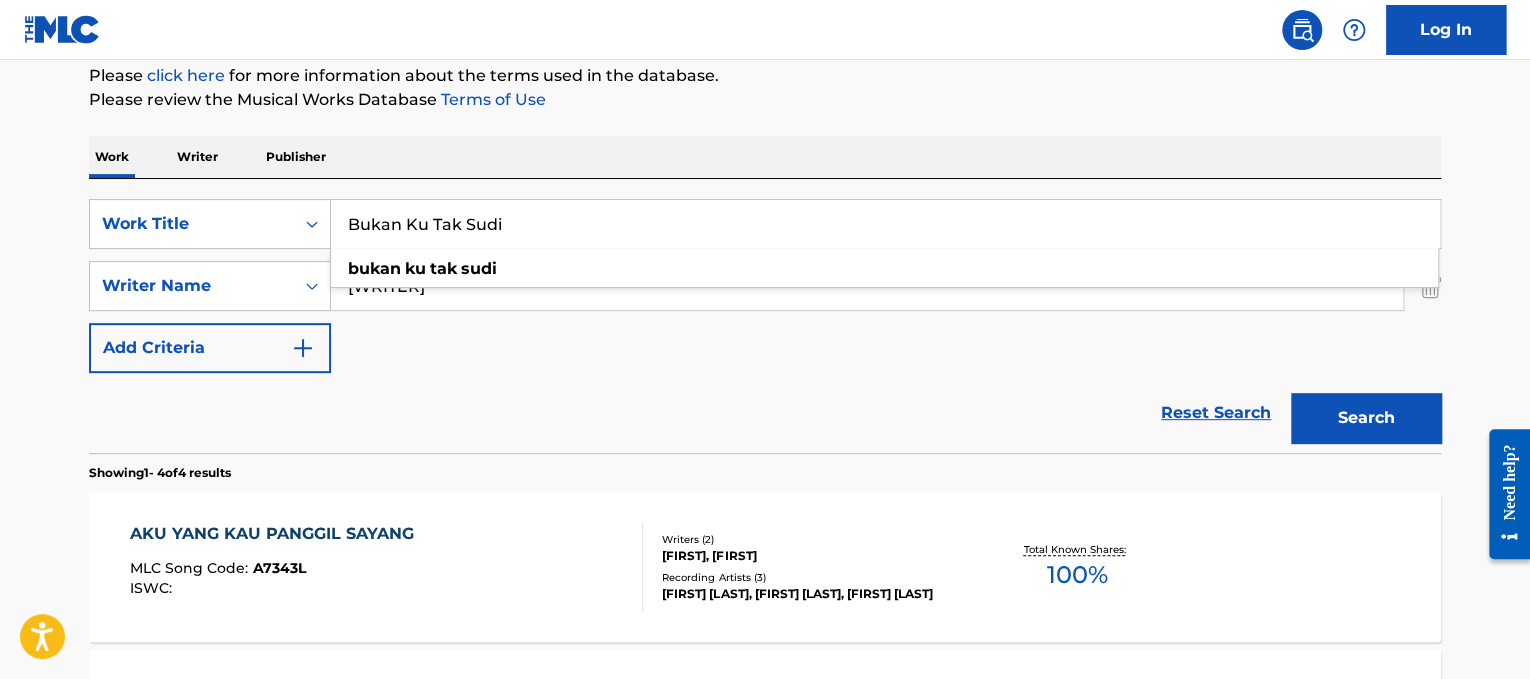 type on "Bukan Ku Tak Sudi" 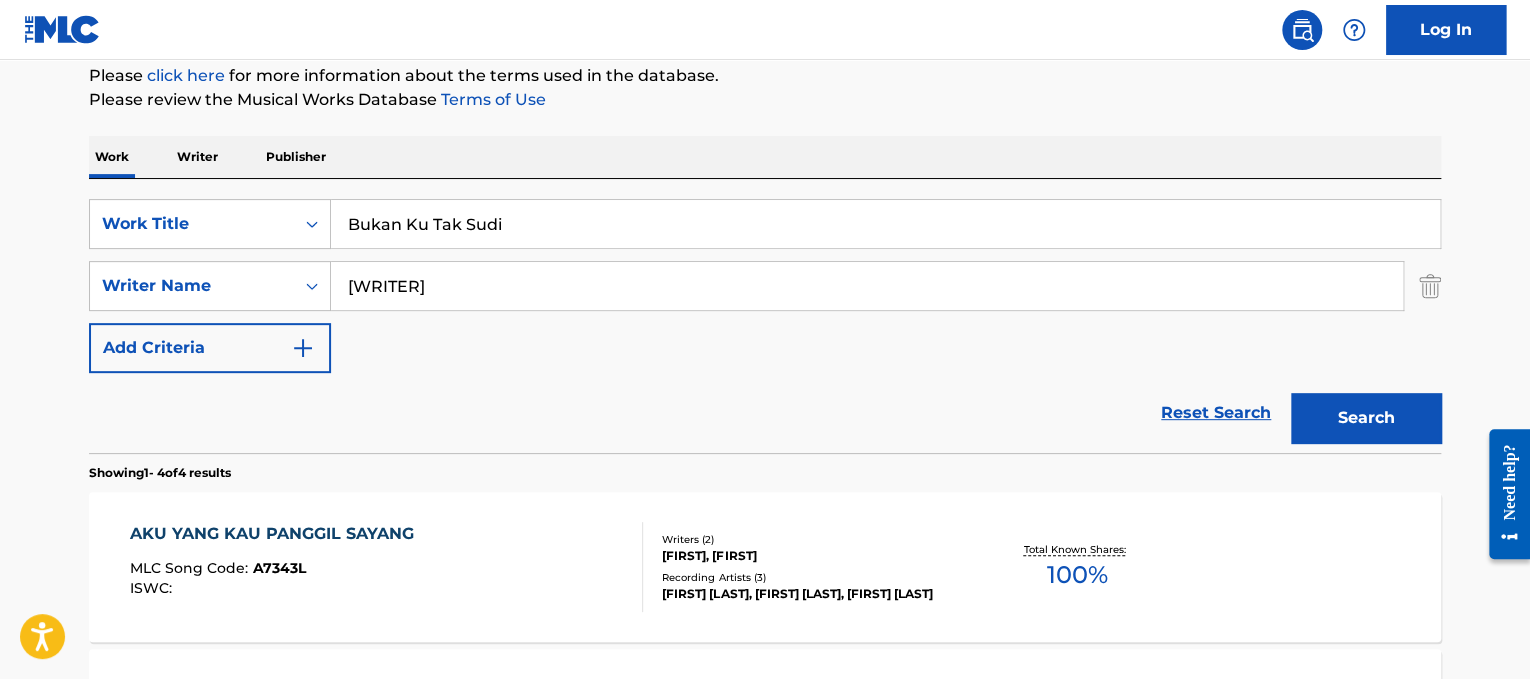 drag, startPoint x: 513, startPoint y: 300, endPoint x: 0, endPoint y: 165, distance: 530.4658 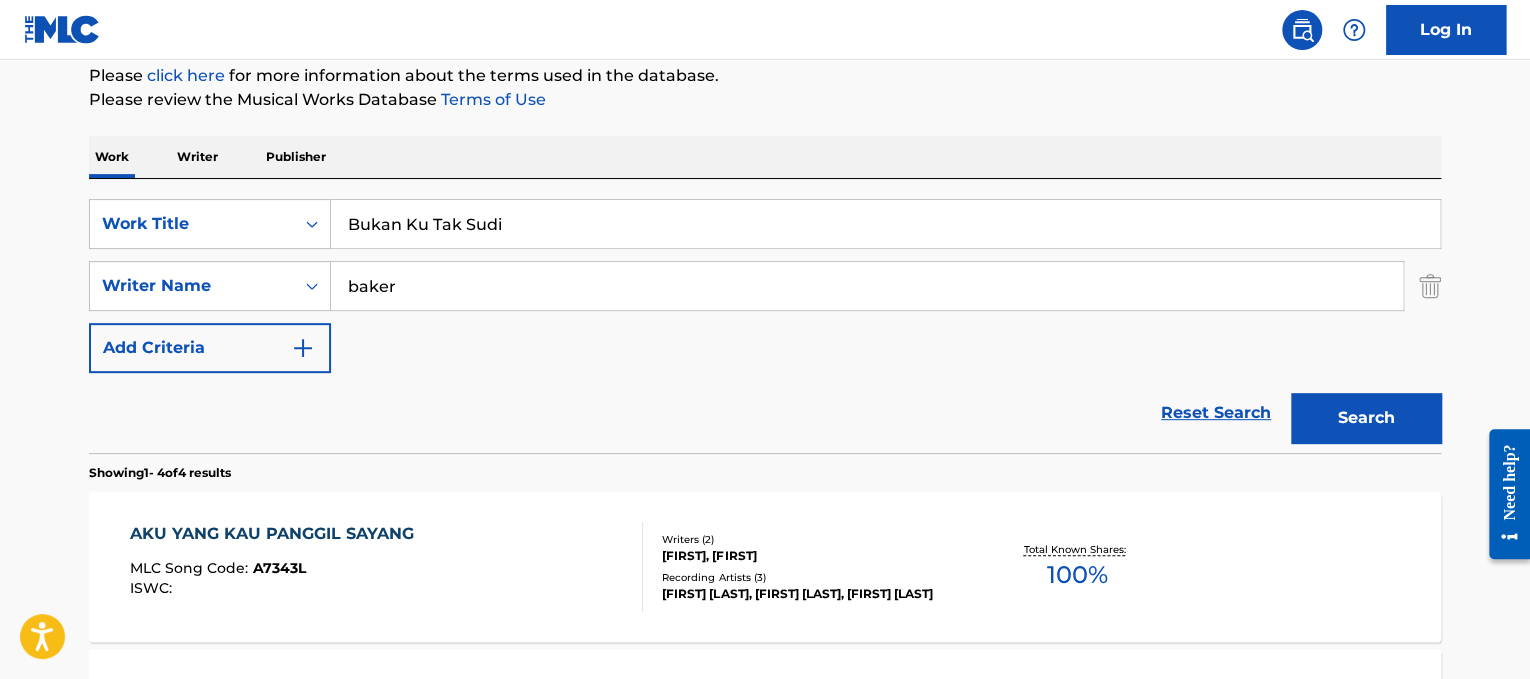 type on "baker" 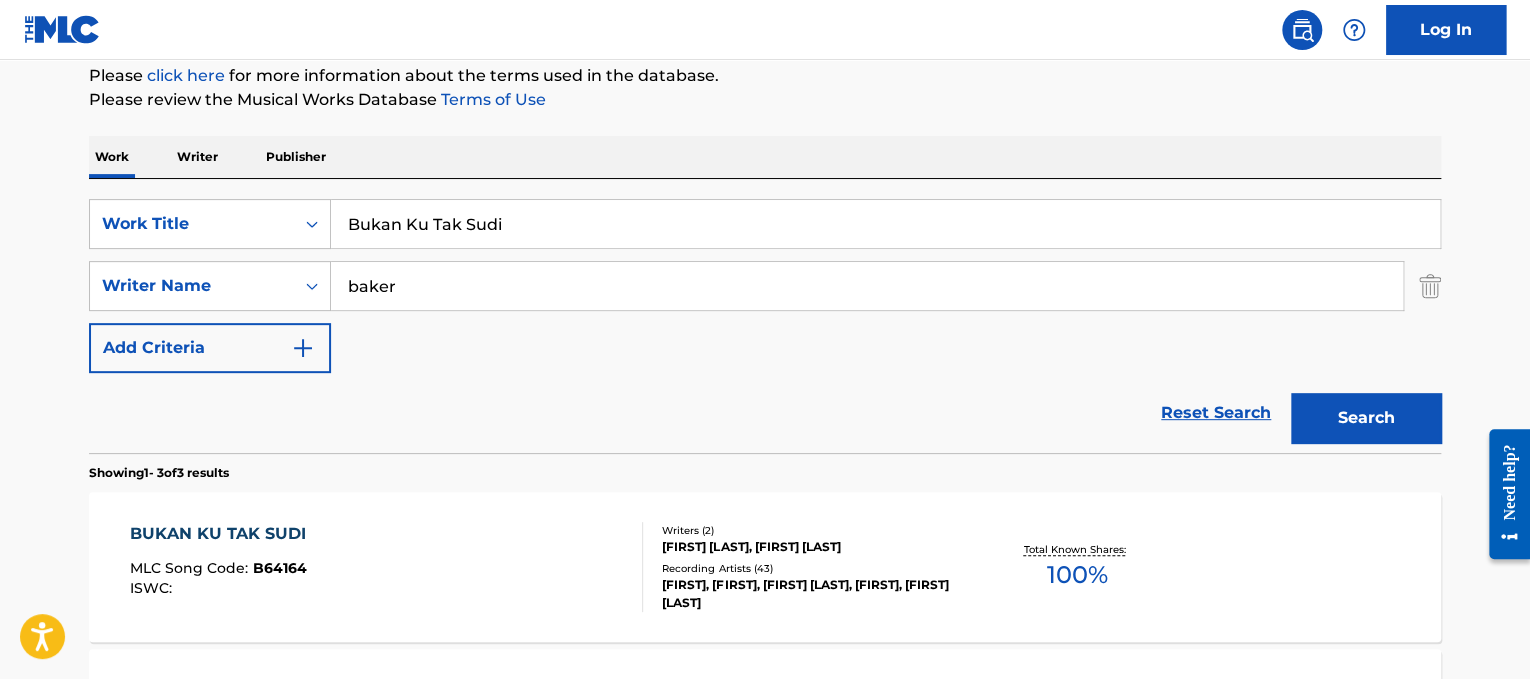click on "[TITLE] MLC Song Code : B64164 ISWC :" at bounding box center (387, 567) 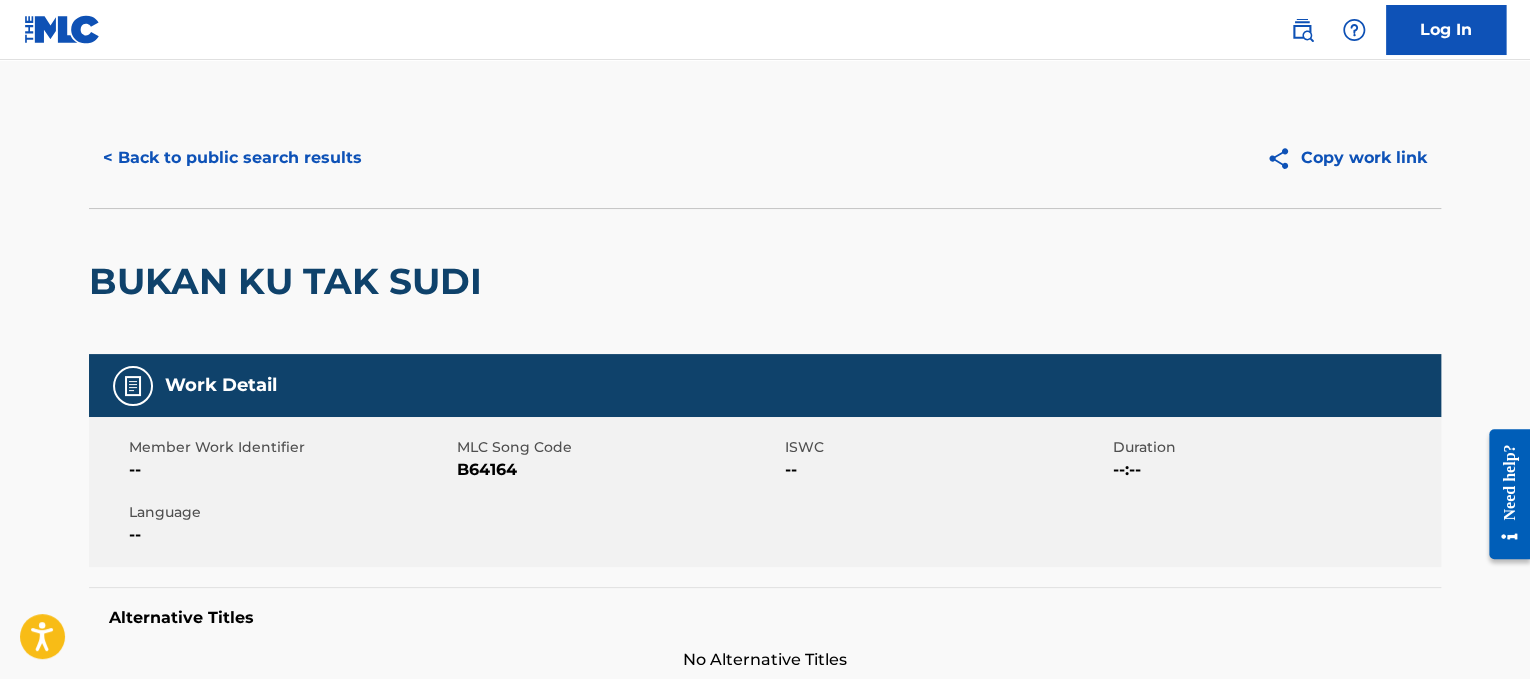 scroll, scrollTop: 0, scrollLeft: 0, axis: both 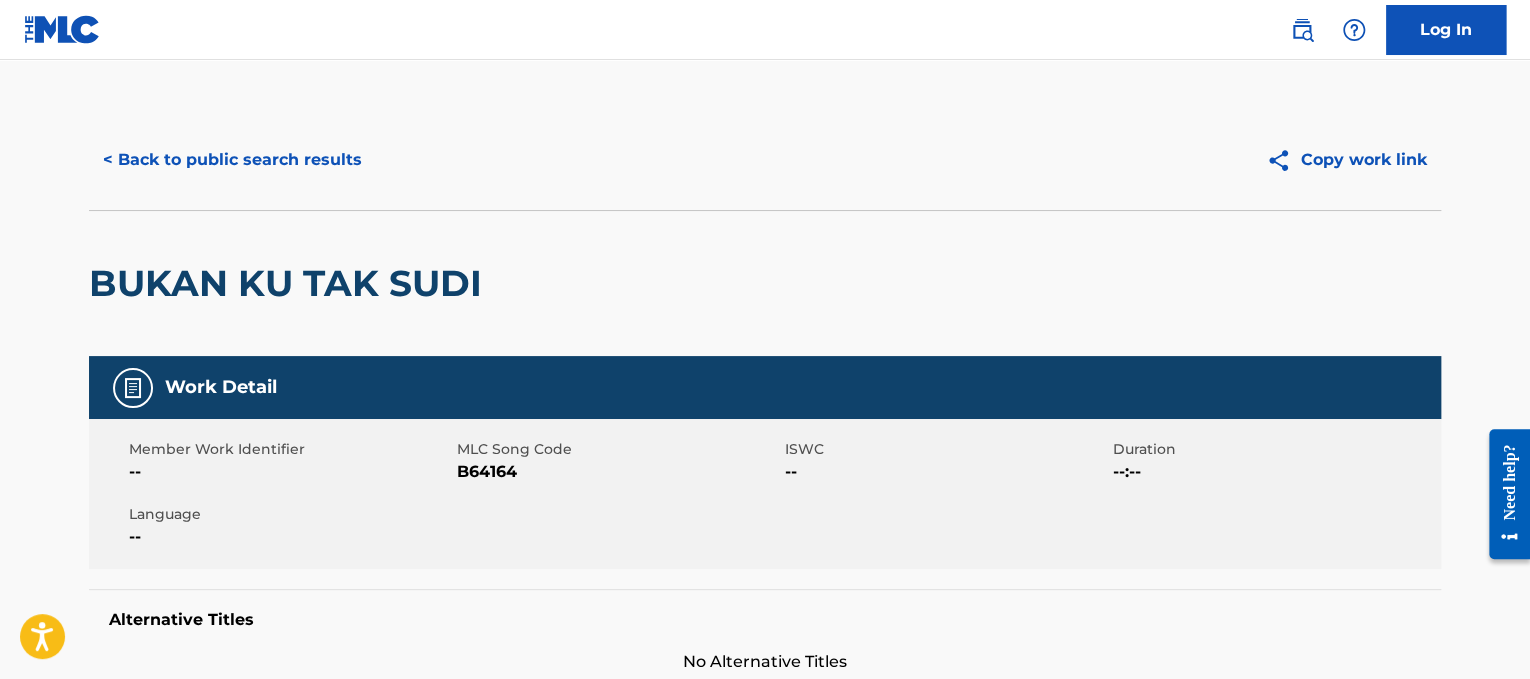 click on "< Back to public search results" at bounding box center (232, 160) 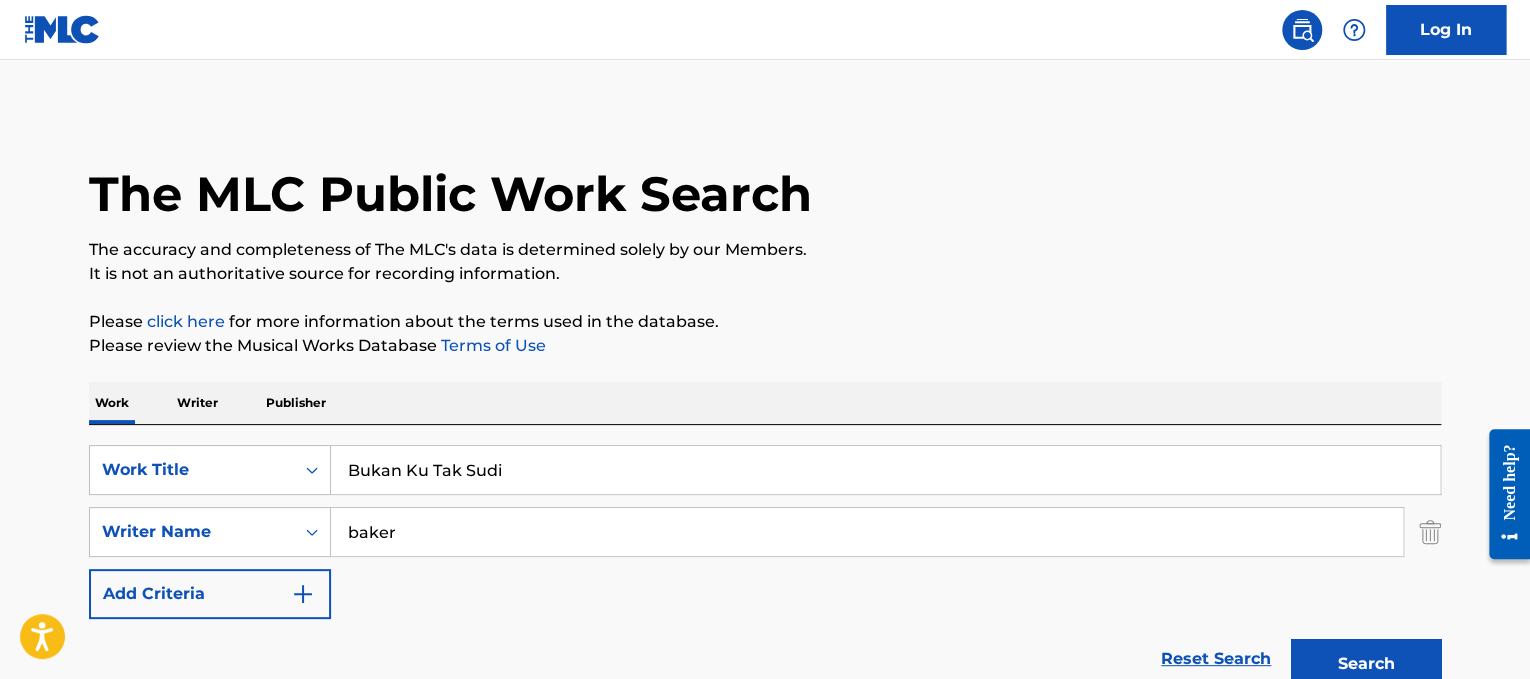 scroll, scrollTop: 246, scrollLeft: 0, axis: vertical 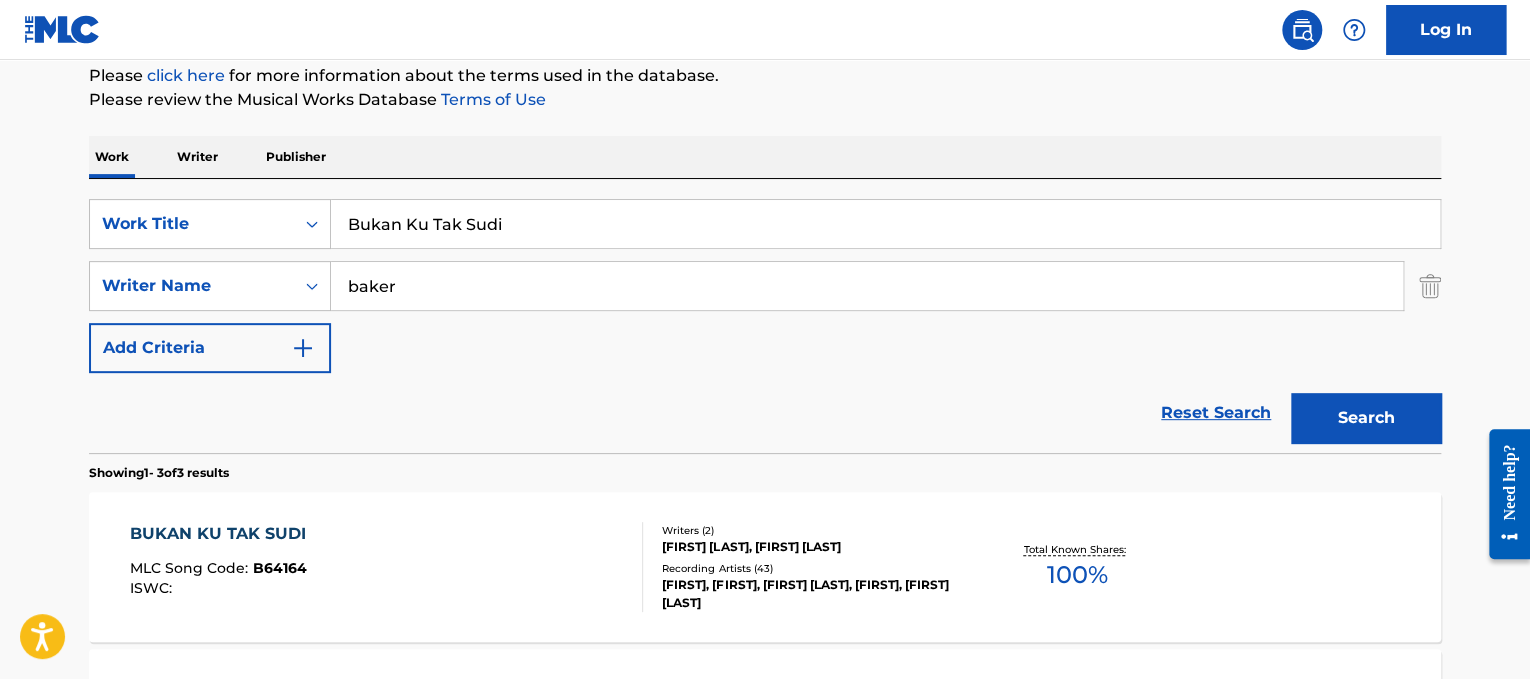 drag, startPoint x: 518, startPoint y: 222, endPoint x: 141, endPoint y: 147, distance: 384.38782 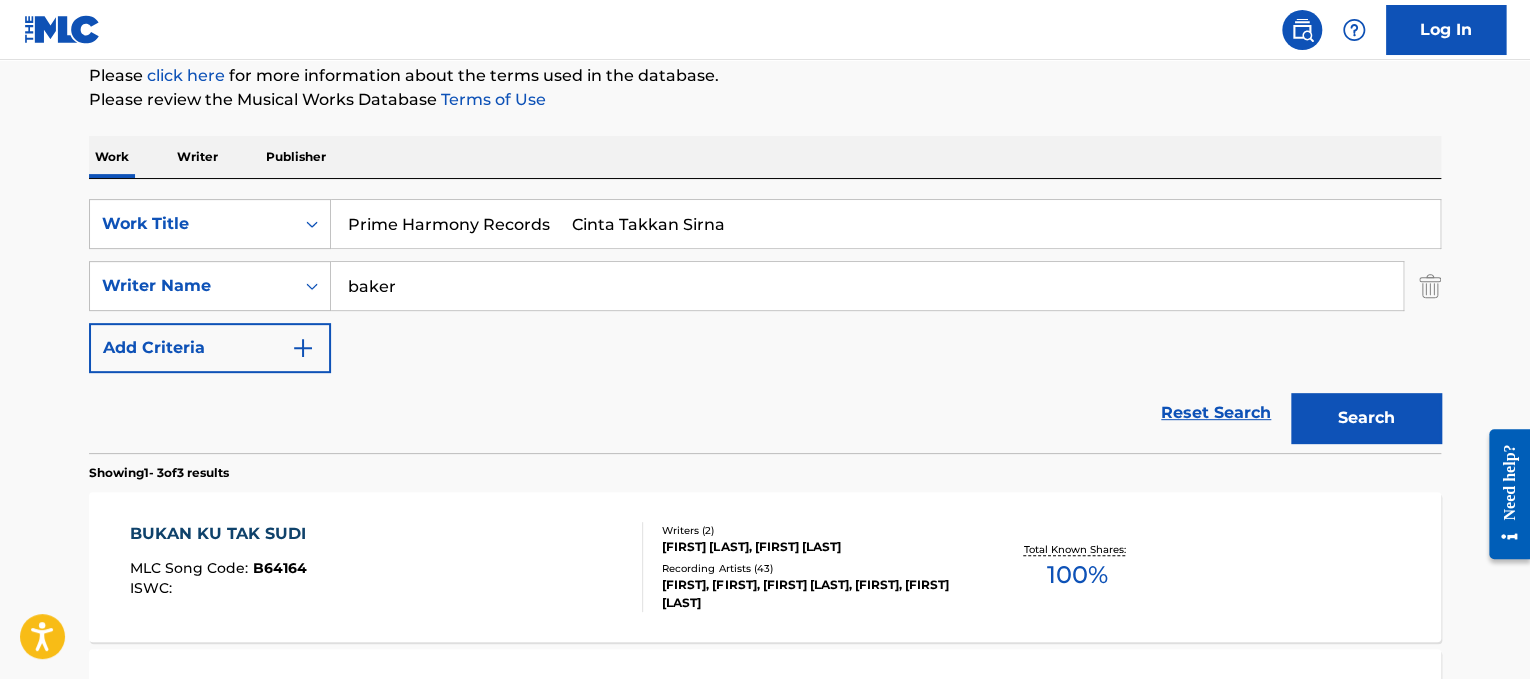drag, startPoint x: 547, startPoint y: 218, endPoint x: 299, endPoint y: 181, distance: 250.74489 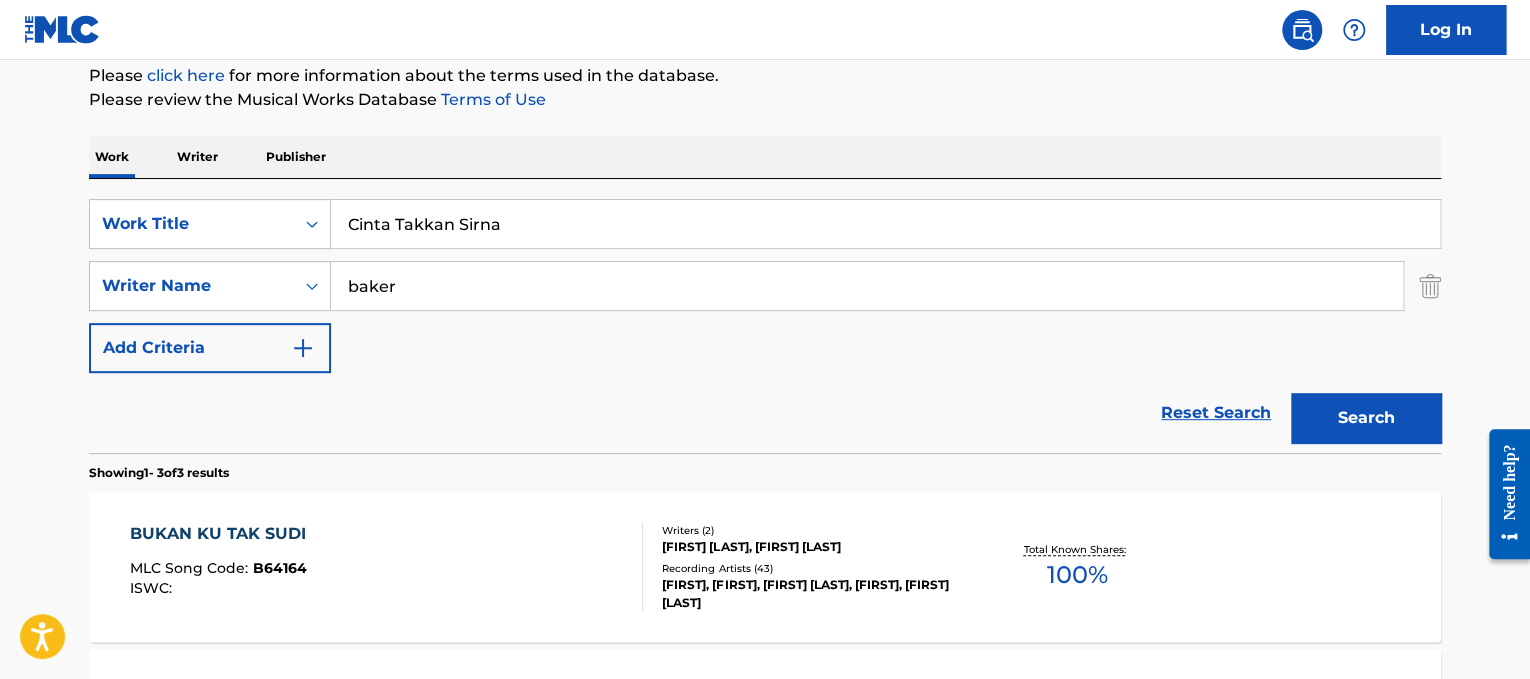 type on "Cinta Takkan Sirna" 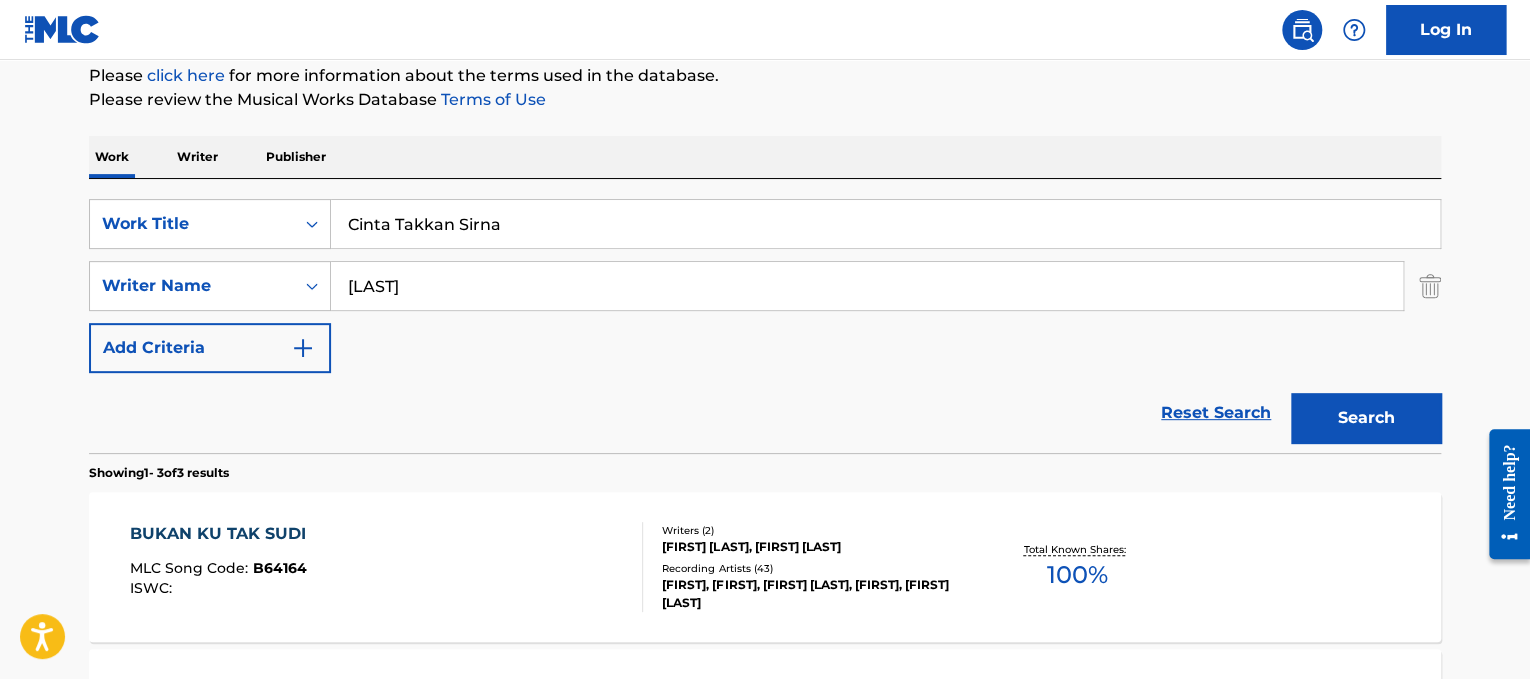 type on "[LAST]" 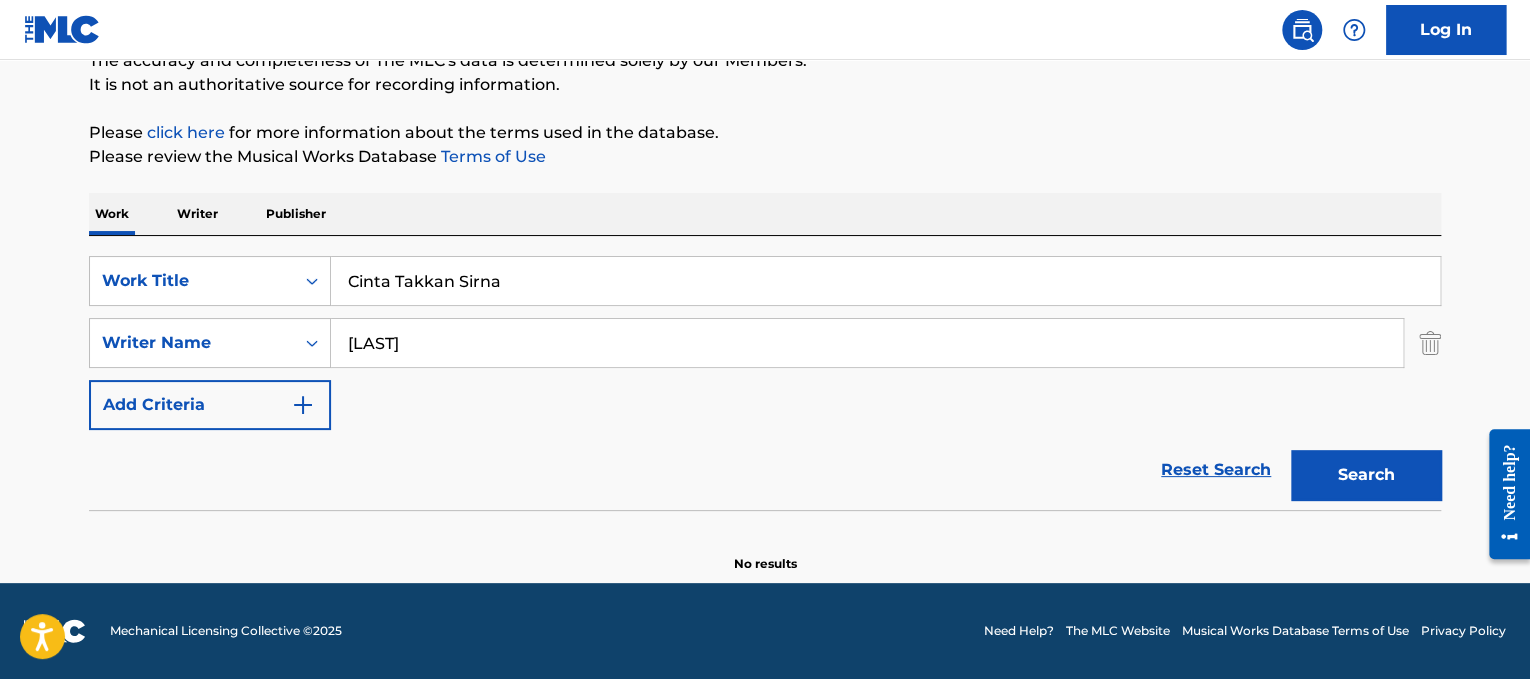 scroll, scrollTop: 188, scrollLeft: 0, axis: vertical 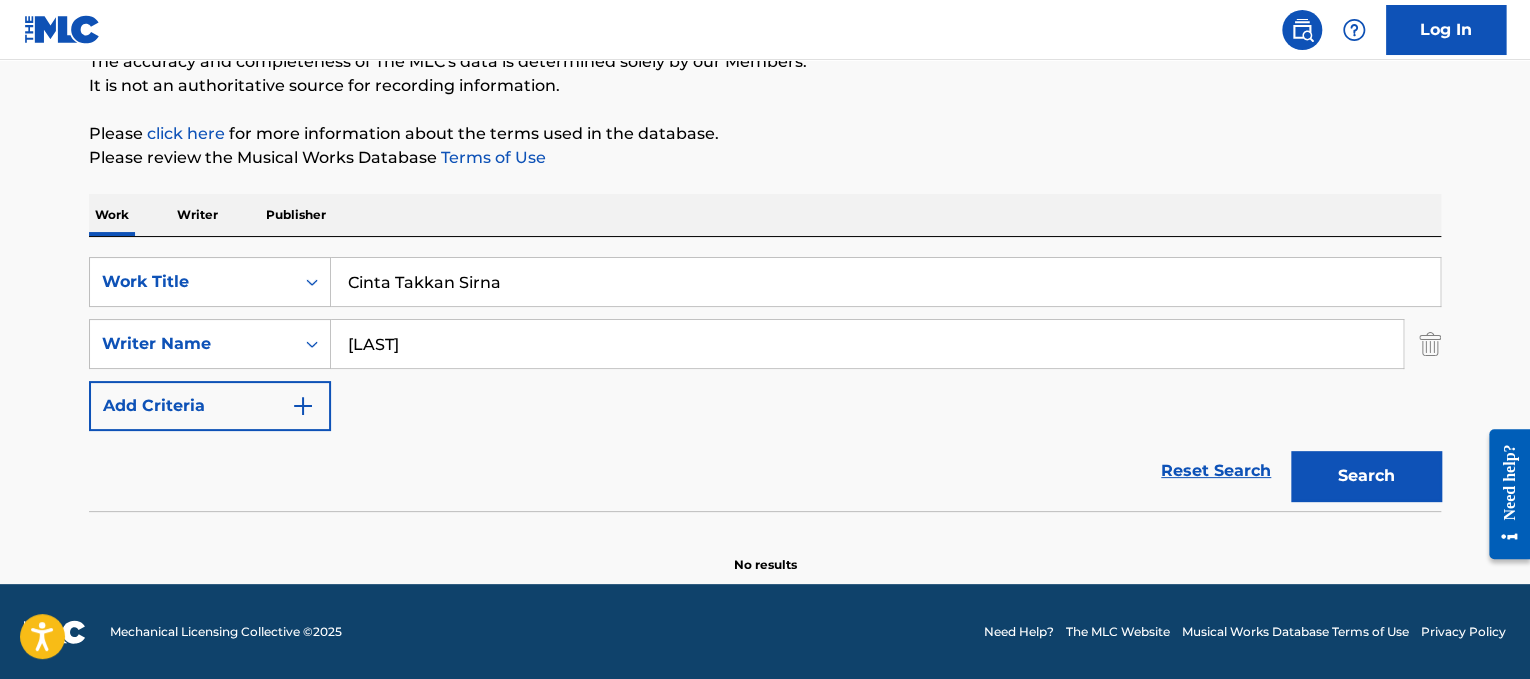 click on "Search" at bounding box center [1366, 476] 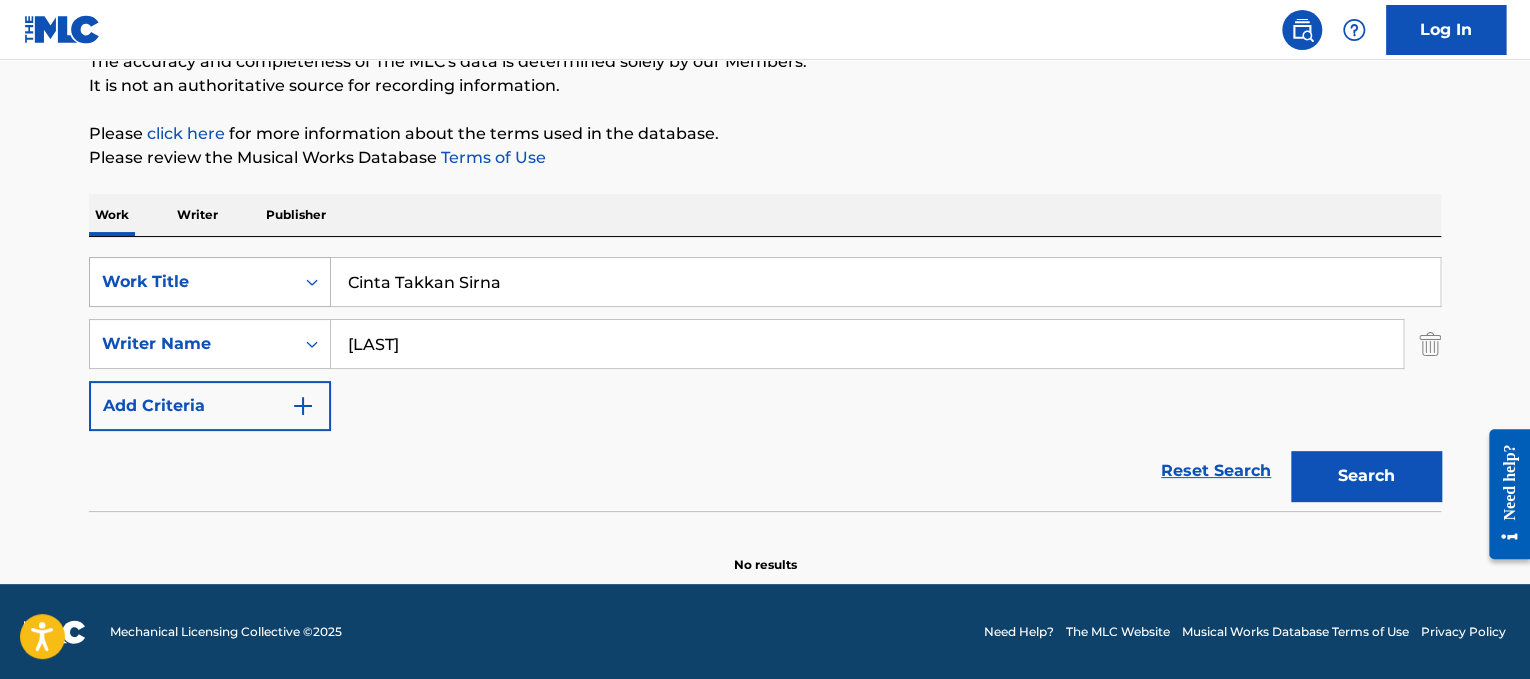 drag, startPoint x: 631, startPoint y: 279, endPoint x: 165, endPoint y: 267, distance: 466.15448 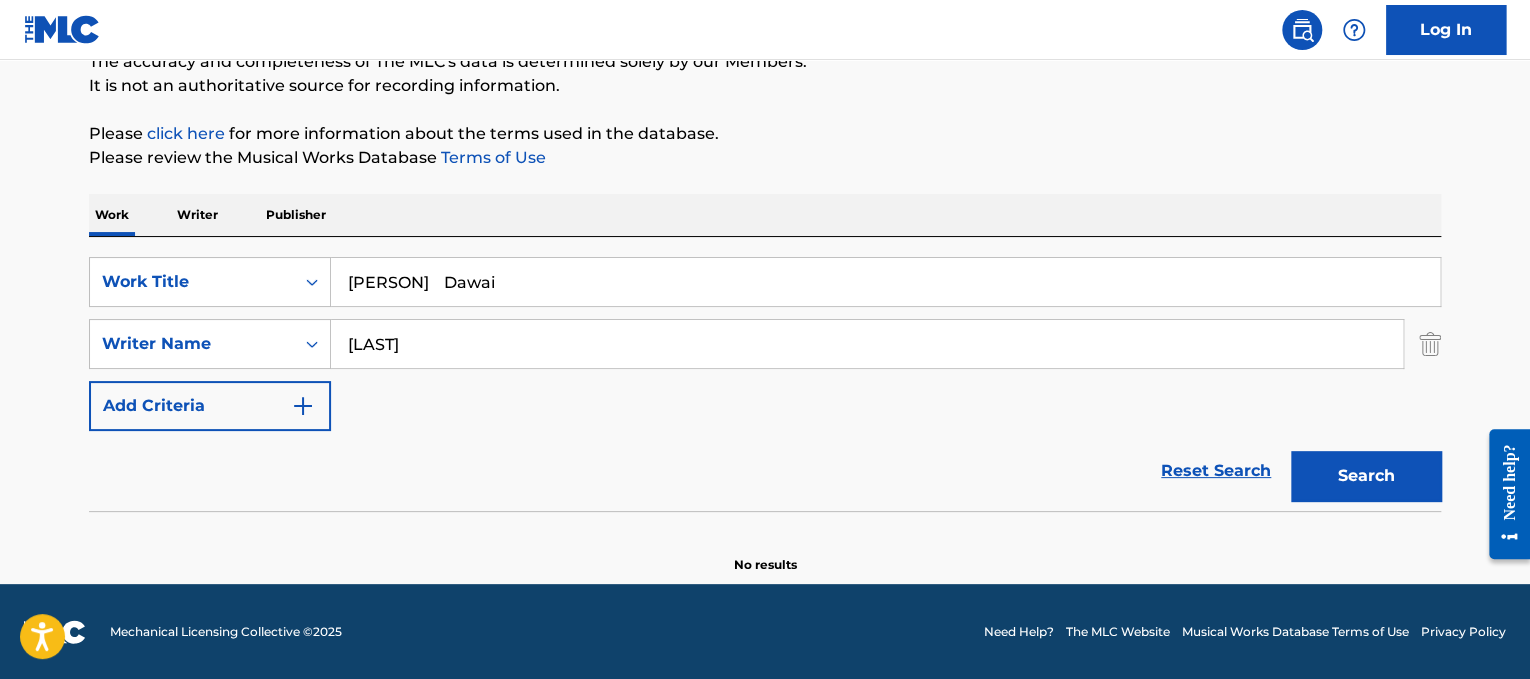 drag, startPoint x: 485, startPoint y: 280, endPoint x: 107, endPoint y: 191, distance: 388.33618 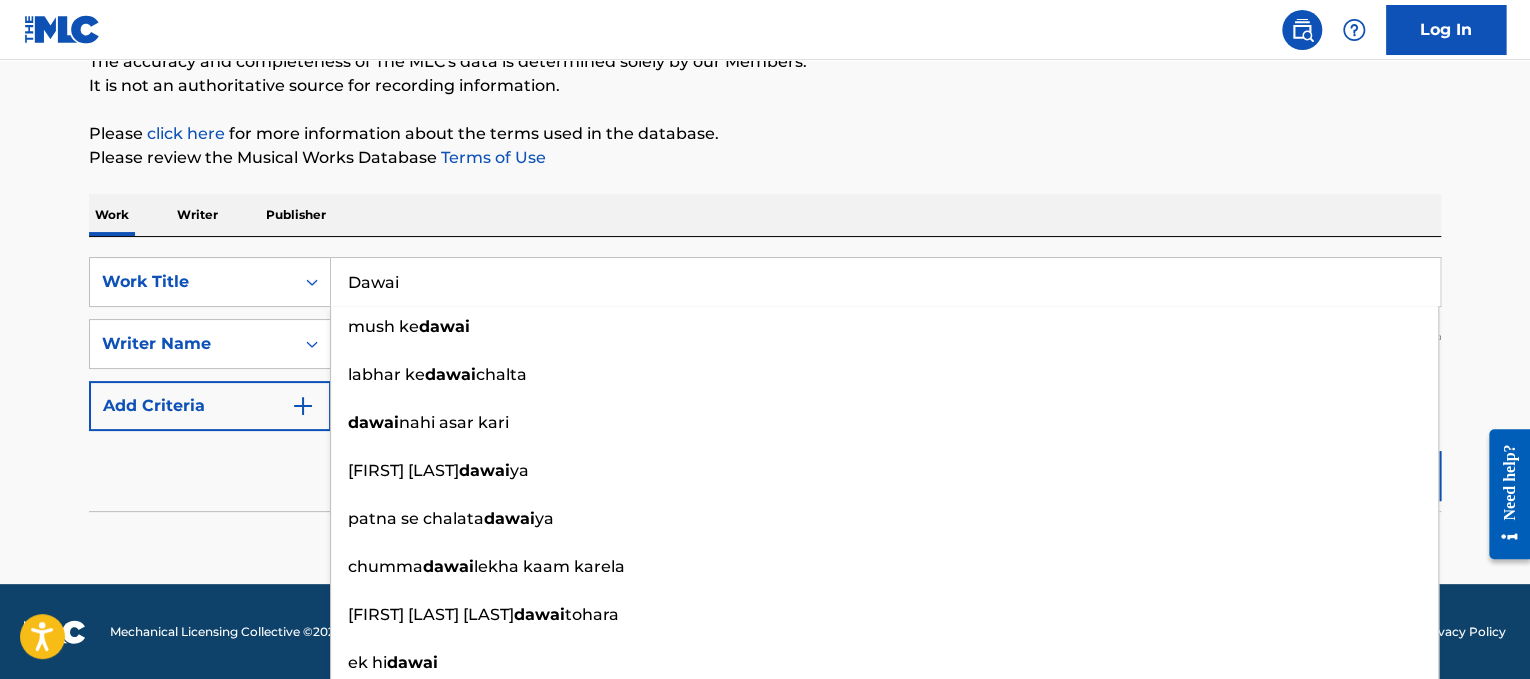 click on "Dawai" at bounding box center [885, 282] 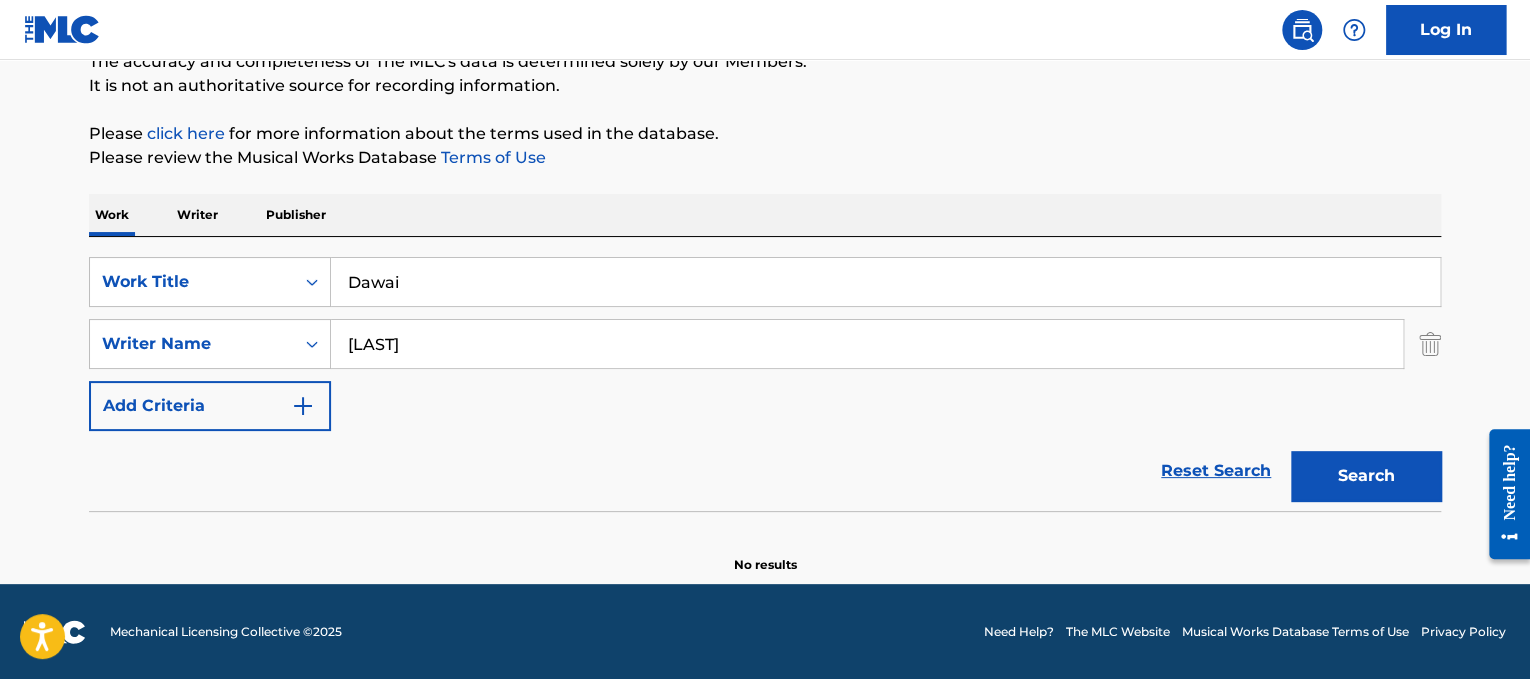 drag, startPoint x: 554, startPoint y: 340, endPoint x: 0, endPoint y: 161, distance: 582.20013 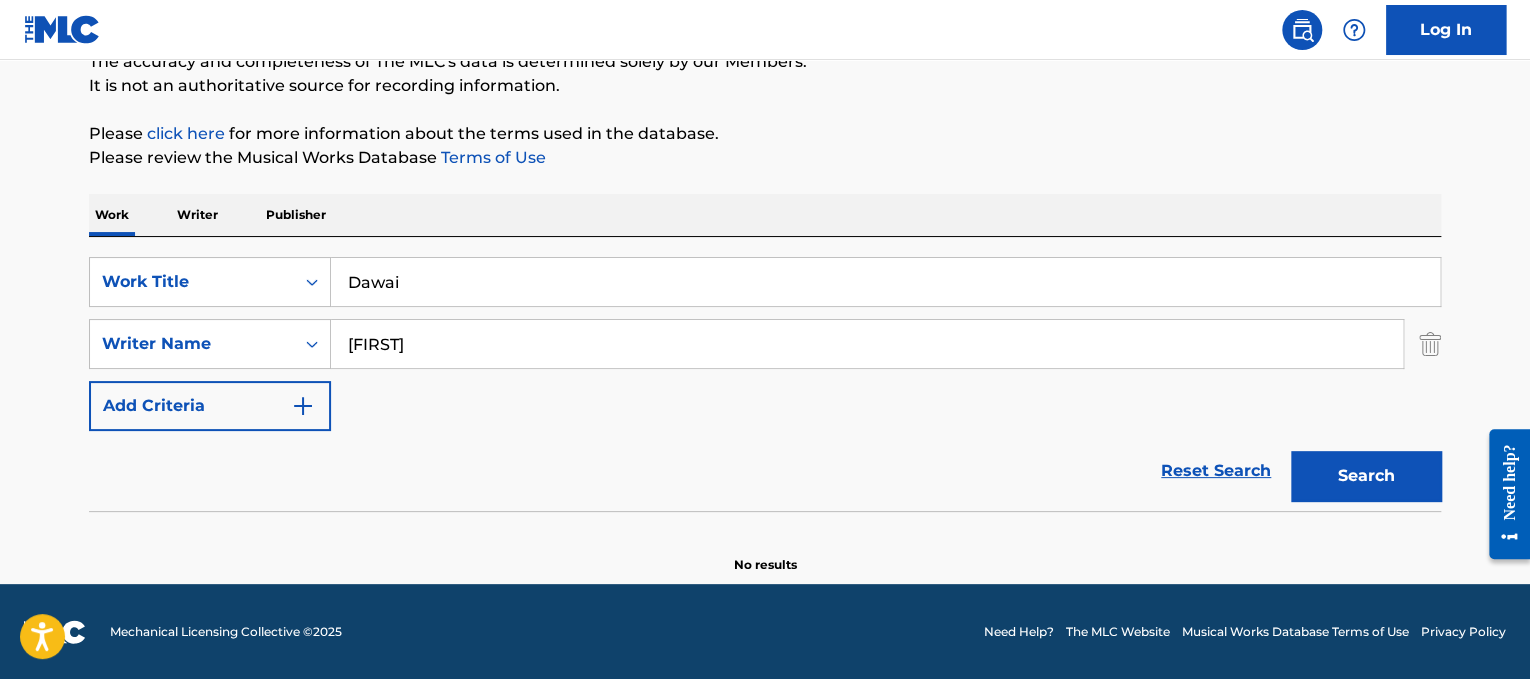 type on "[FIRST]" 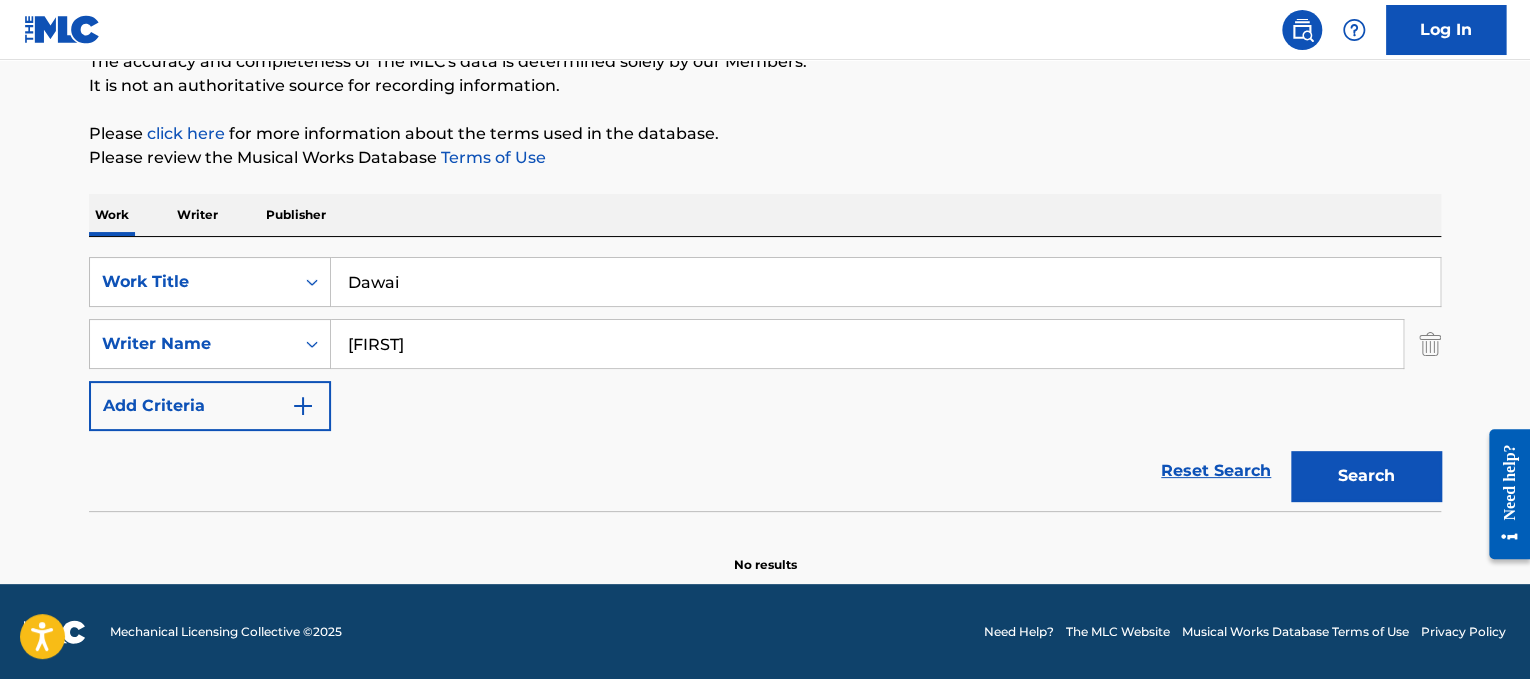 drag, startPoint x: 648, startPoint y: 278, endPoint x: 223, endPoint y: 240, distance: 426.69543 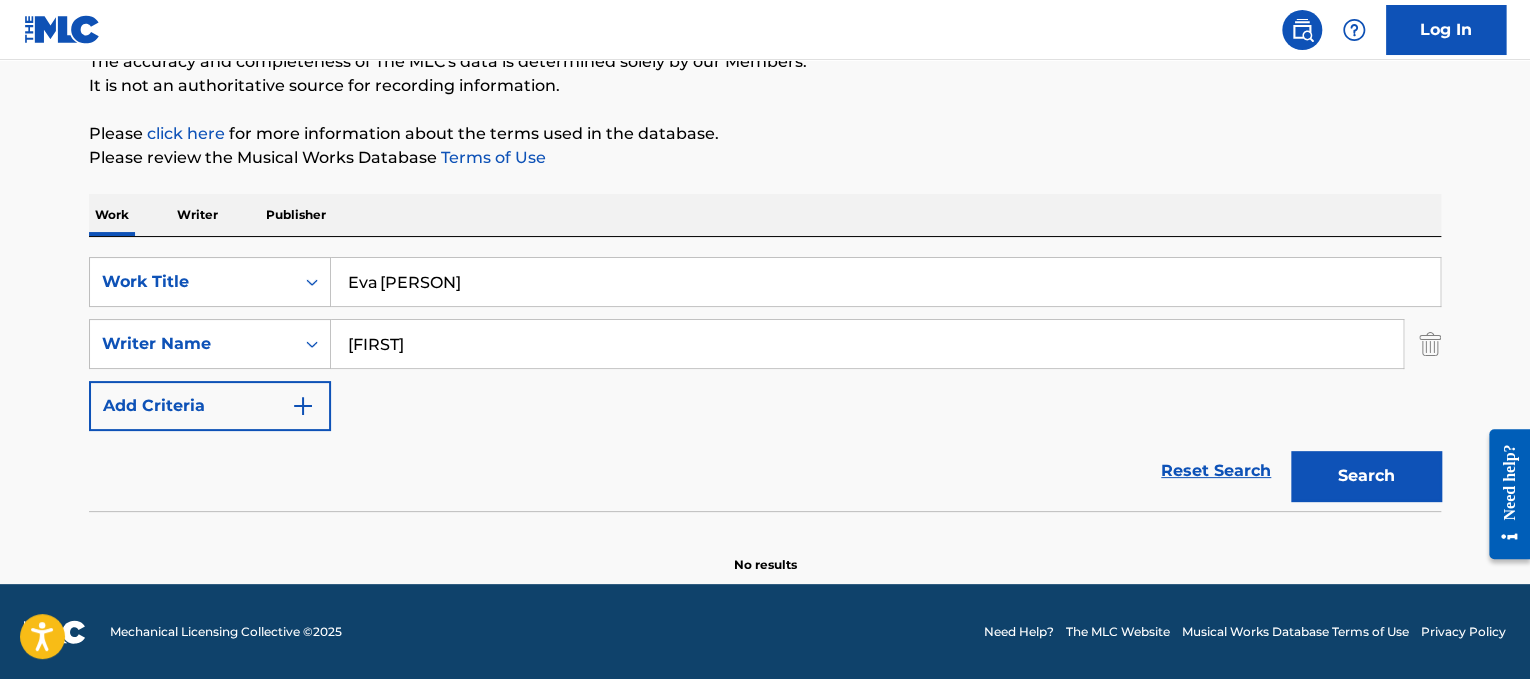 drag, startPoint x: 385, startPoint y: 282, endPoint x: 256, endPoint y: 212, distance: 146.76852 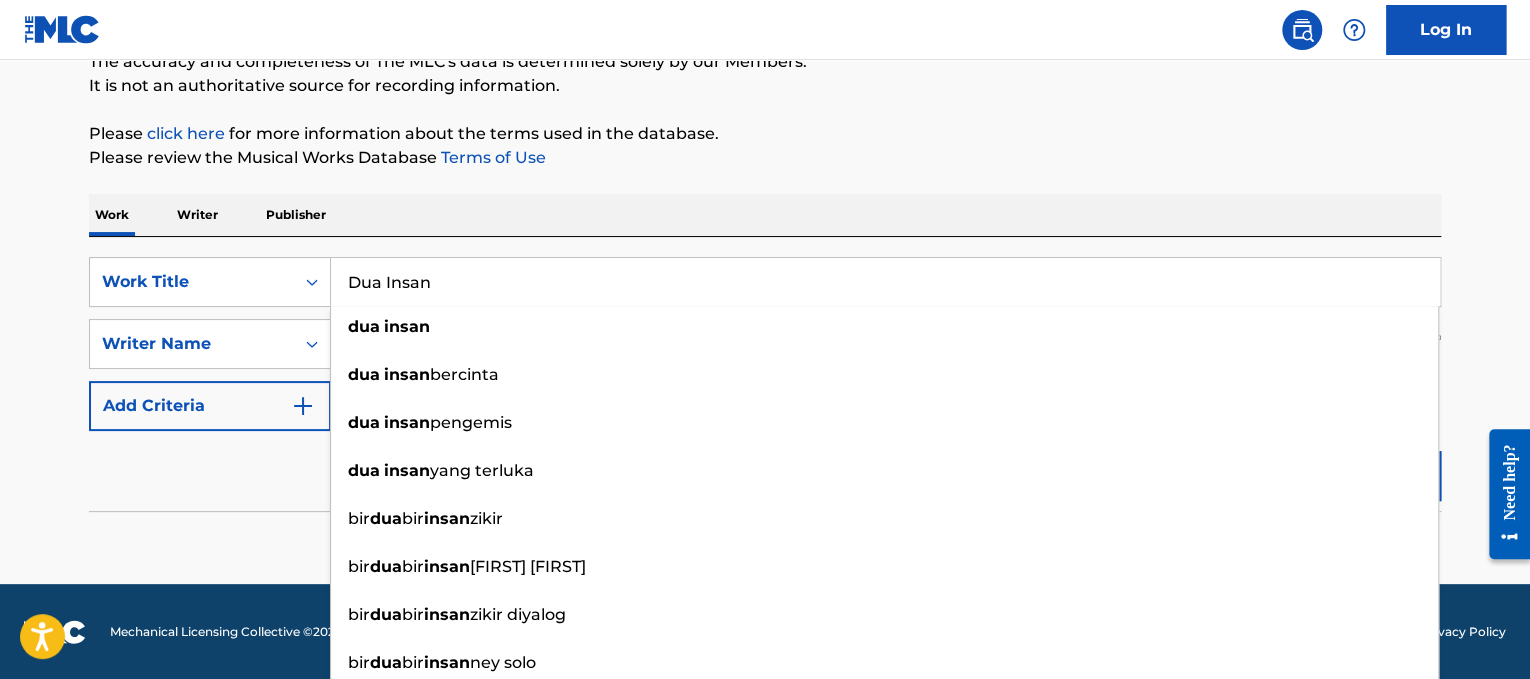 type on "Dua Insan" 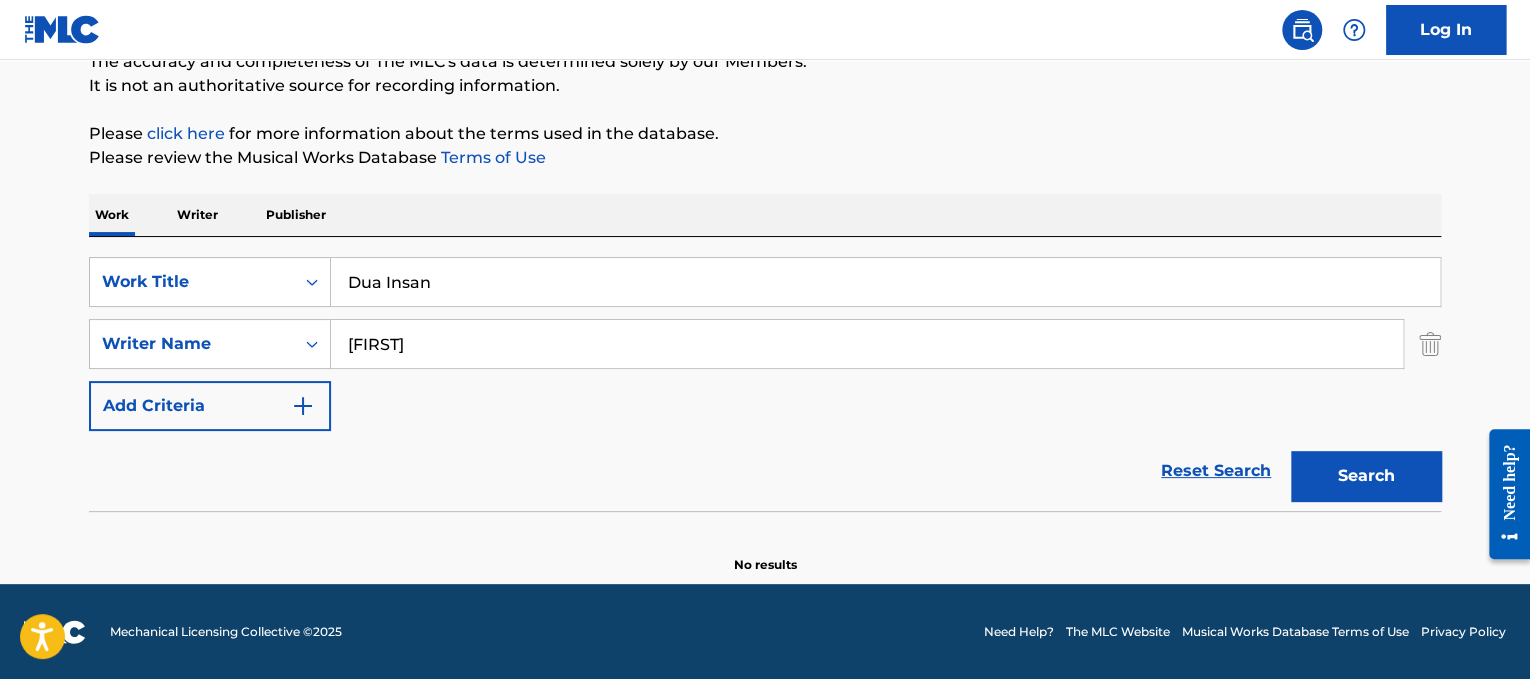 drag, startPoint x: 541, startPoint y: 328, endPoint x: 0, endPoint y: 92, distance: 590.2347 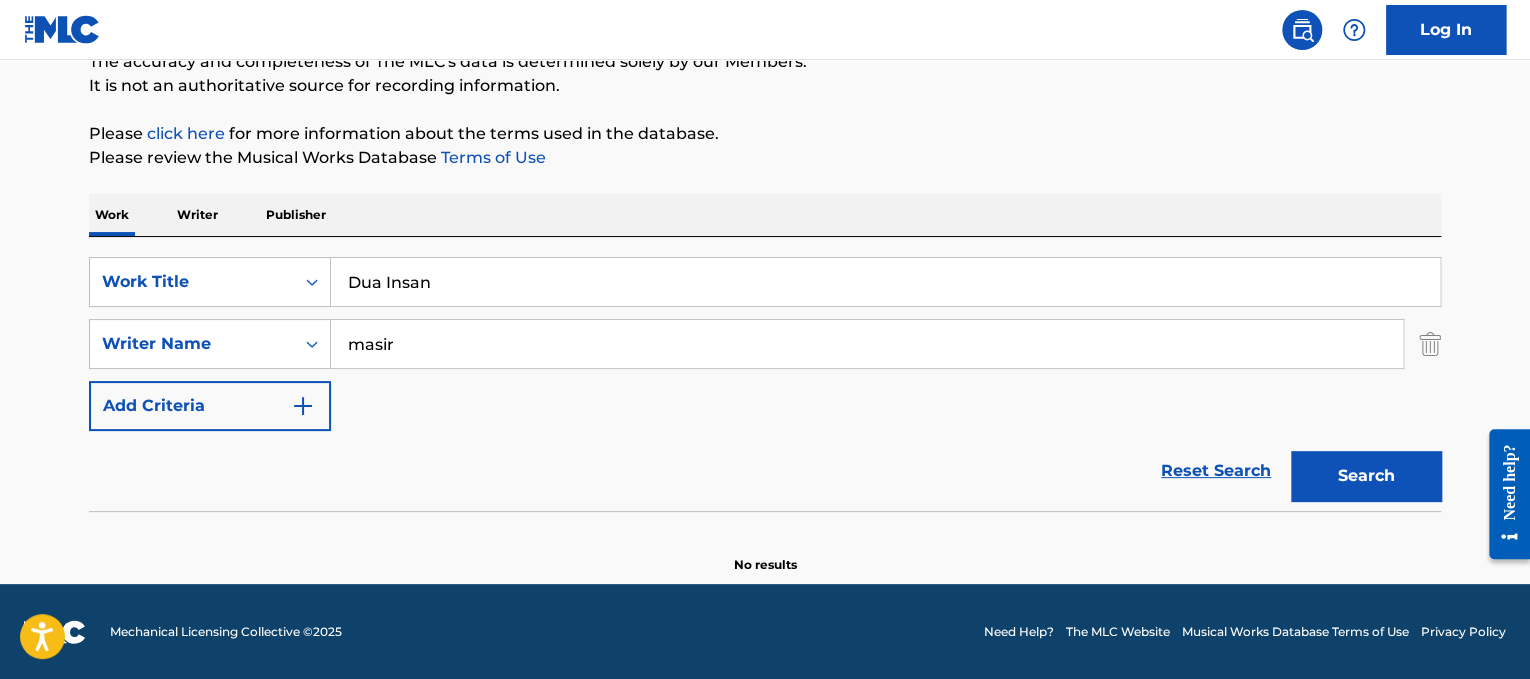 click on "Search" at bounding box center (1366, 476) 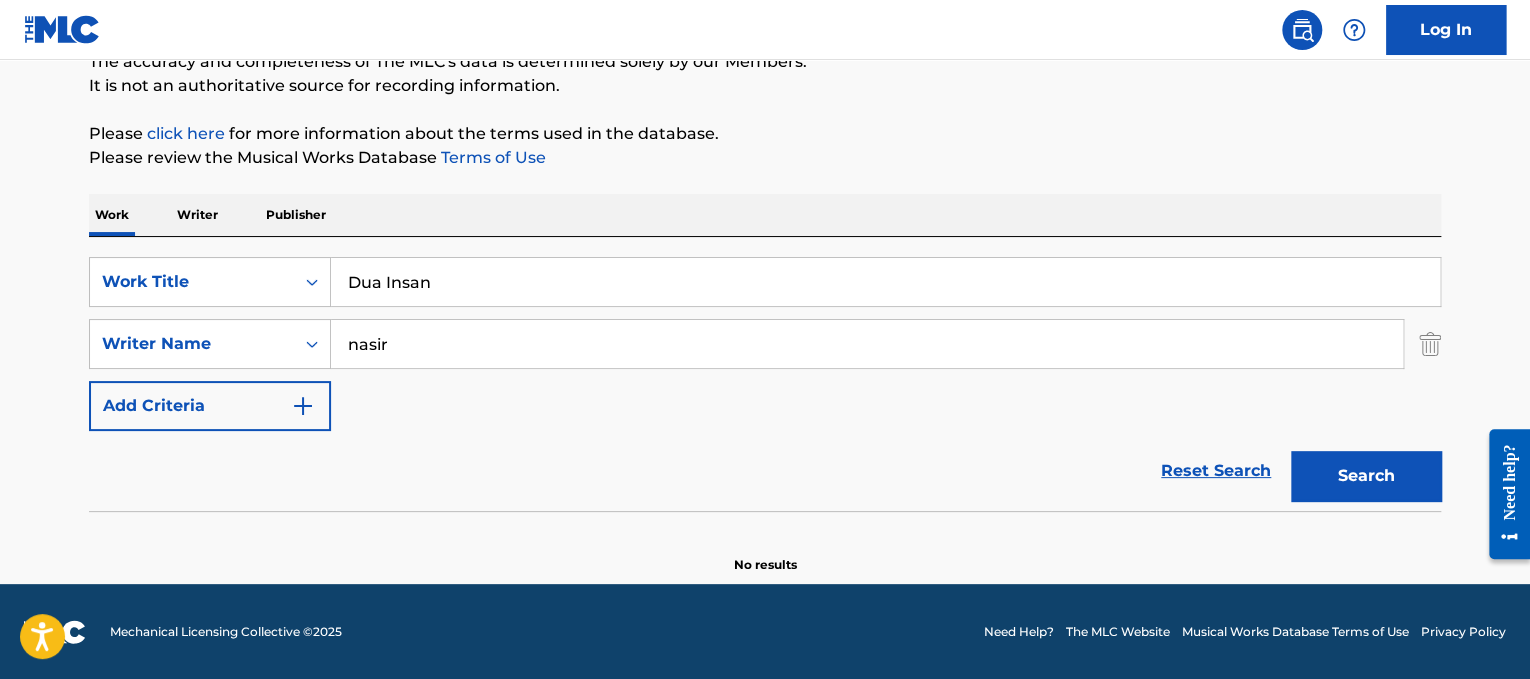 type on "nasir" 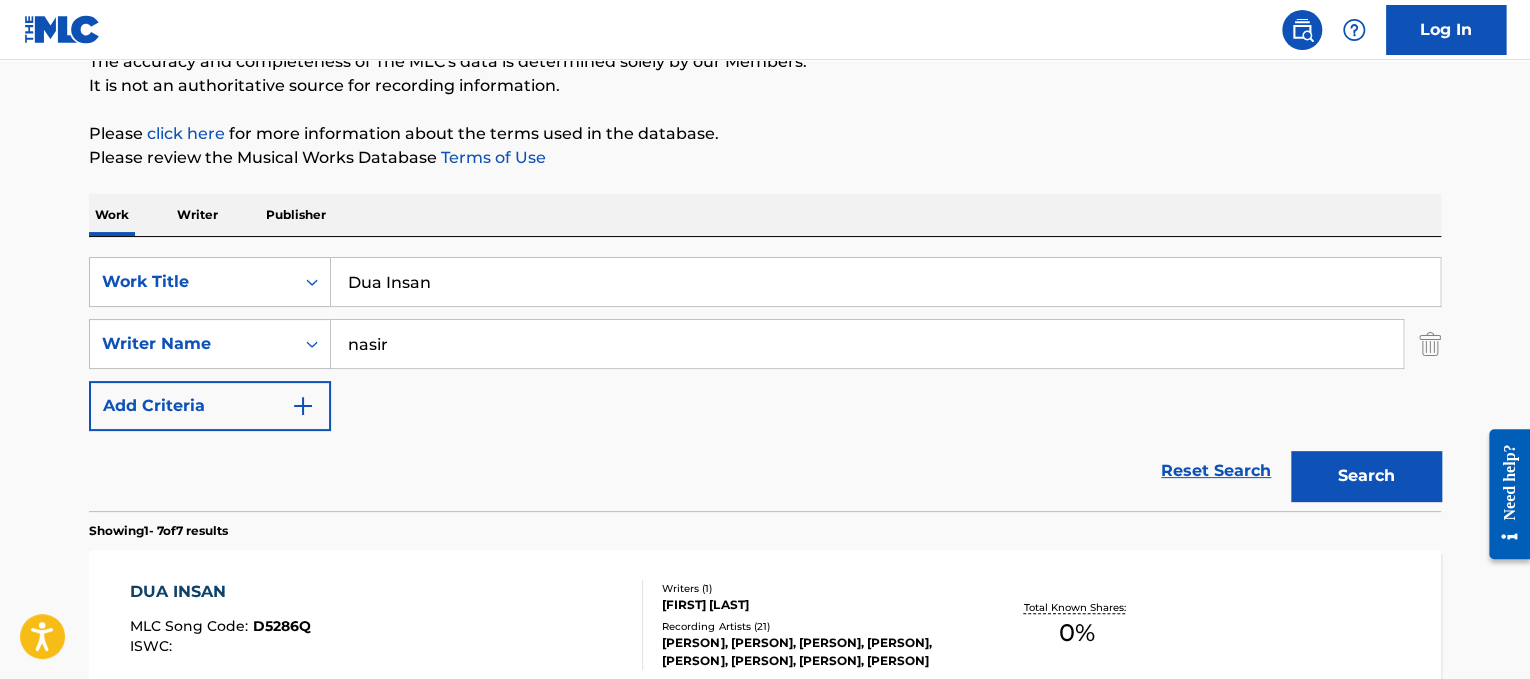 drag, startPoint x: 453, startPoint y: 291, endPoint x: 404, endPoint y: 273, distance: 52.201534 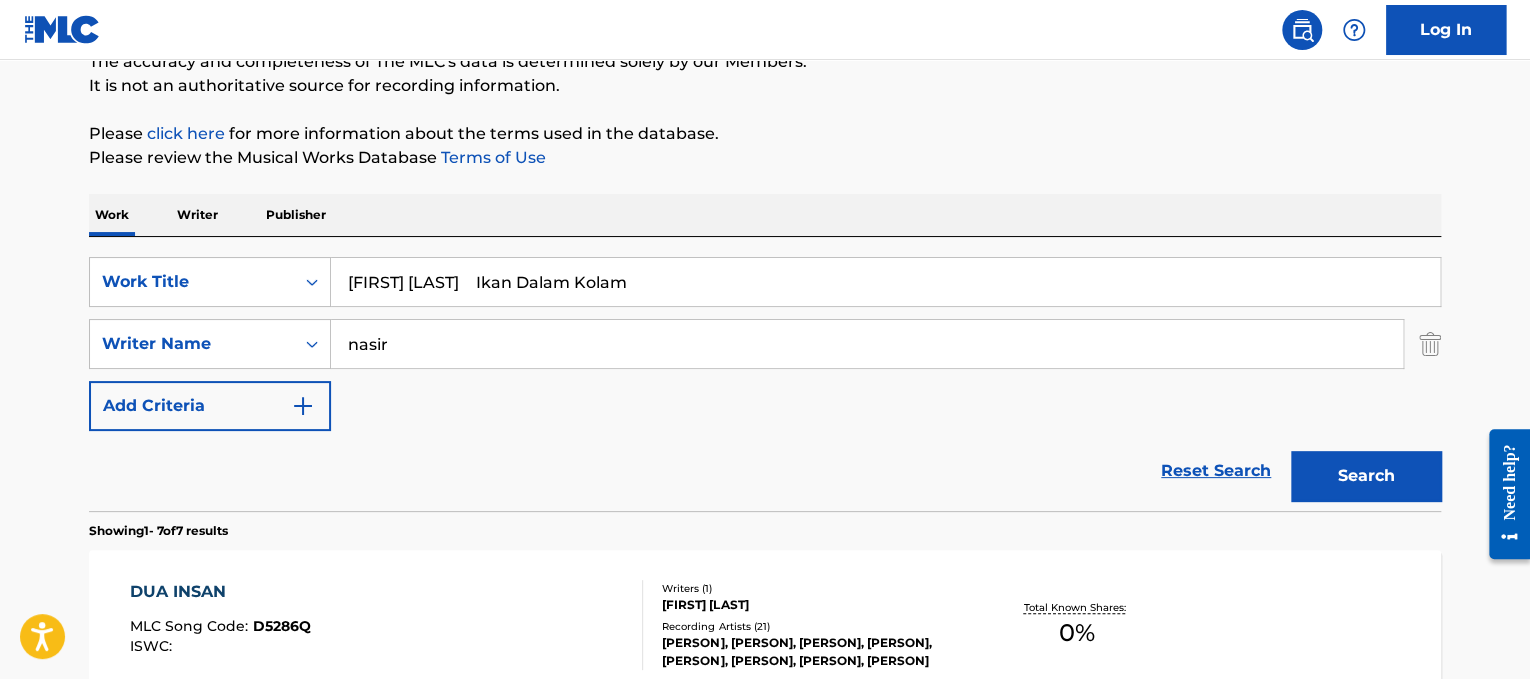 drag, startPoint x: 480, startPoint y: 283, endPoint x: 13, endPoint y: 234, distance: 469.56363 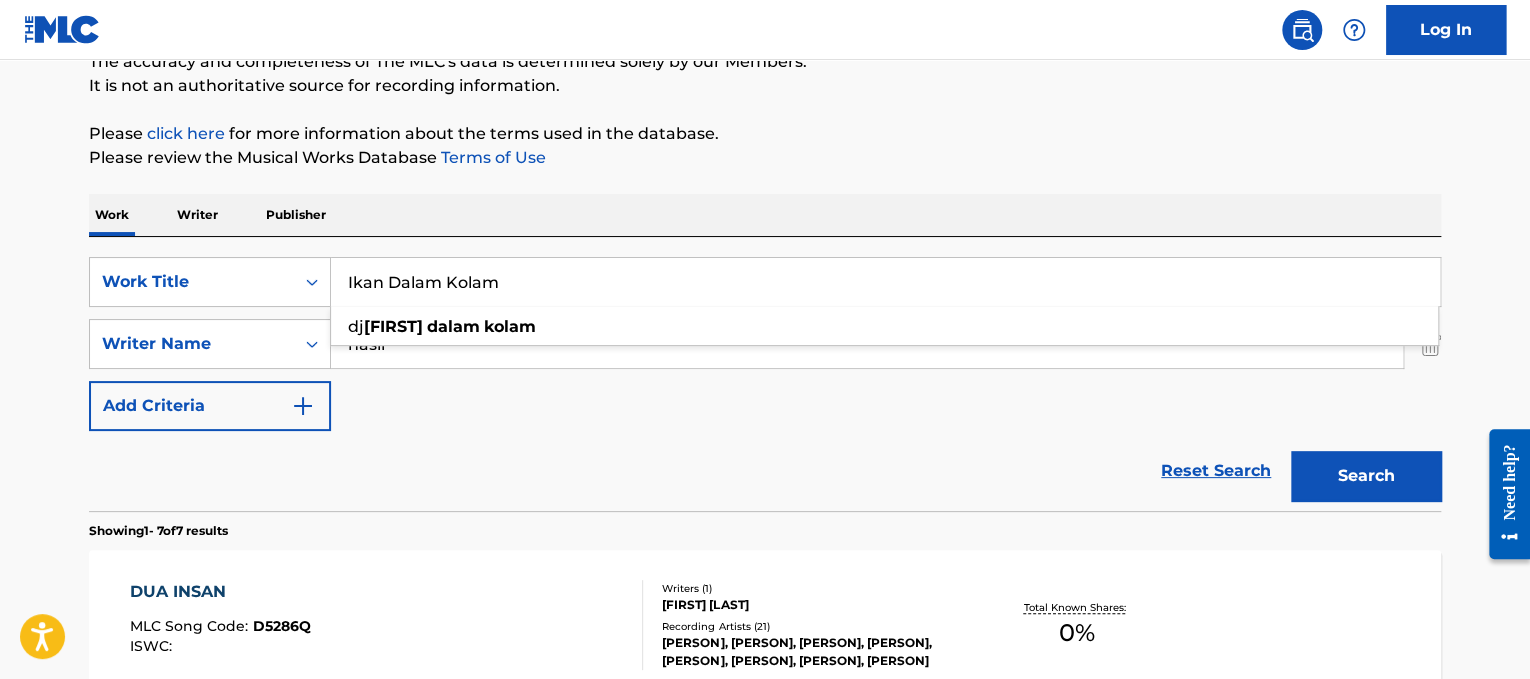 type on "Ikan Dalam Kolam" 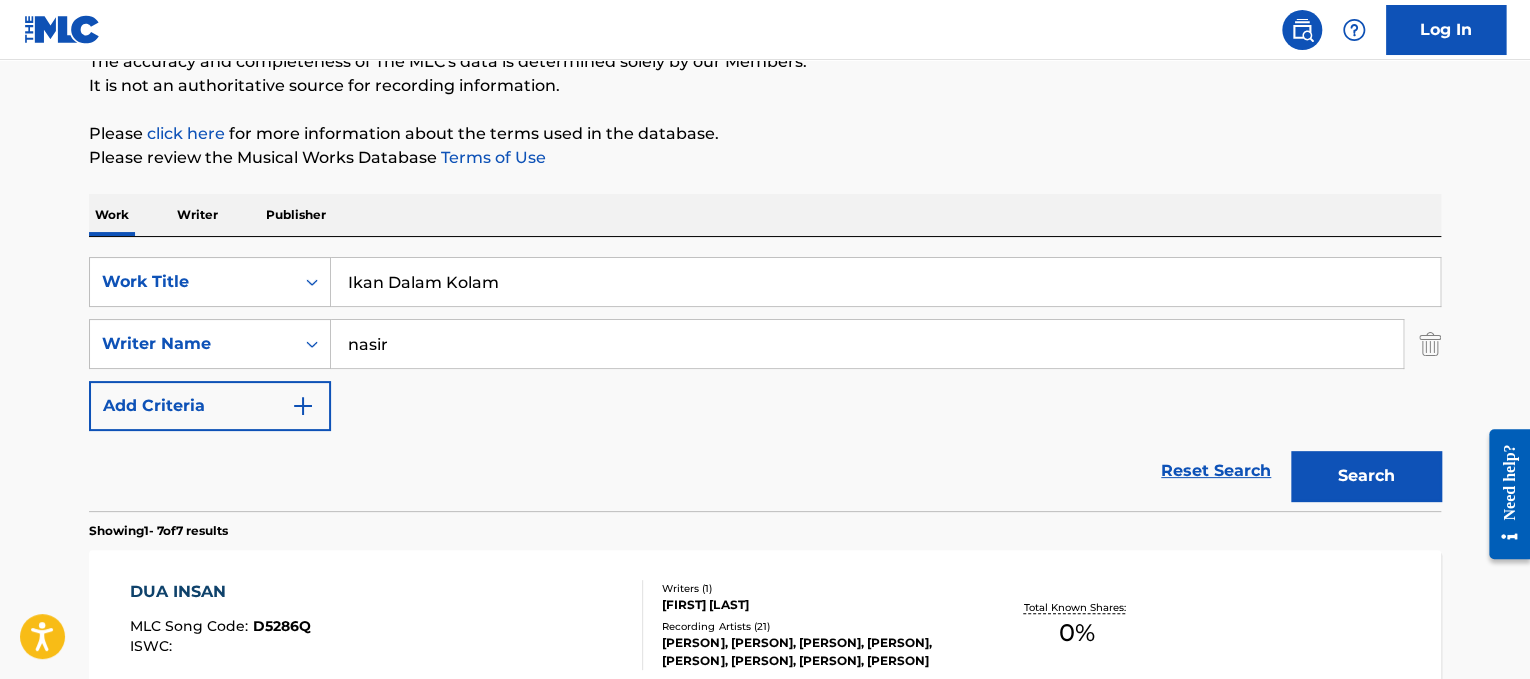 click on "nasir" at bounding box center (867, 344) 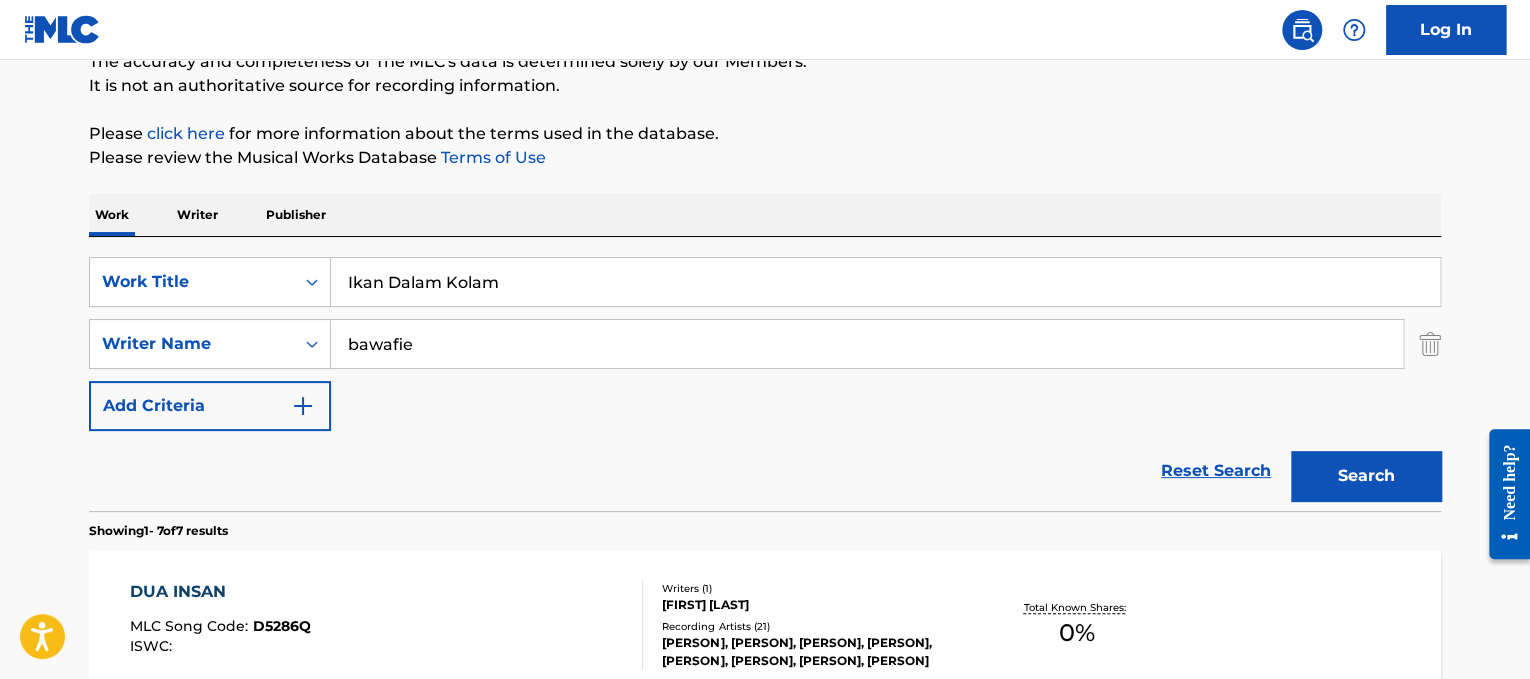 type on "bawafie" 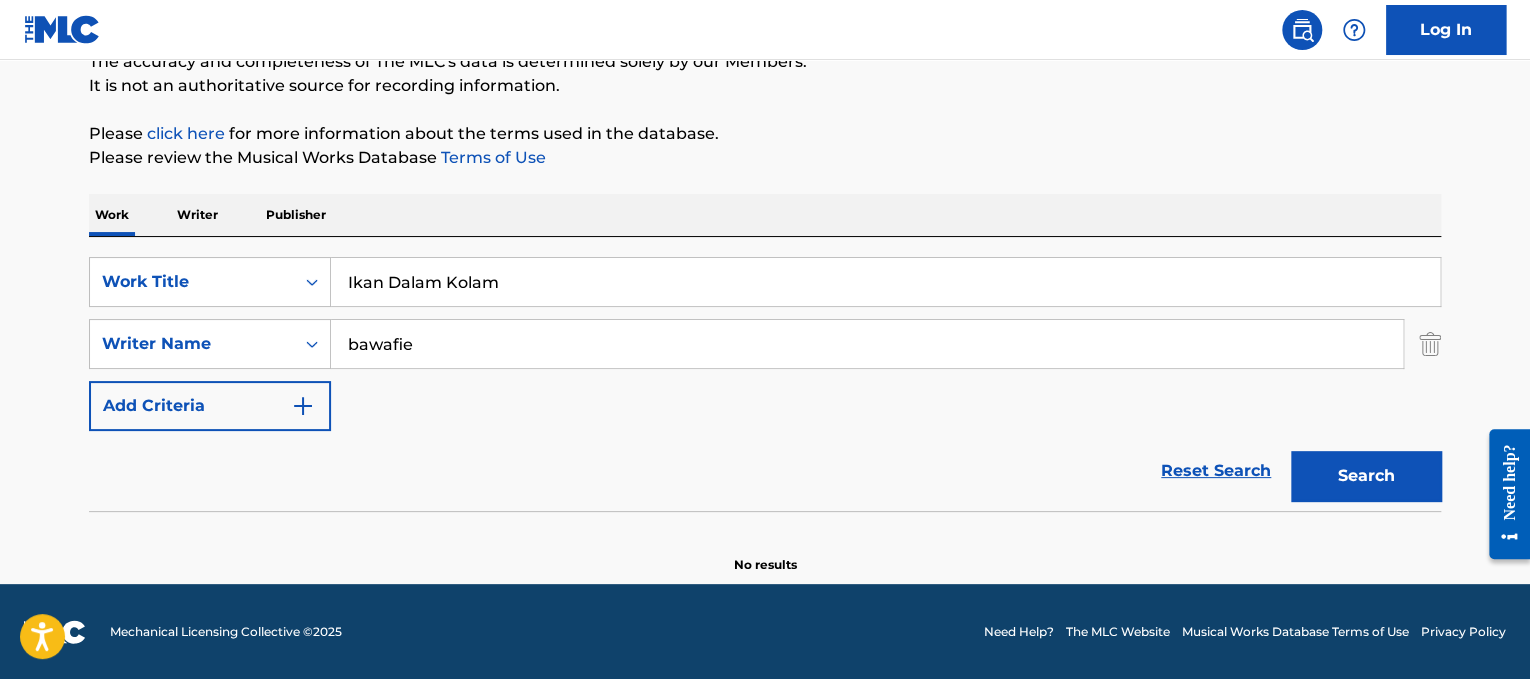 drag, startPoint x: 577, startPoint y: 278, endPoint x: 356, endPoint y: 245, distance: 223.45021 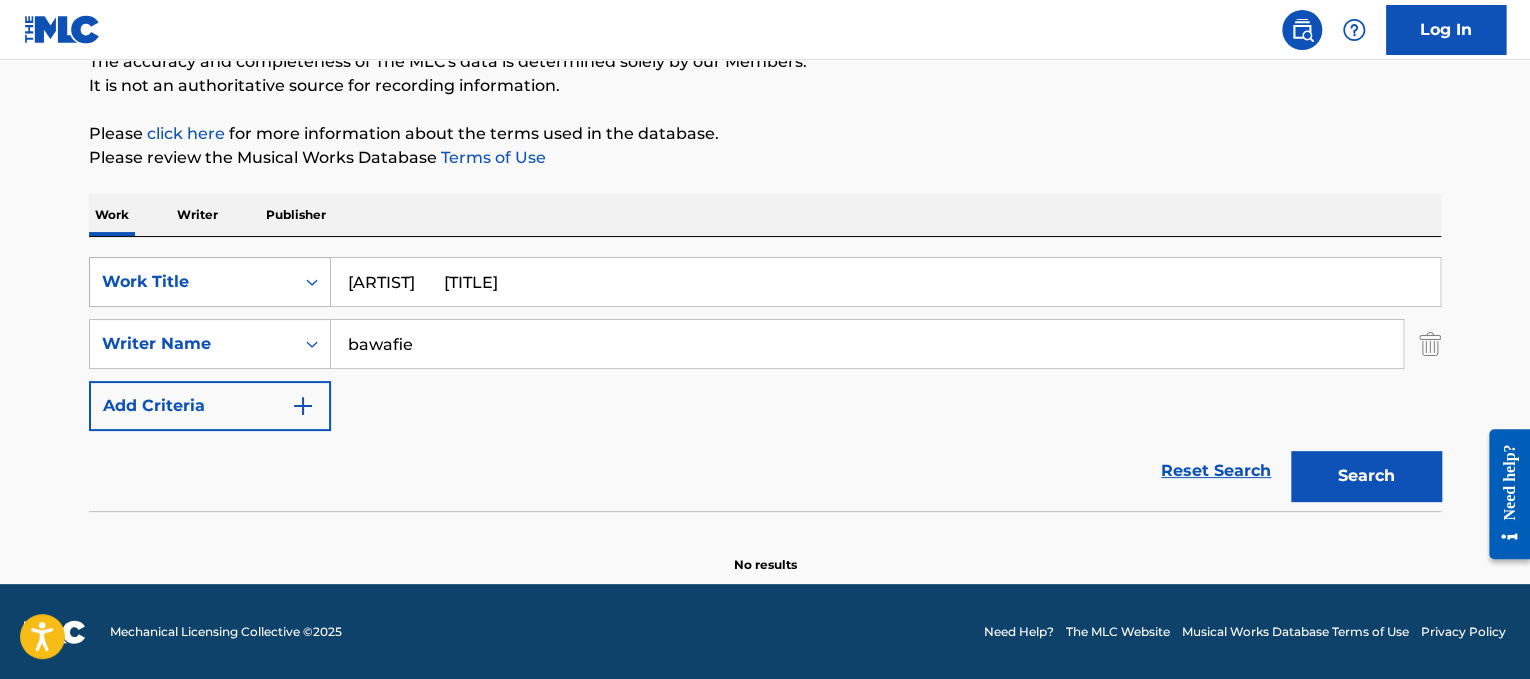 drag, startPoint x: 411, startPoint y: 290, endPoint x: 293, endPoint y: 266, distance: 120.41595 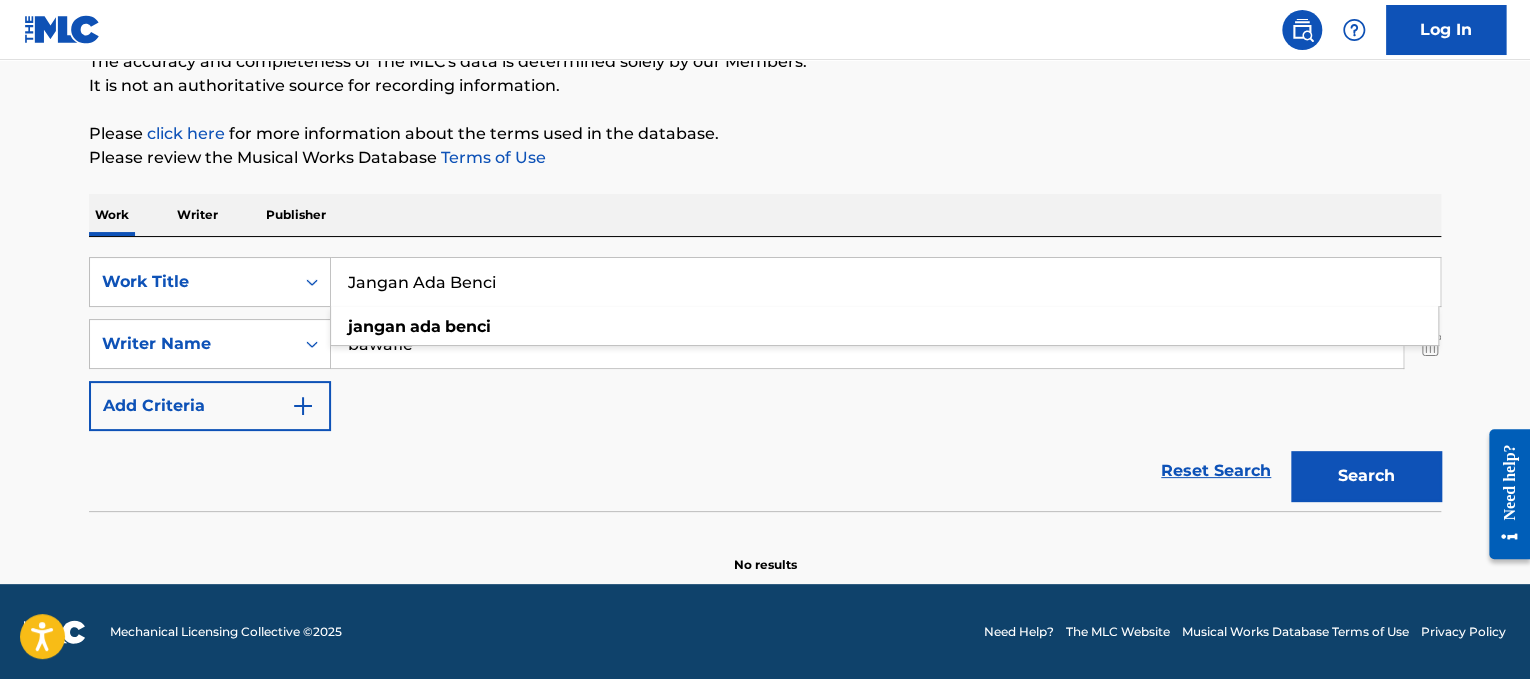 type on "Jangan Ada Benci" 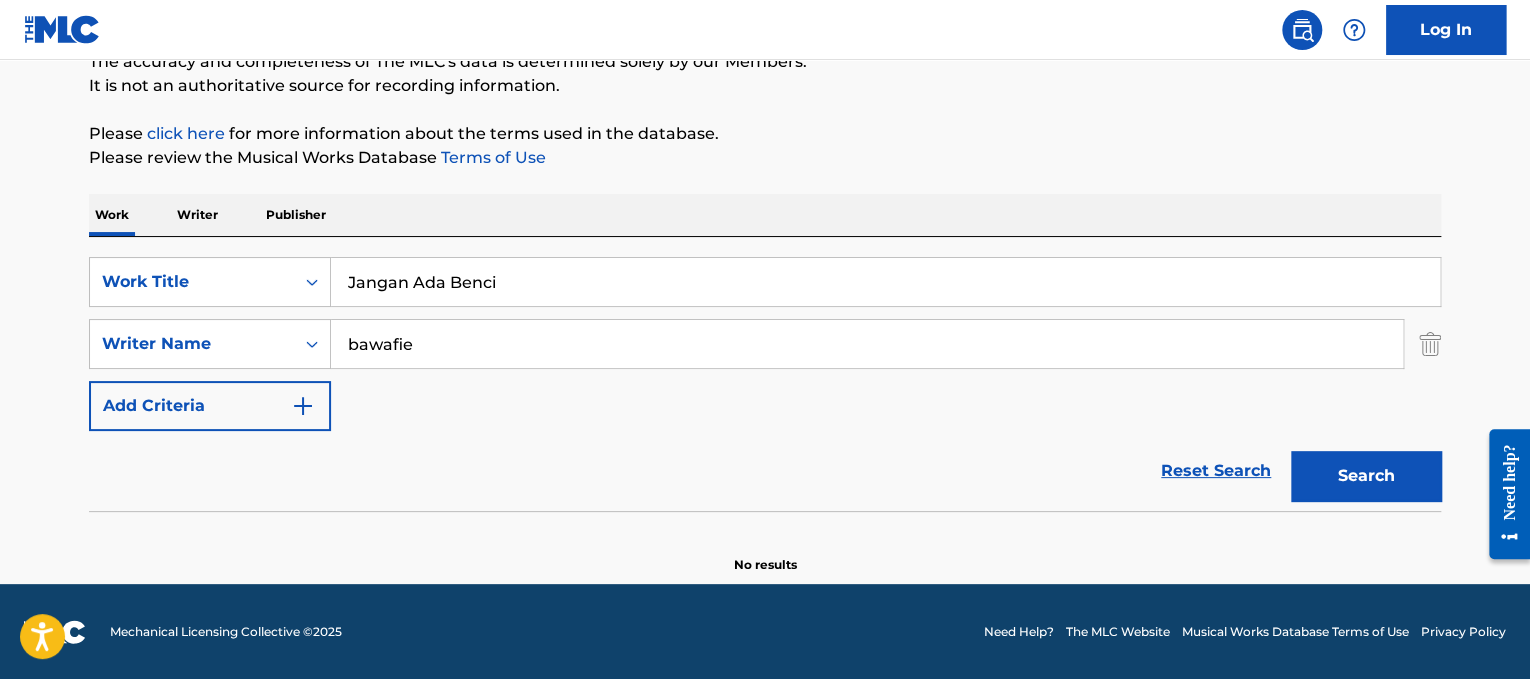 click on "bawafie" at bounding box center (867, 344) 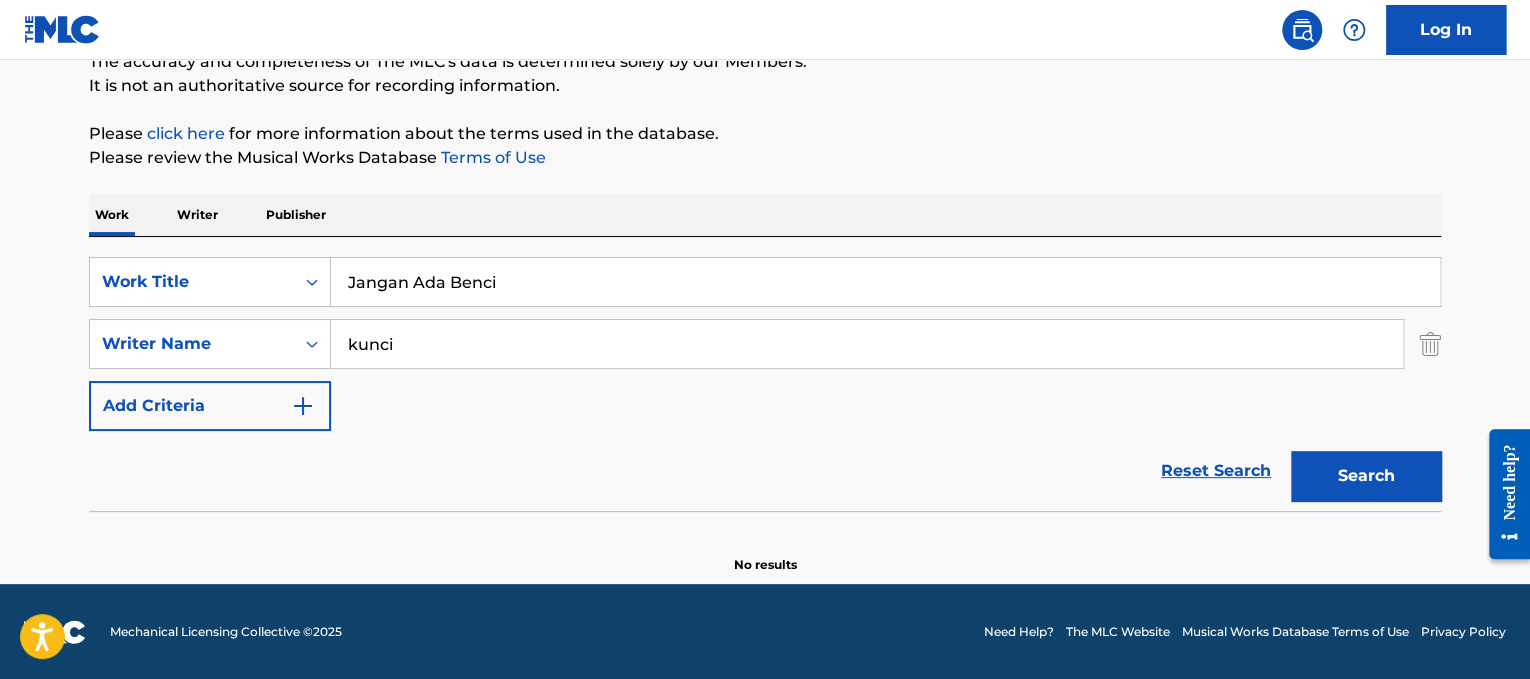 type on "kunci" 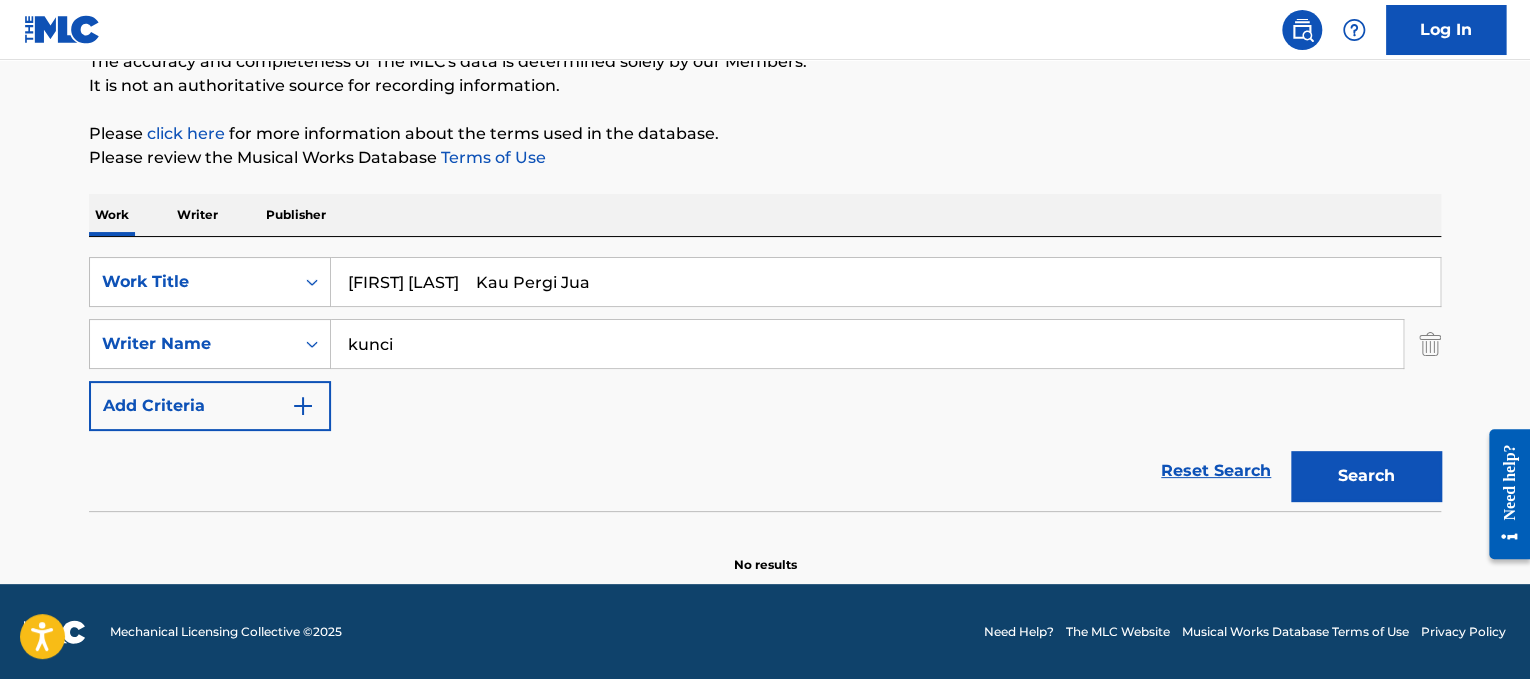 drag, startPoint x: 453, startPoint y: 278, endPoint x: 0, endPoint y: 168, distance: 466.16412 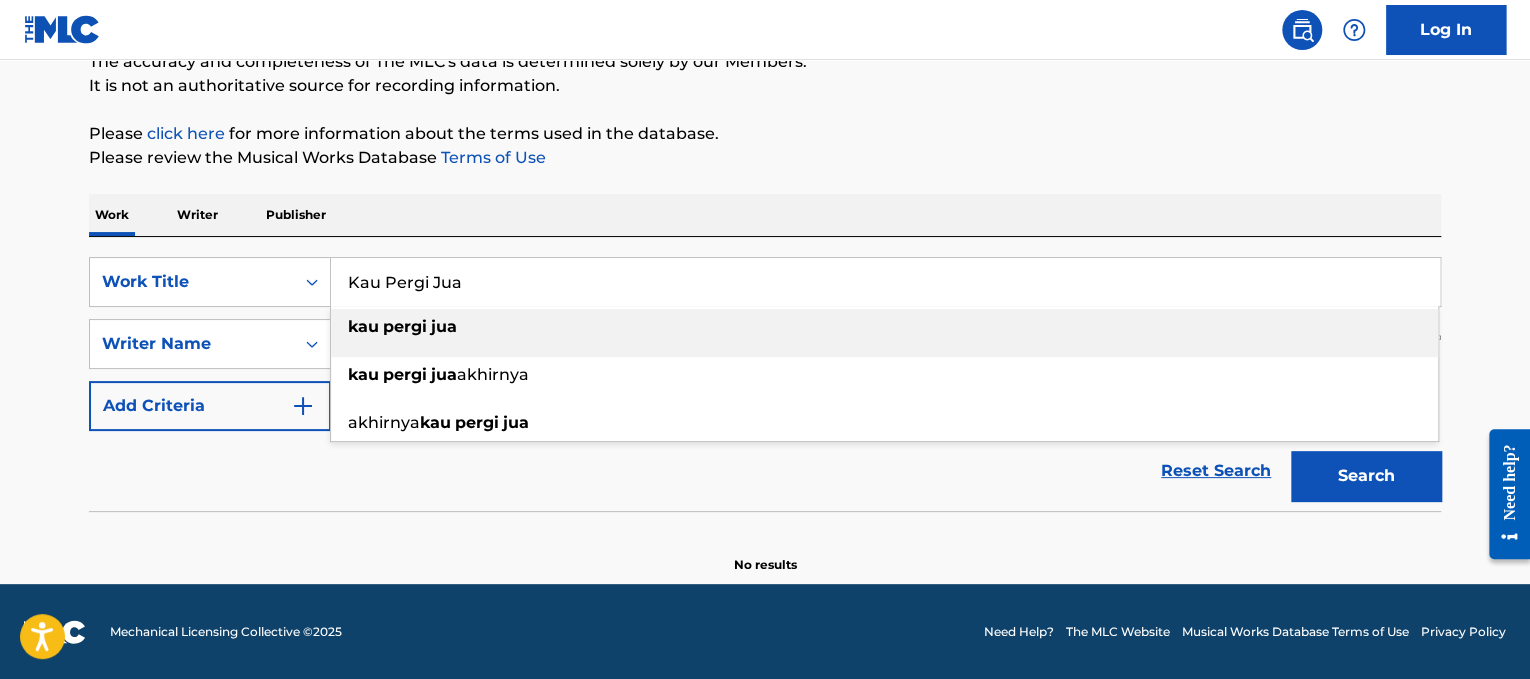 type on "Kau Pergi Jua" 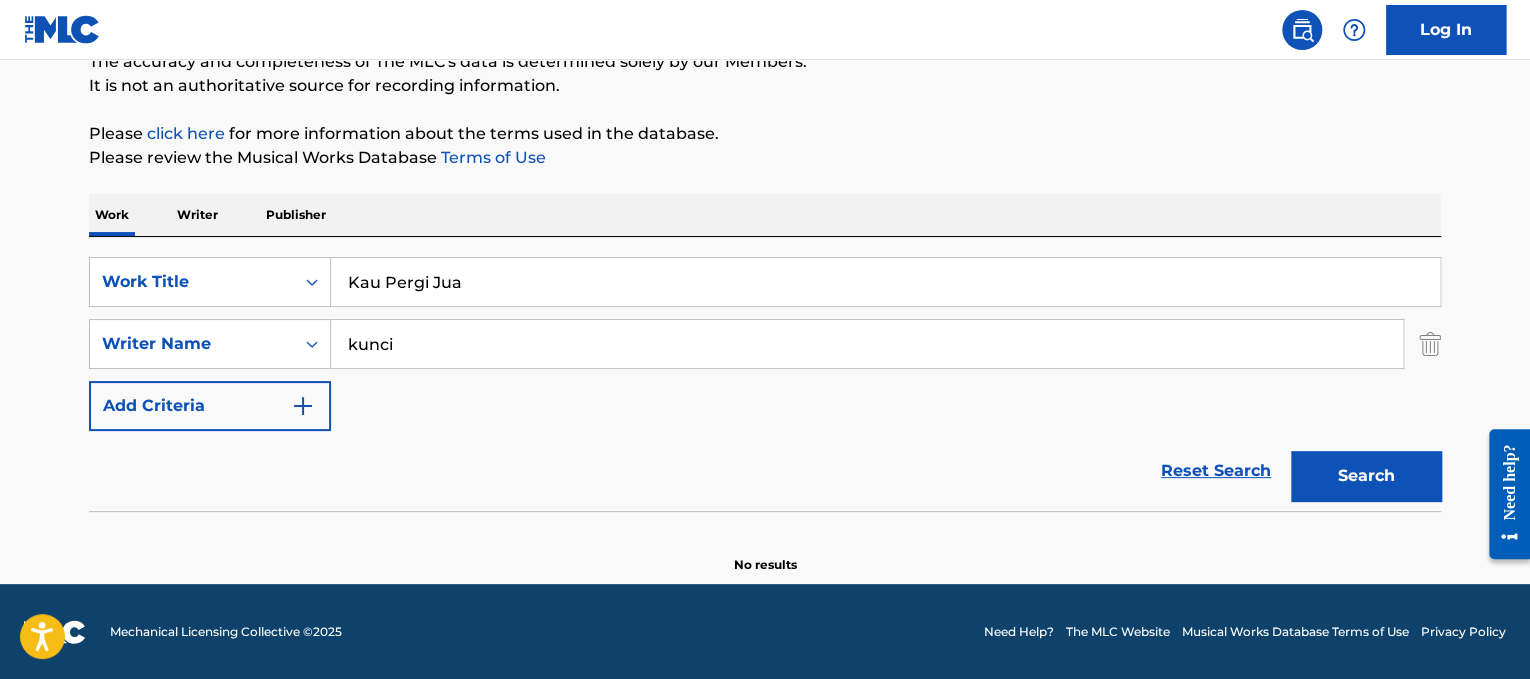 drag, startPoint x: 490, startPoint y: 335, endPoint x: 0, endPoint y: 97, distance: 544.7421 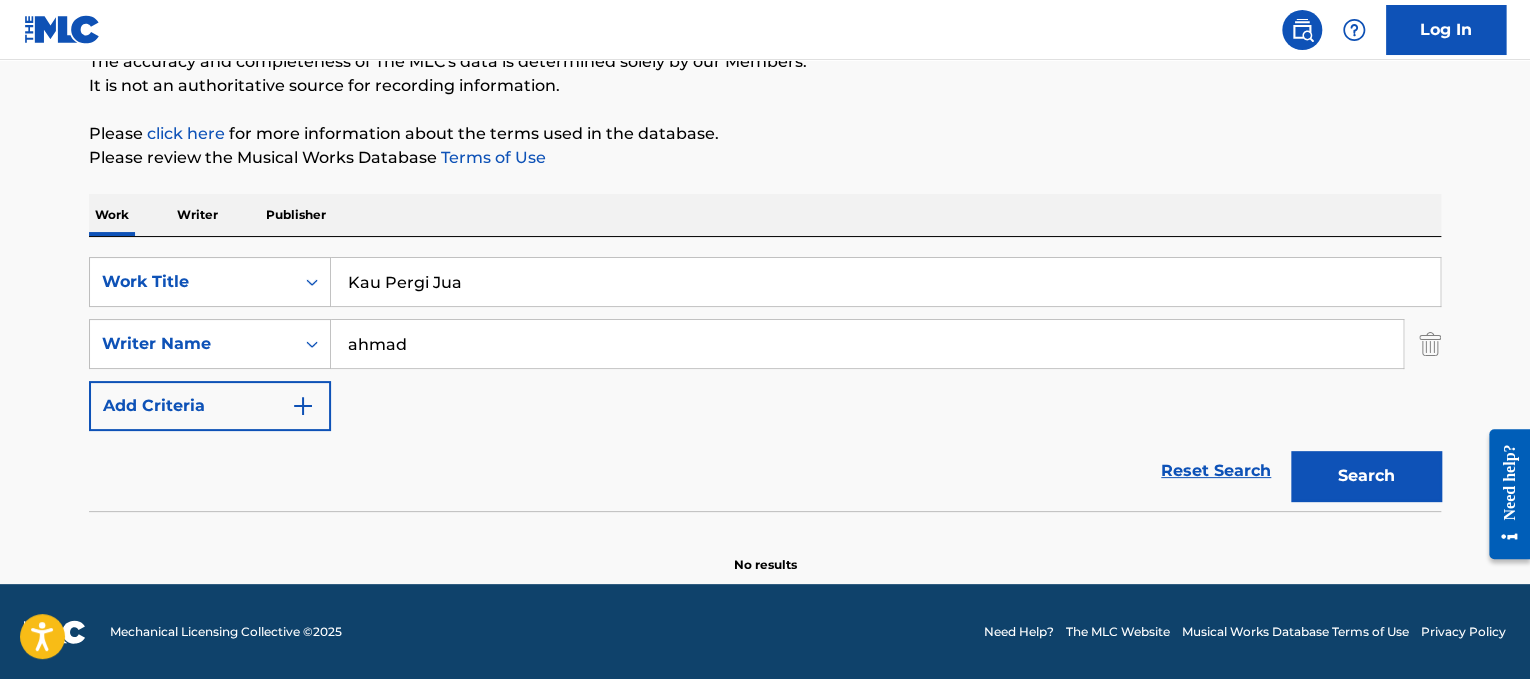 type on "ahmad" 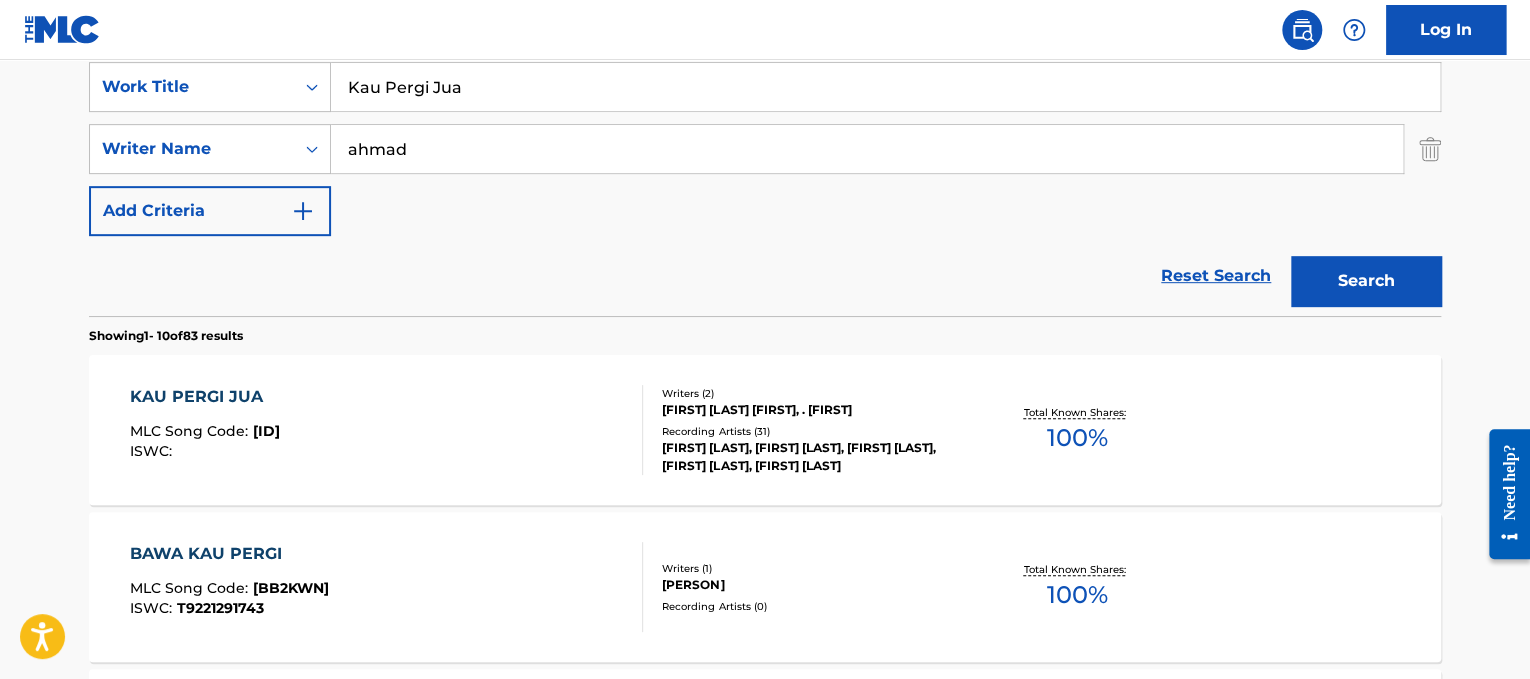 scroll, scrollTop: 388, scrollLeft: 0, axis: vertical 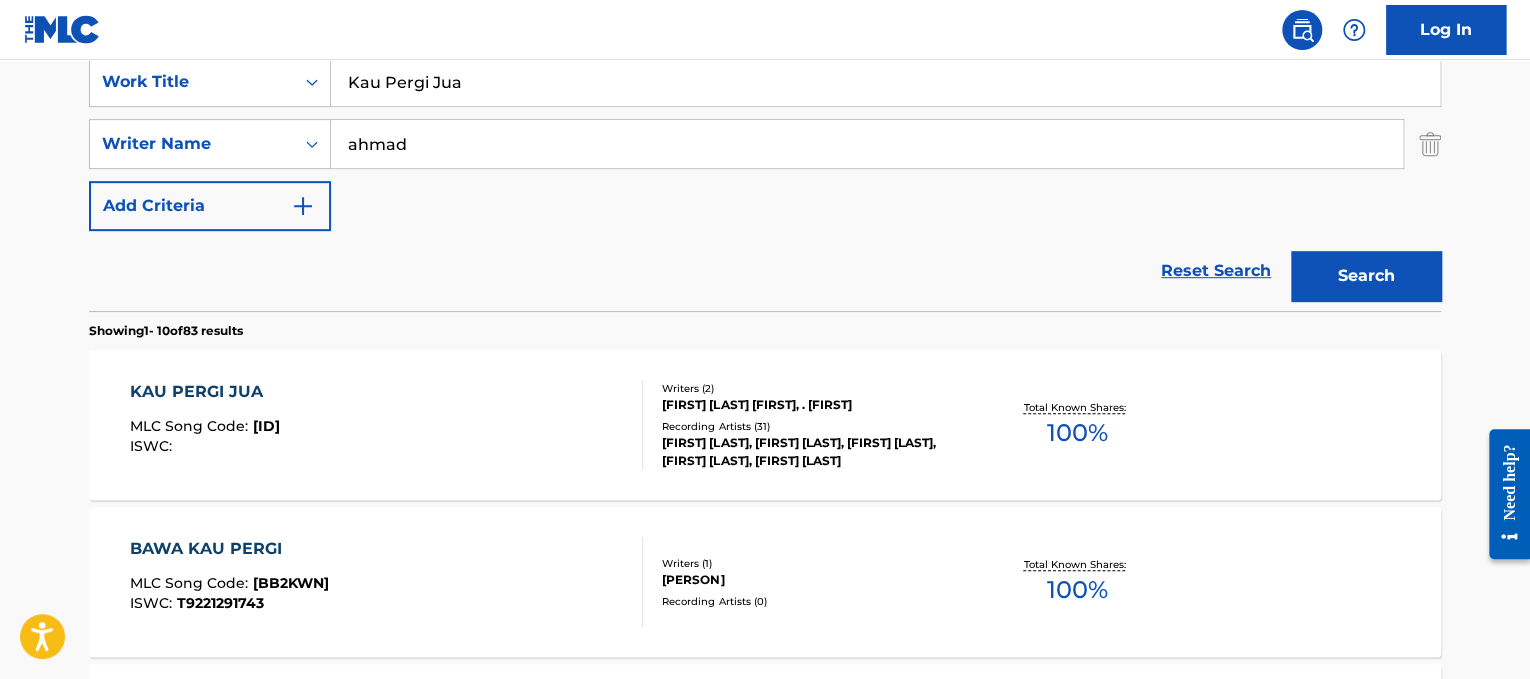 click on "KAU PERGI JUA MLC Song Code : K19562 ISWC : Writers ( 2 ) [FIRST] [LAST], . [FIRST] Recording Artists ( 31 ) [FIRST] [LAST], [FIRST] [LAST], [FIRST] [LAST], [FIRST] [LAST], [FIRST] [LAST] Total Known Shares: 100 %" at bounding box center (765, 425) 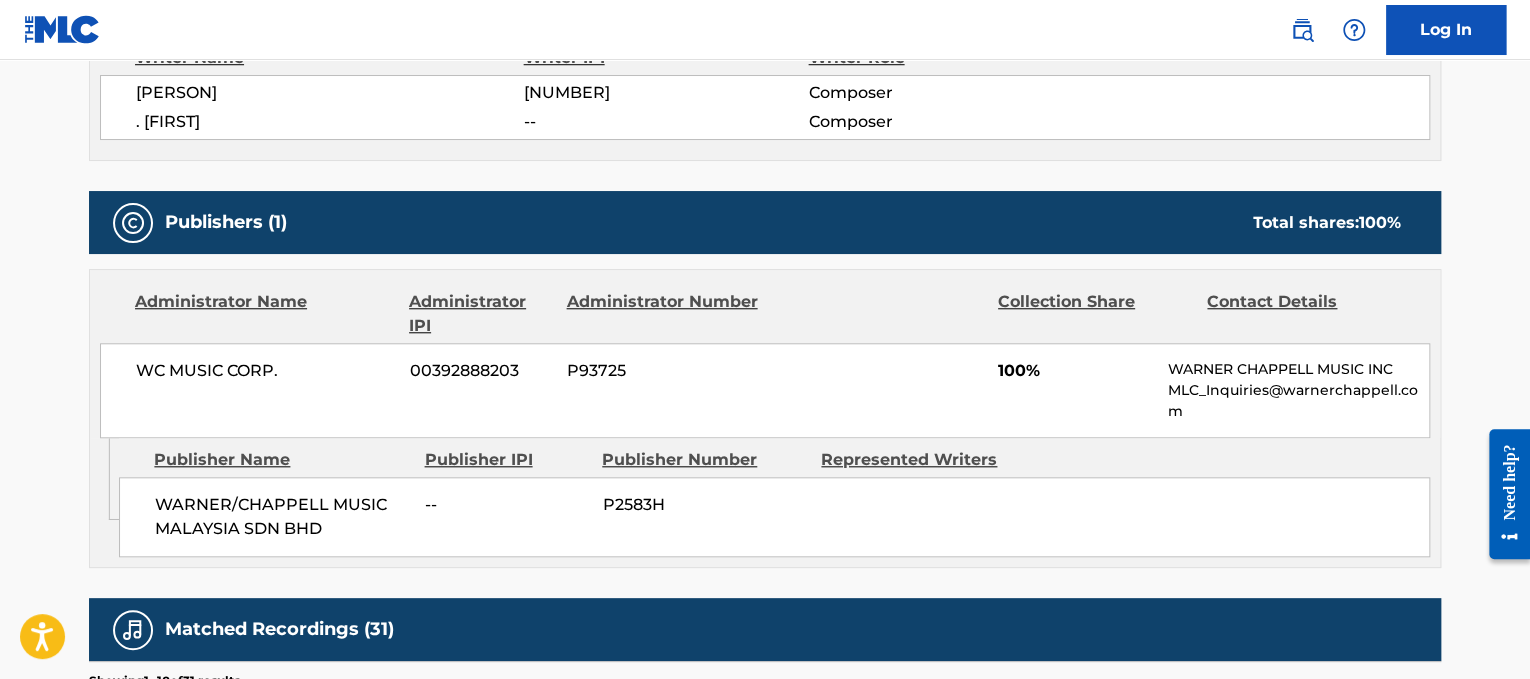 scroll, scrollTop: 0, scrollLeft: 0, axis: both 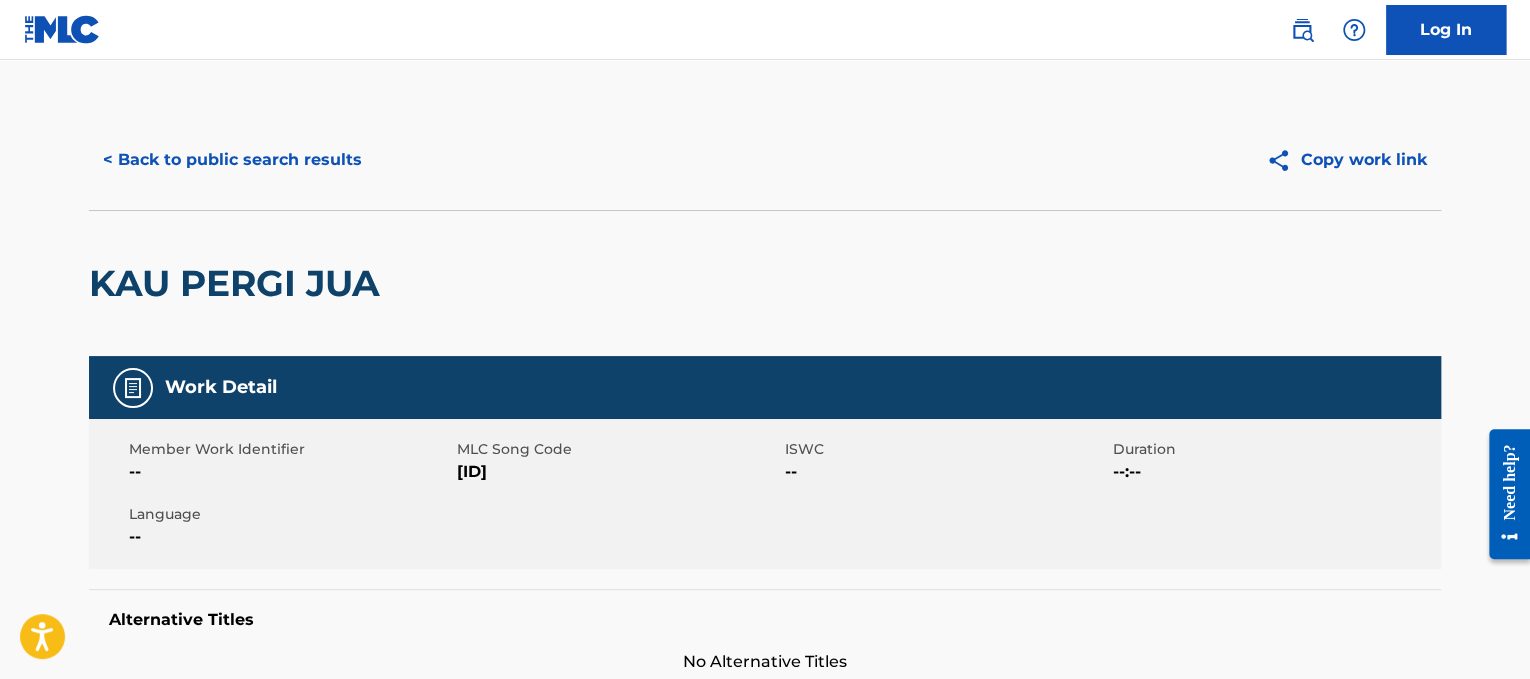 click on "< Back to public search results" at bounding box center (232, 160) 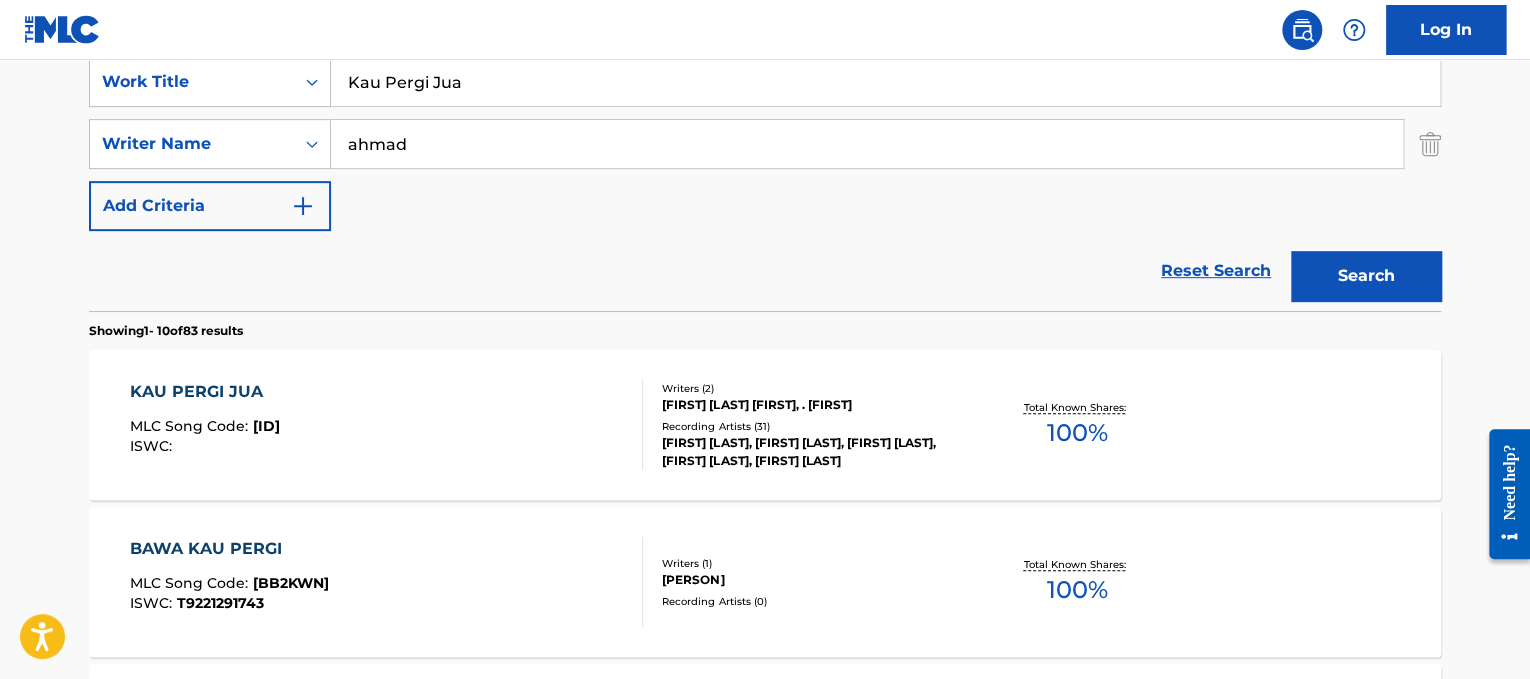 drag, startPoint x: 474, startPoint y: 86, endPoint x: 0, endPoint y: -10, distance: 483.6238 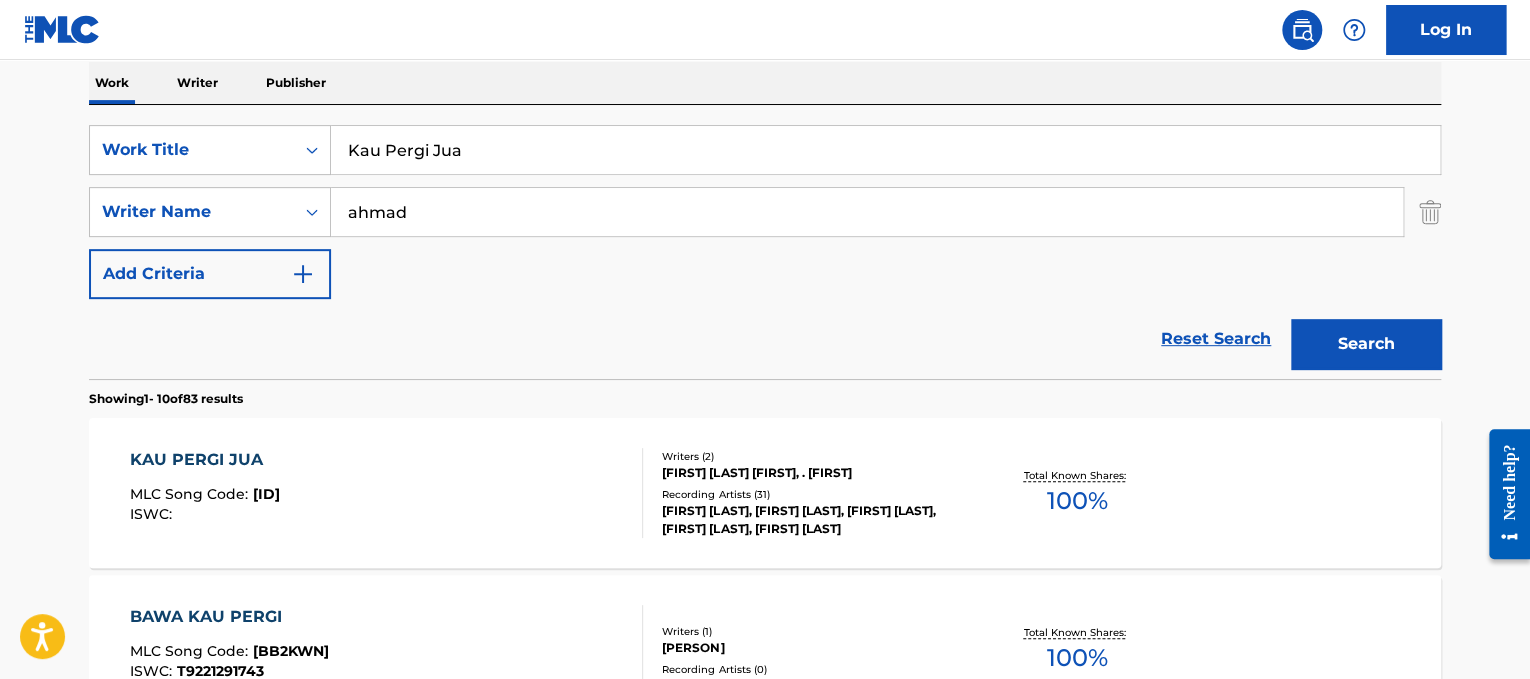 paste on "DIDI	Mengantuk" 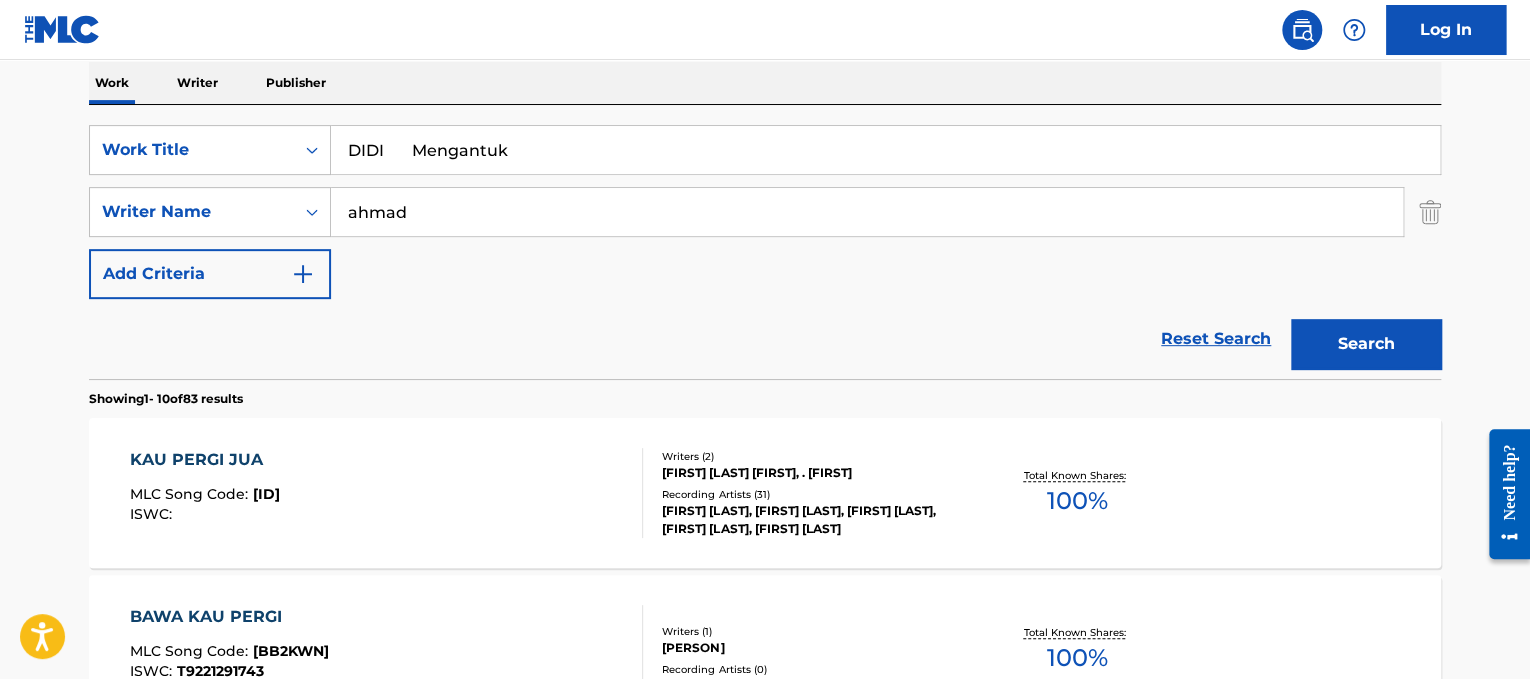 drag, startPoint x: 403, startPoint y: 157, endPoint x: 0, endPoint y: 101, distance: 406.87222 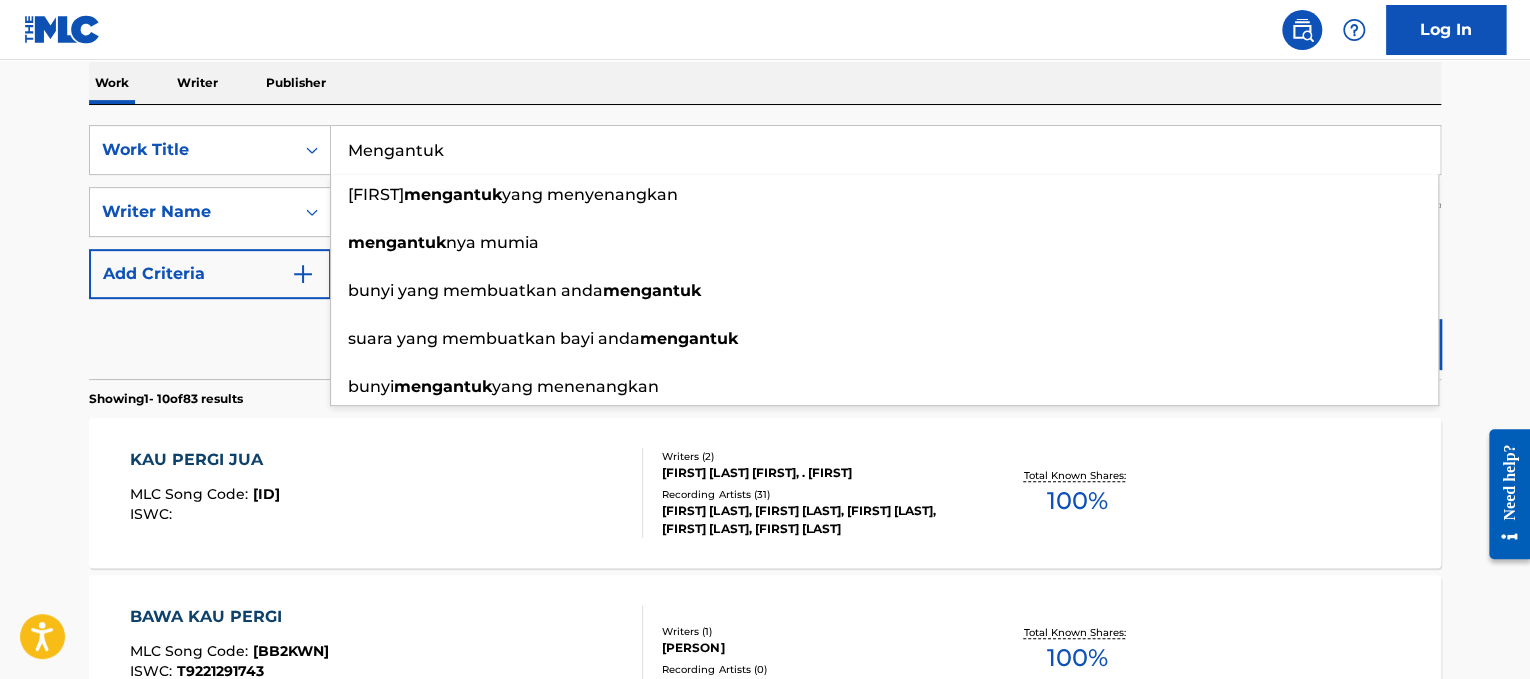 type on "Mengantuk" 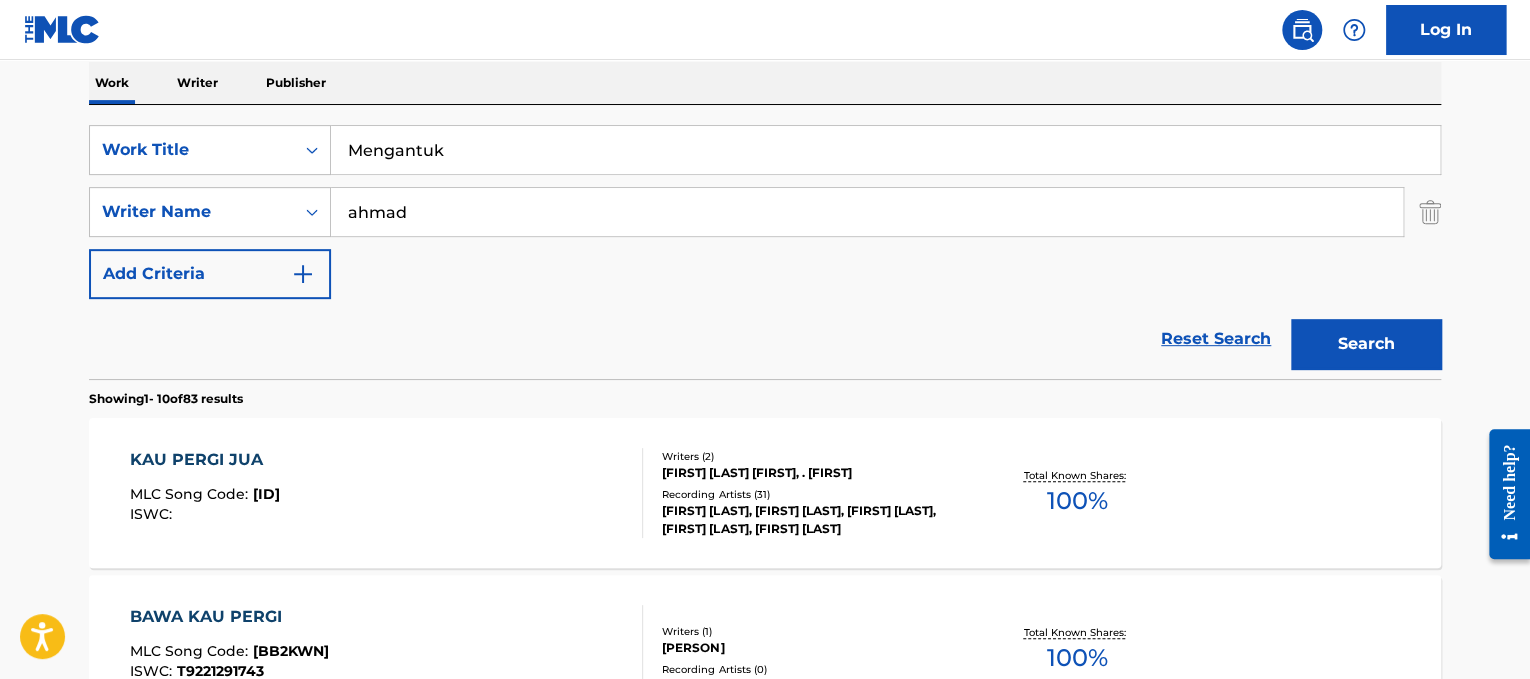 click on "Work Writer Publisher" at bounding box center (765, 83) 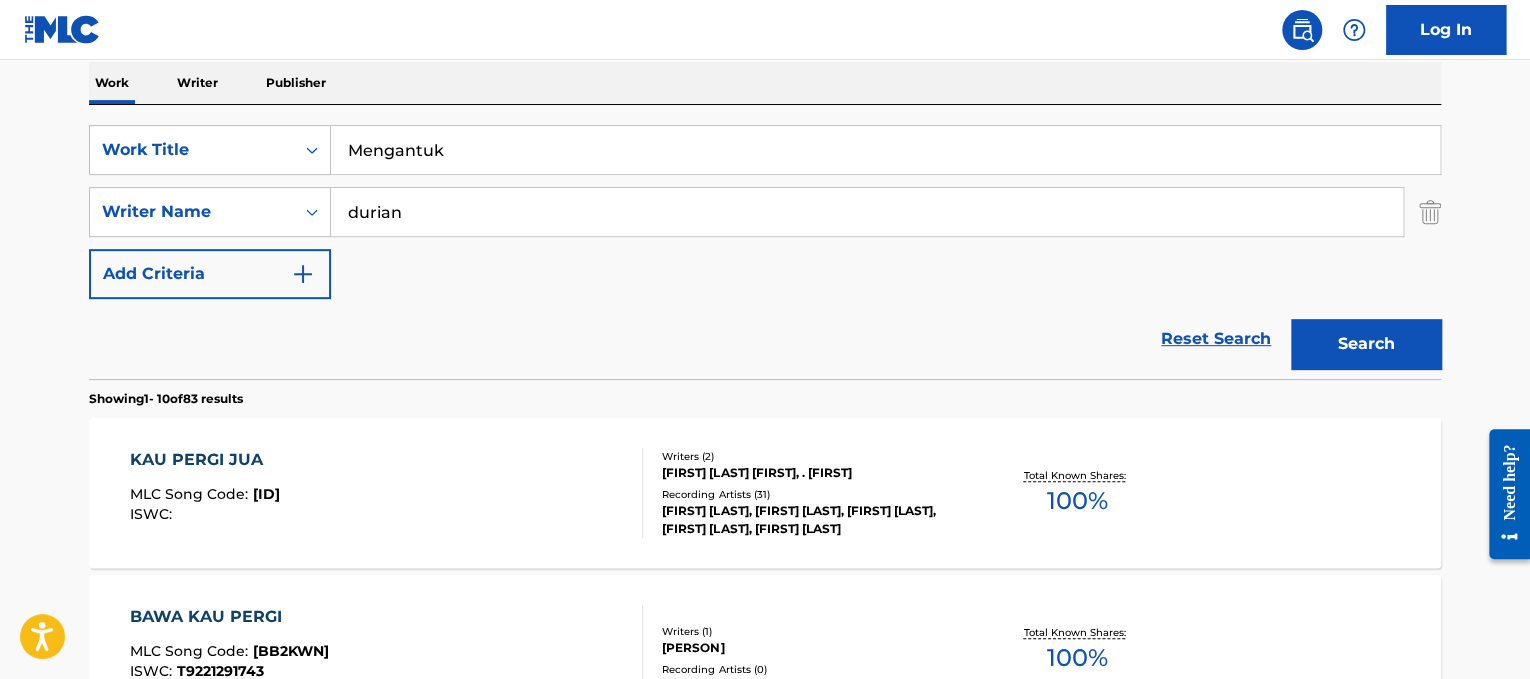 type on "durian" 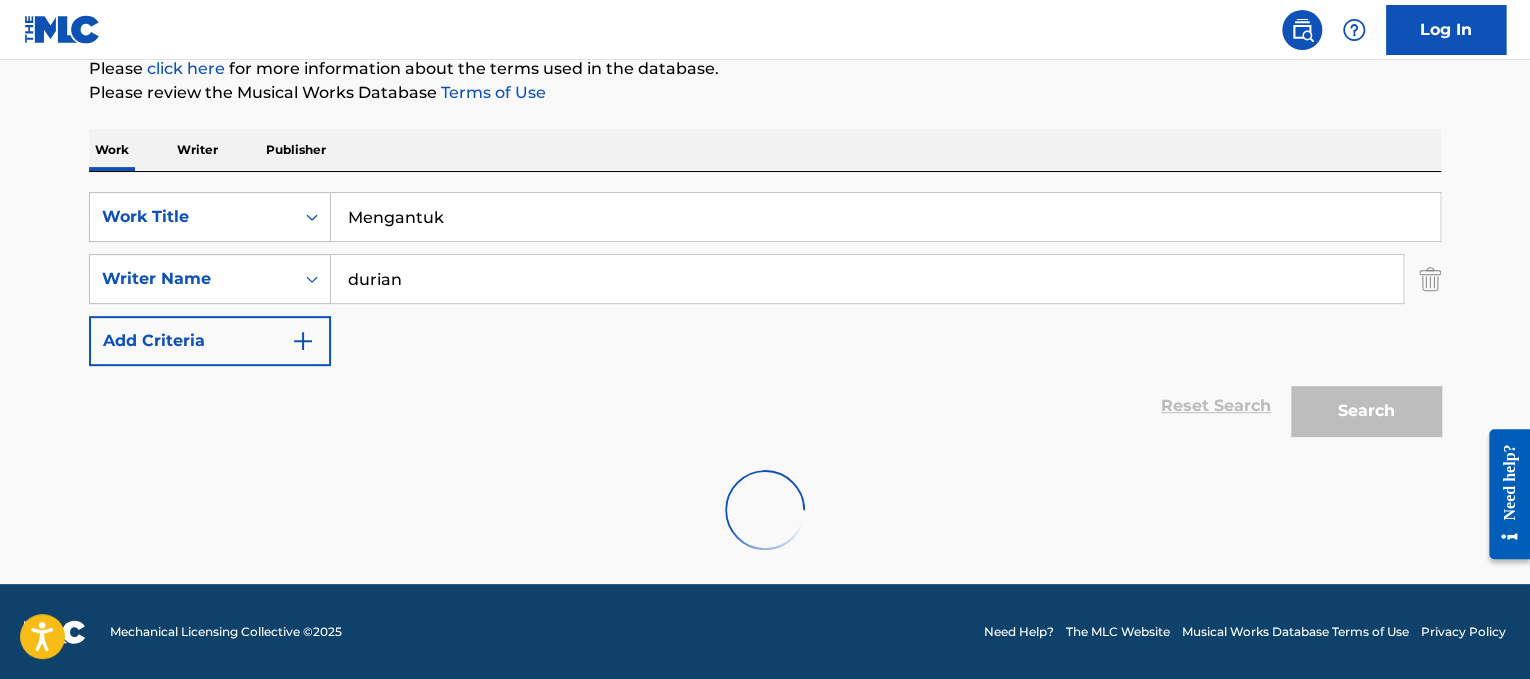 scroll, scrollTop: 188, scrollLeft: 0, axis: vertical 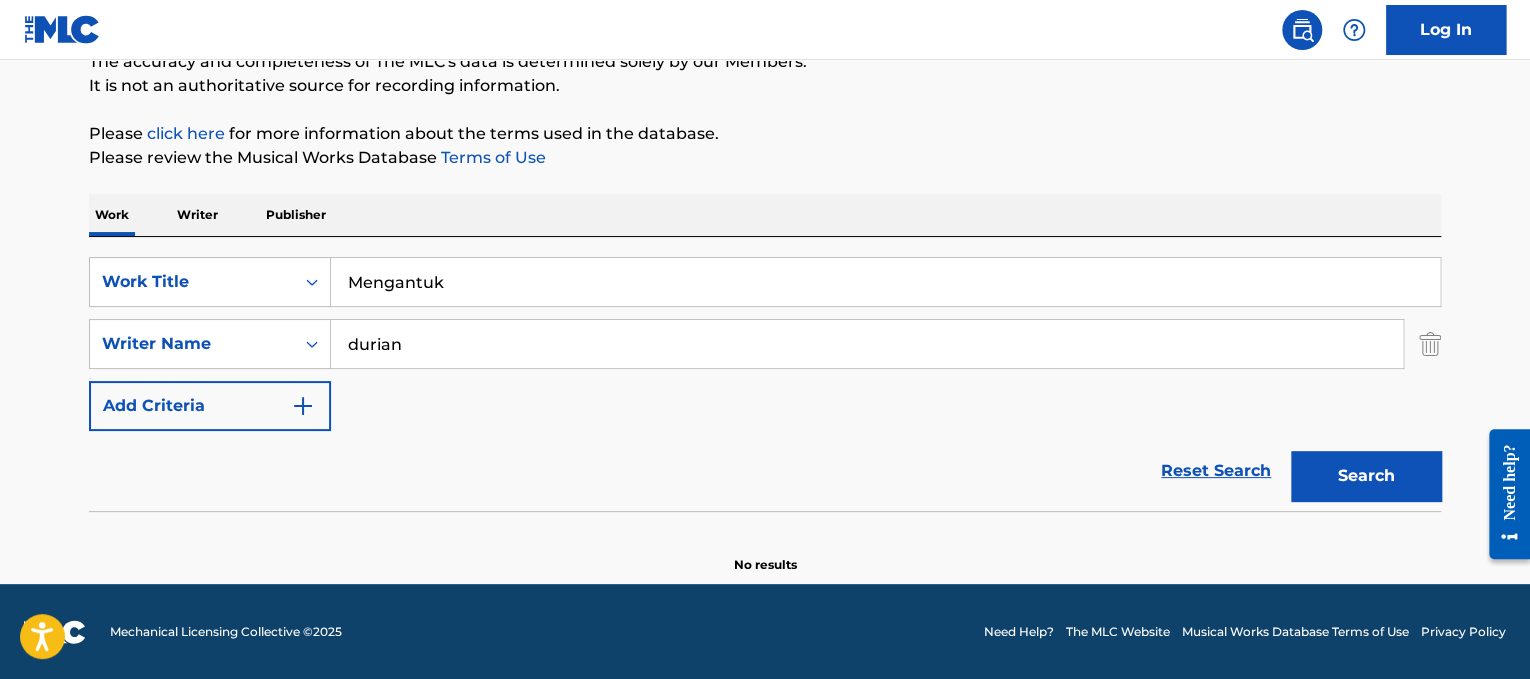 drag, startPoint x: 740, startPoint y: 268, endPoint x: 5, endPoint y: 171, distance: 741.37305 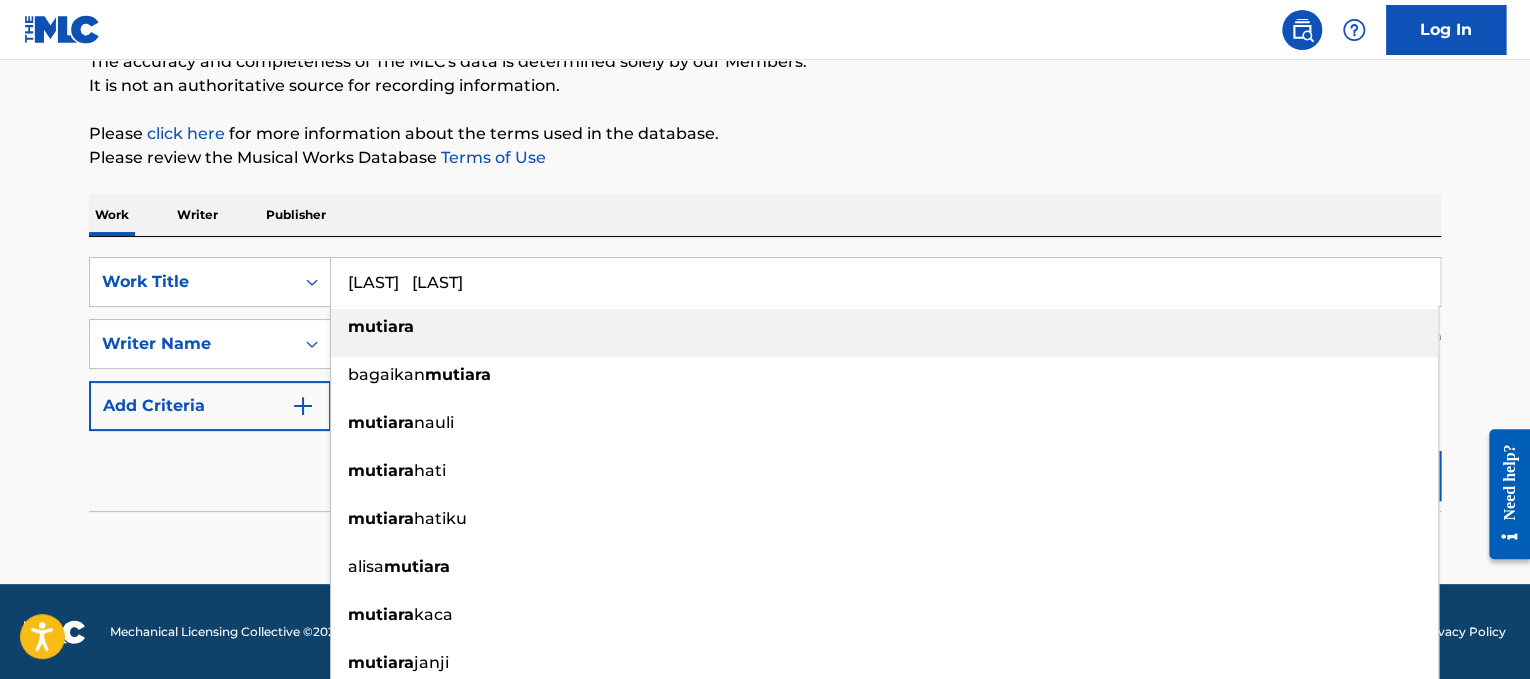 drag, startPoint x: 441, startPoint y: 279, endPoint x: 0, endPoint y: 158, distance: 457.29858 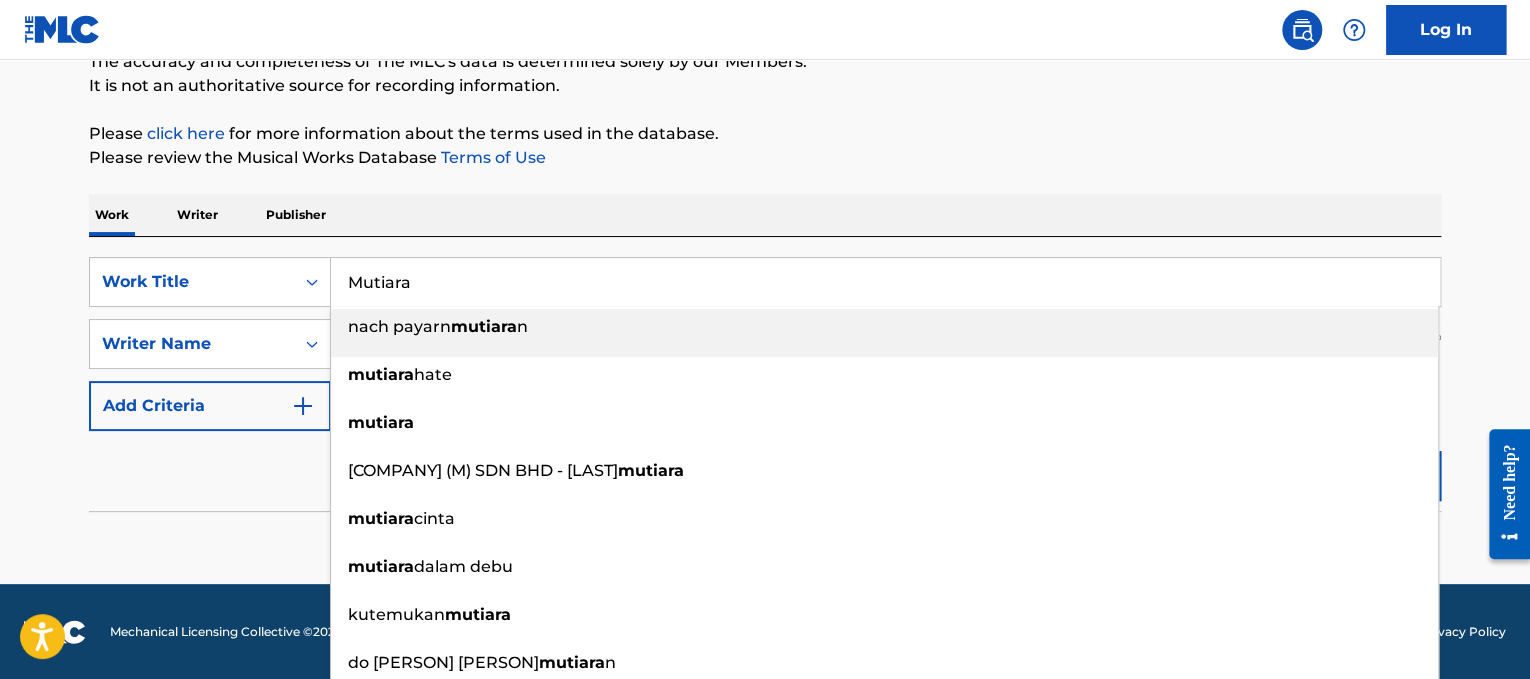 type on "Mutiara" 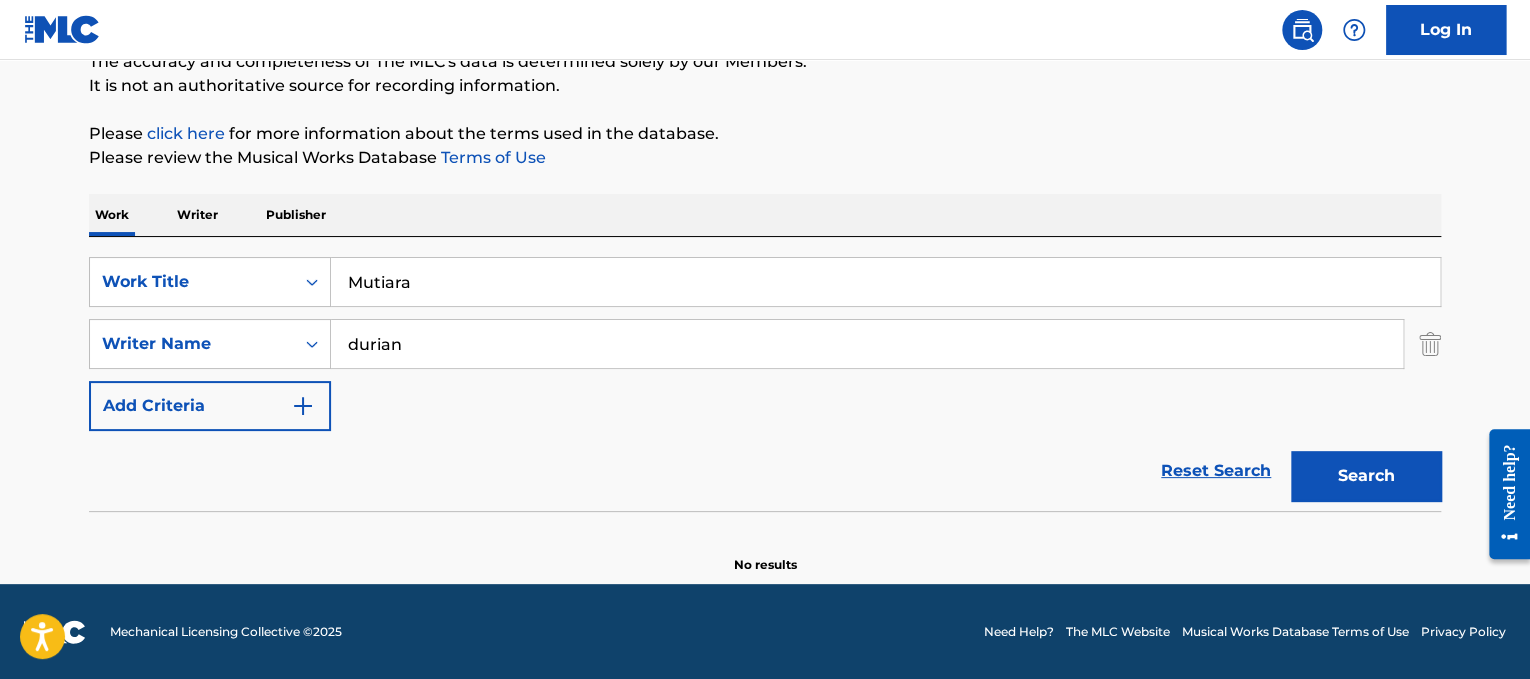 drag, startPoint x: 476, startPoint y: 334, endPoint x: 0, endPoint y: 150, distance: 510.32538 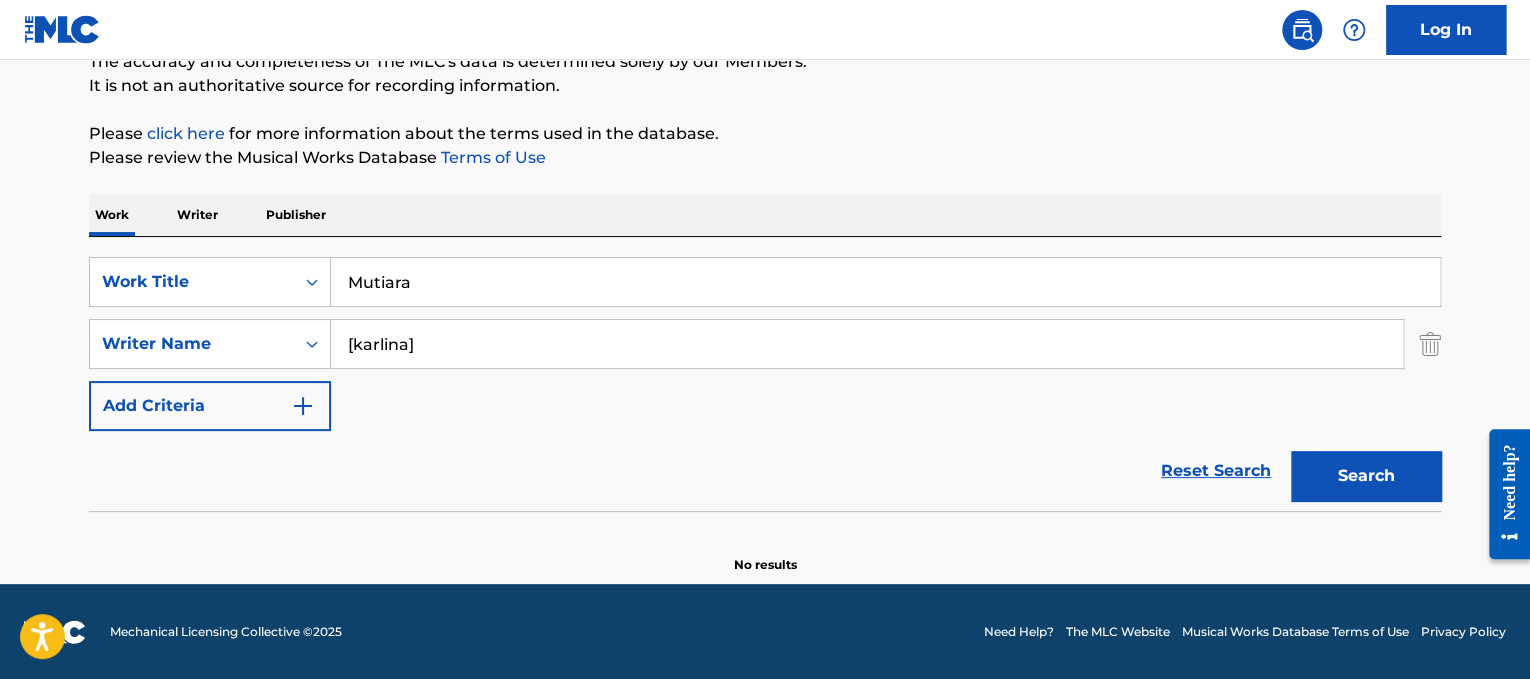 type on "[karlina]" 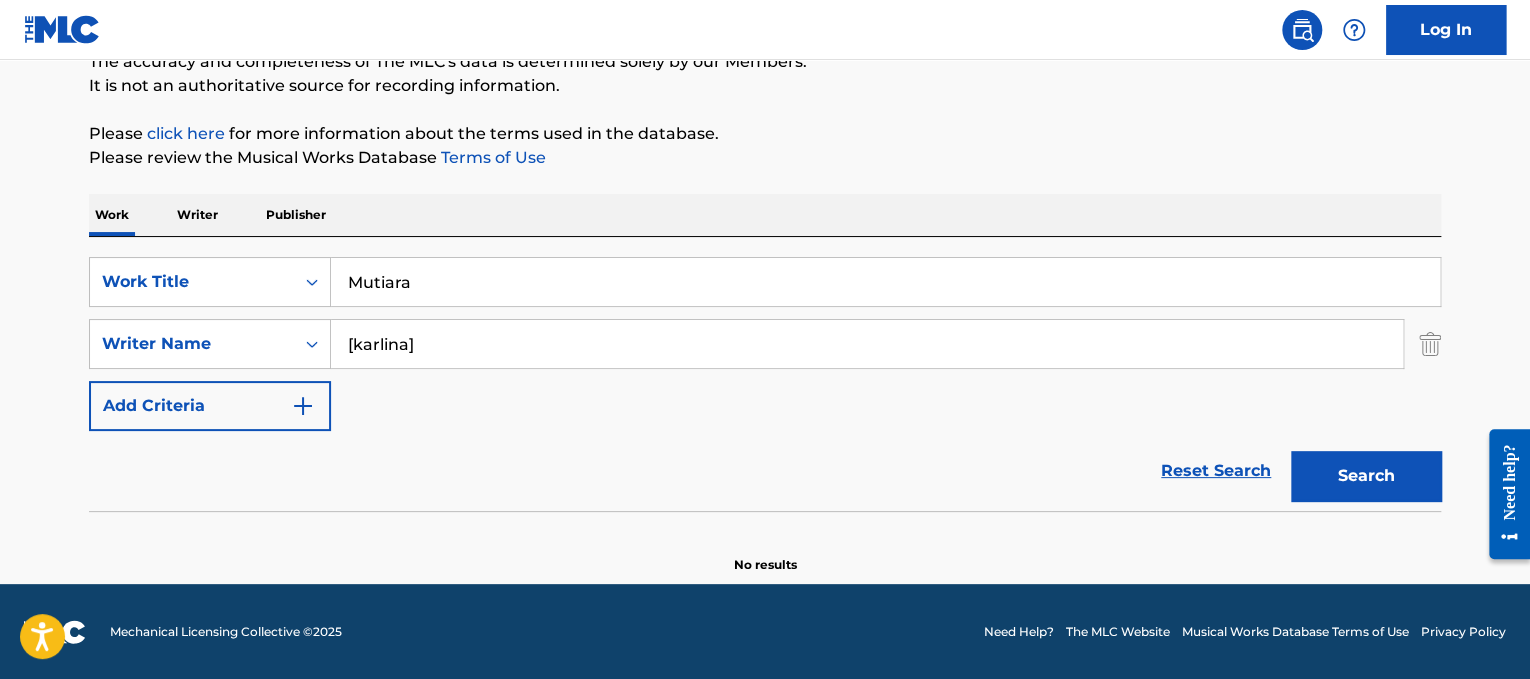 drag, startPoint x: 685, startPoint y: 257, endPoint x: 0, endPoint y: 258, distance: 685.00073 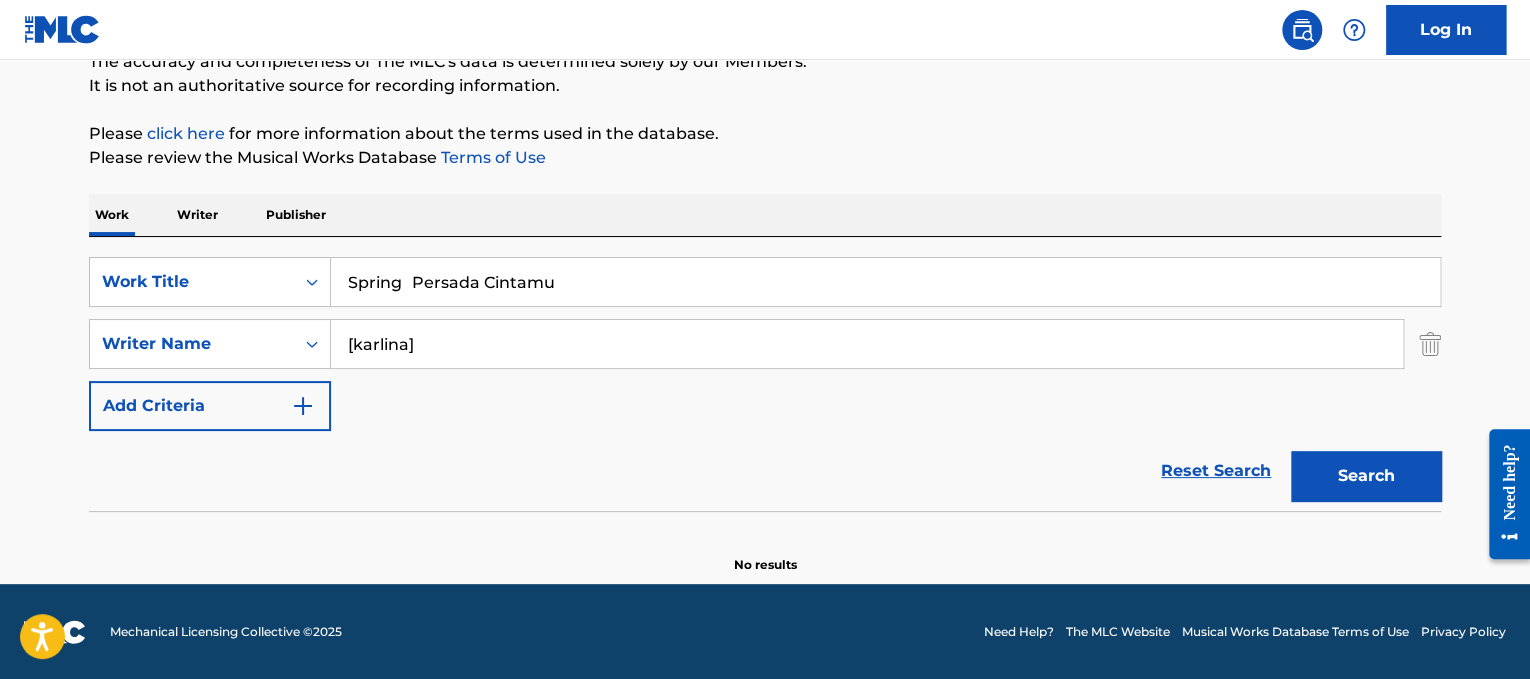 click on "Spring	Persada Cintamu" at bounding box center (885, 282) 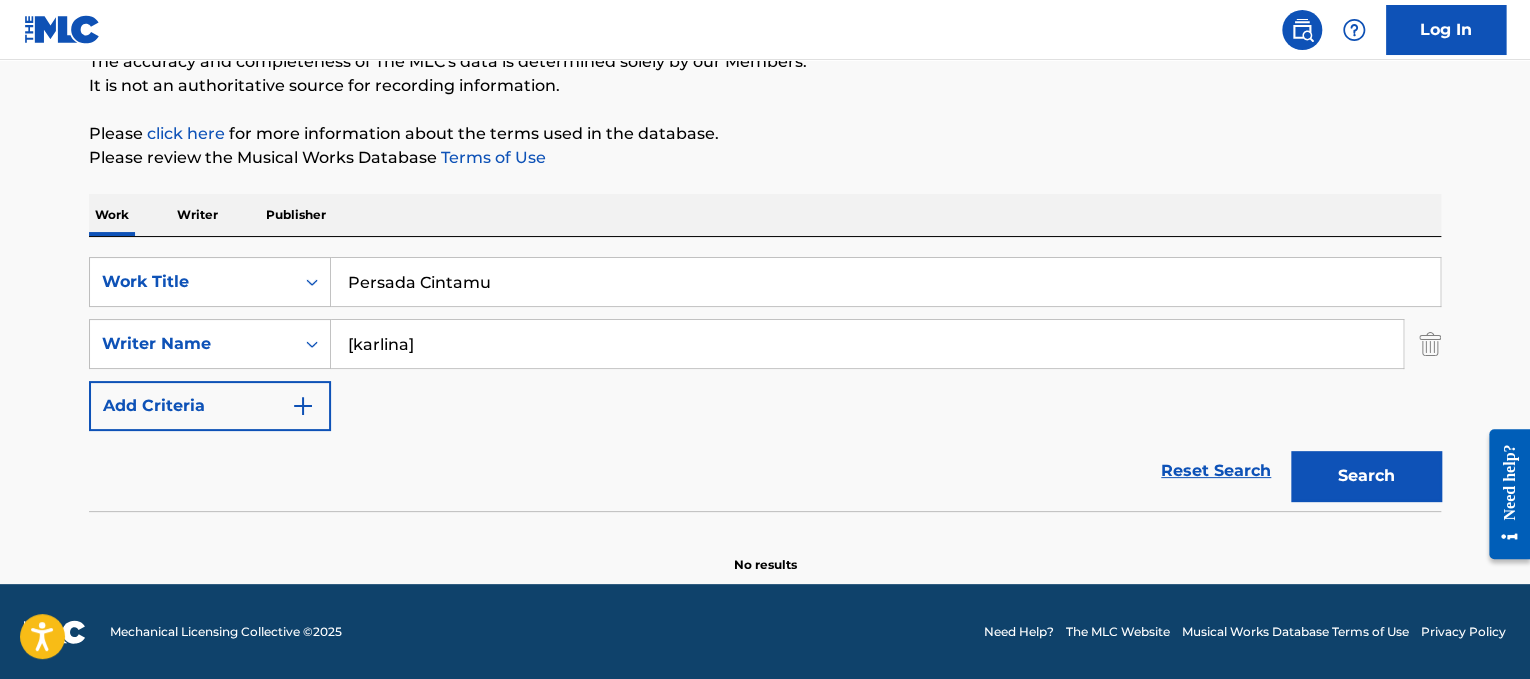 type on "Persada Cintamu" 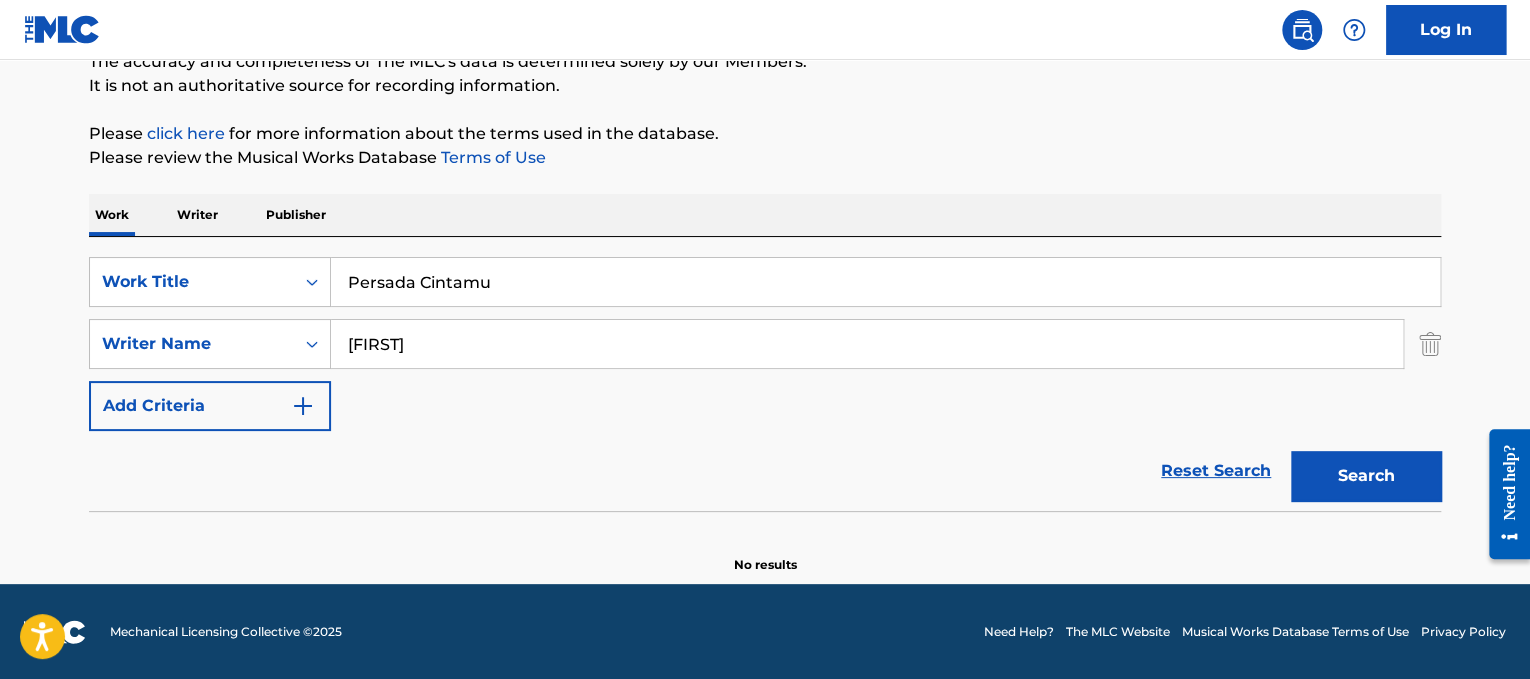 type on "[FIRST]" 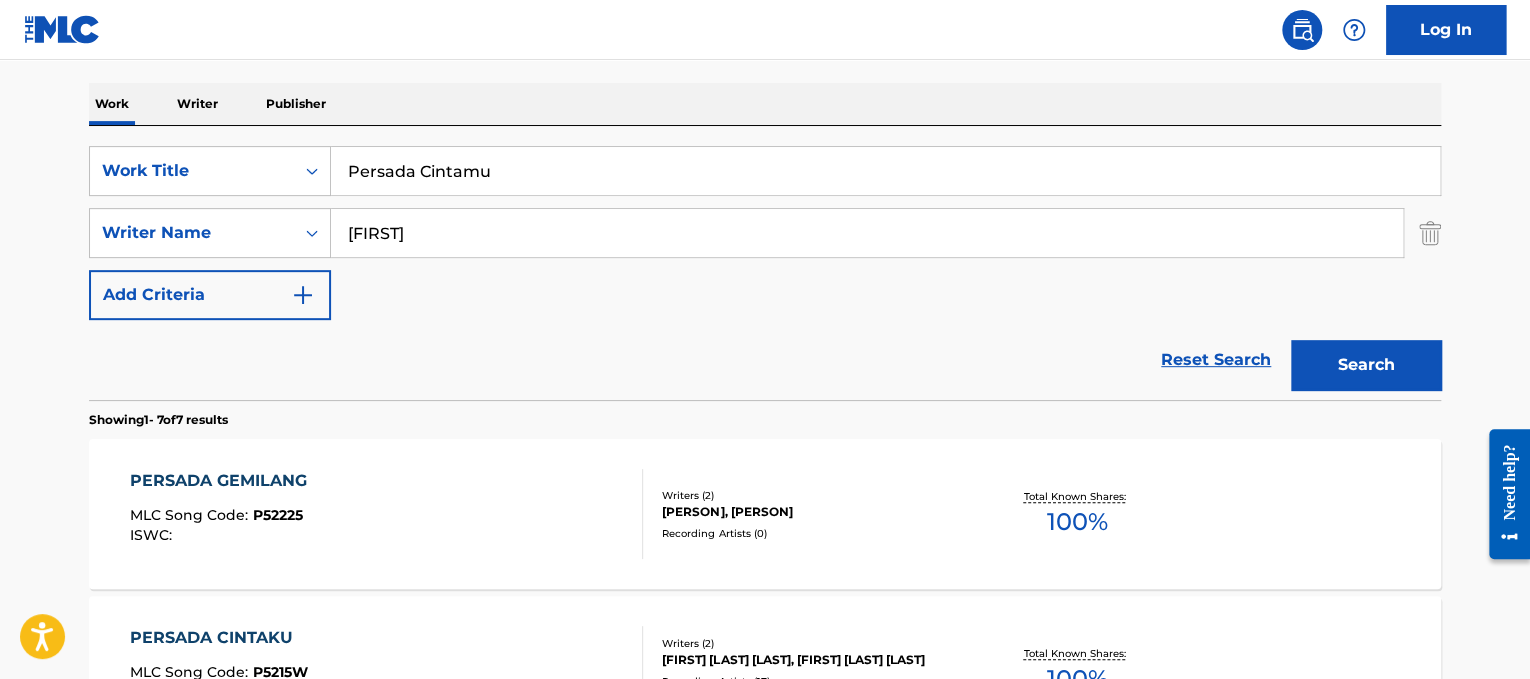 scroll, scrollTop: 300, scrollLeft: 0, axis: vertical 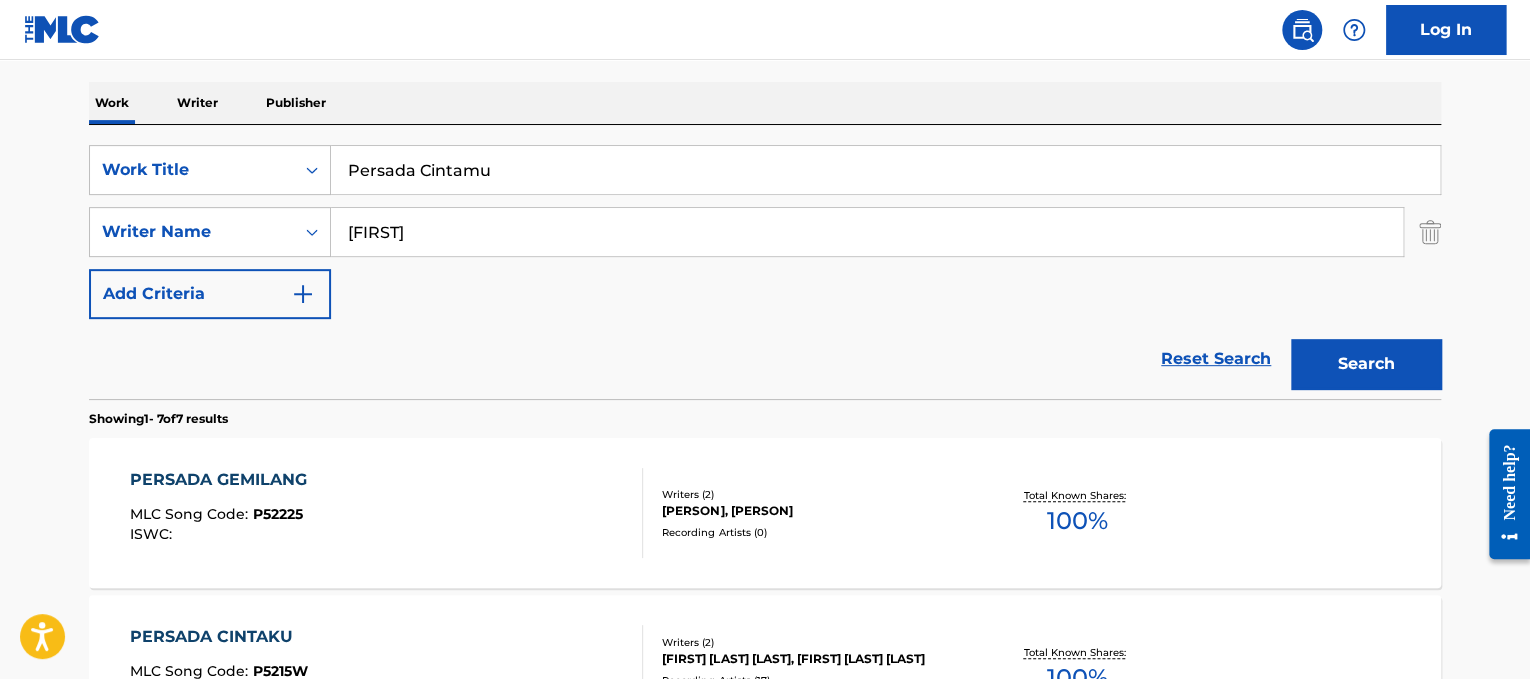 drag, startPoint x: 597, startPoint y: 162, endPoint x: 4, endPoint y: 192, distance: 593.75836 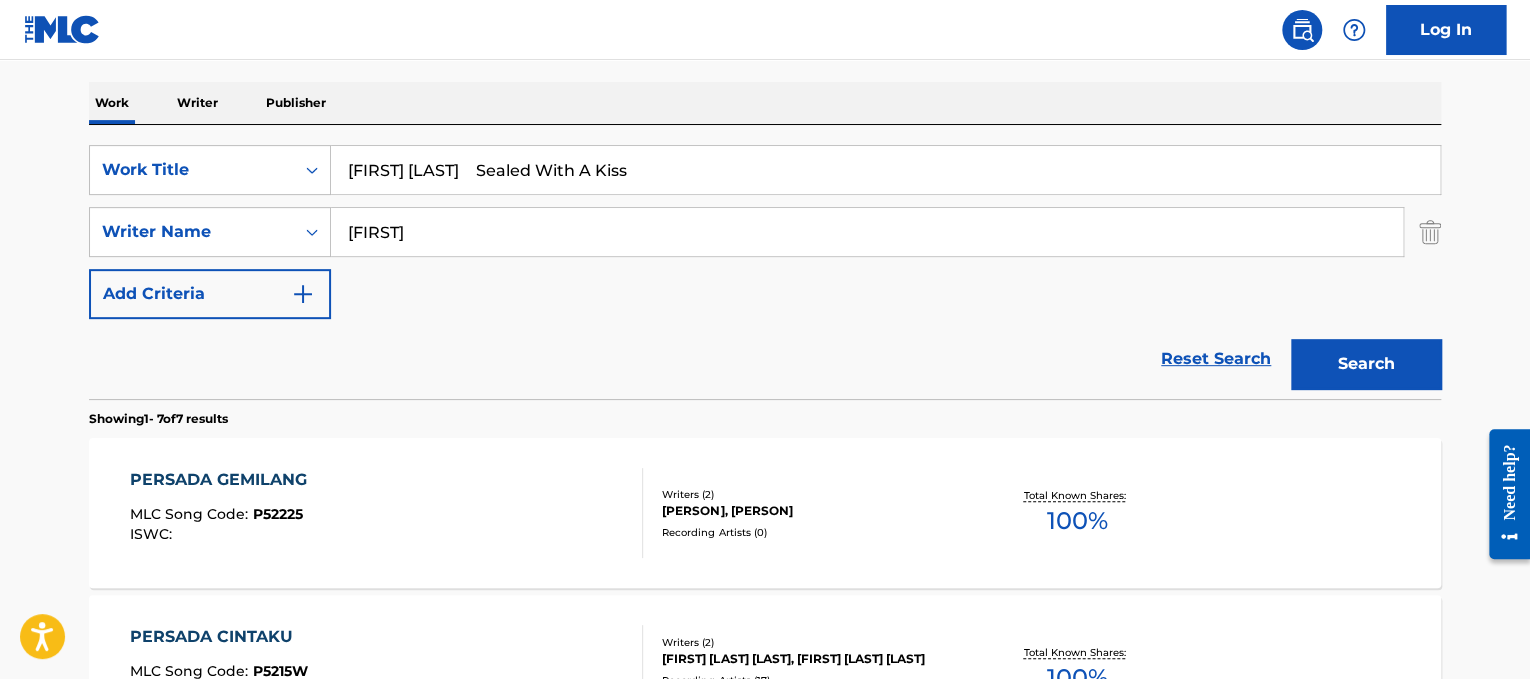 drag, startPoint x: 486, startPoint y: 171, endPoint x: 37, endPoint y: 72, distance: 459.78473 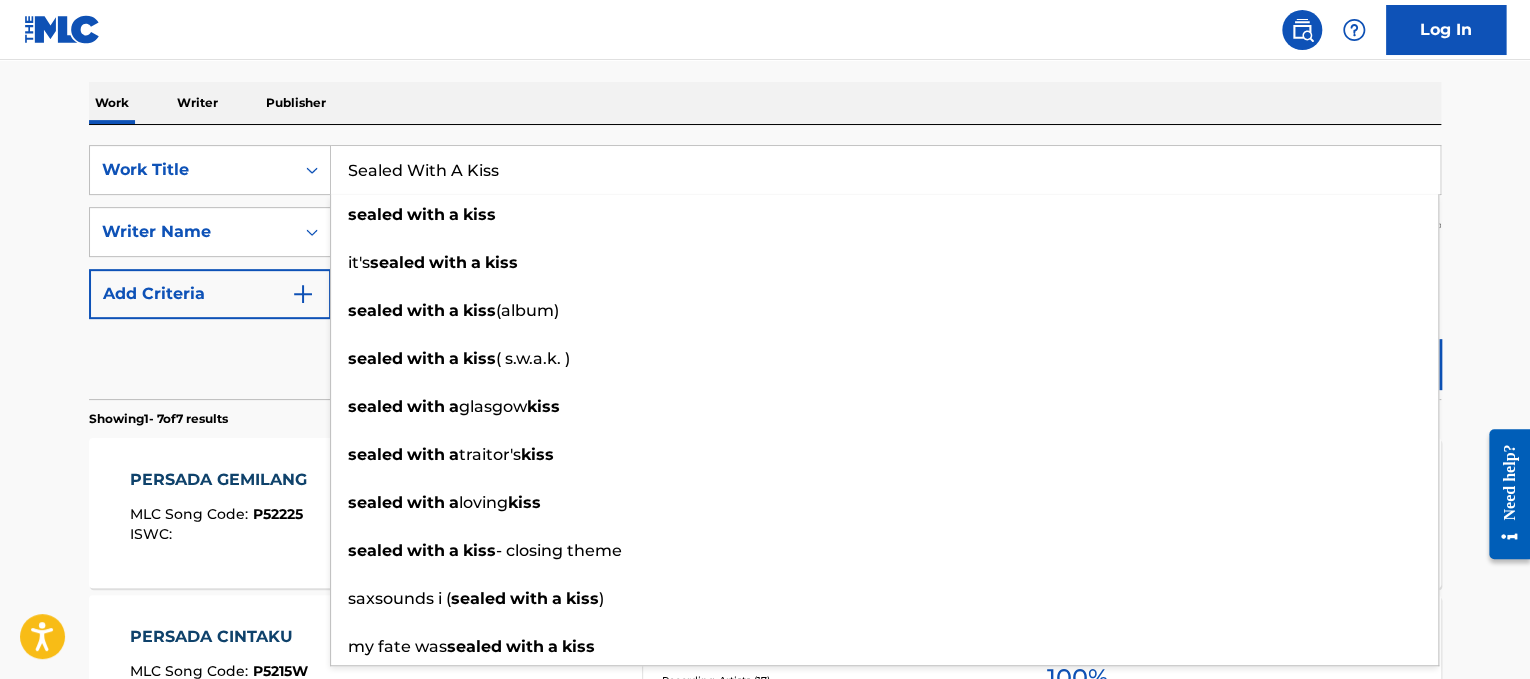 type on "Sealed With A Kiss" 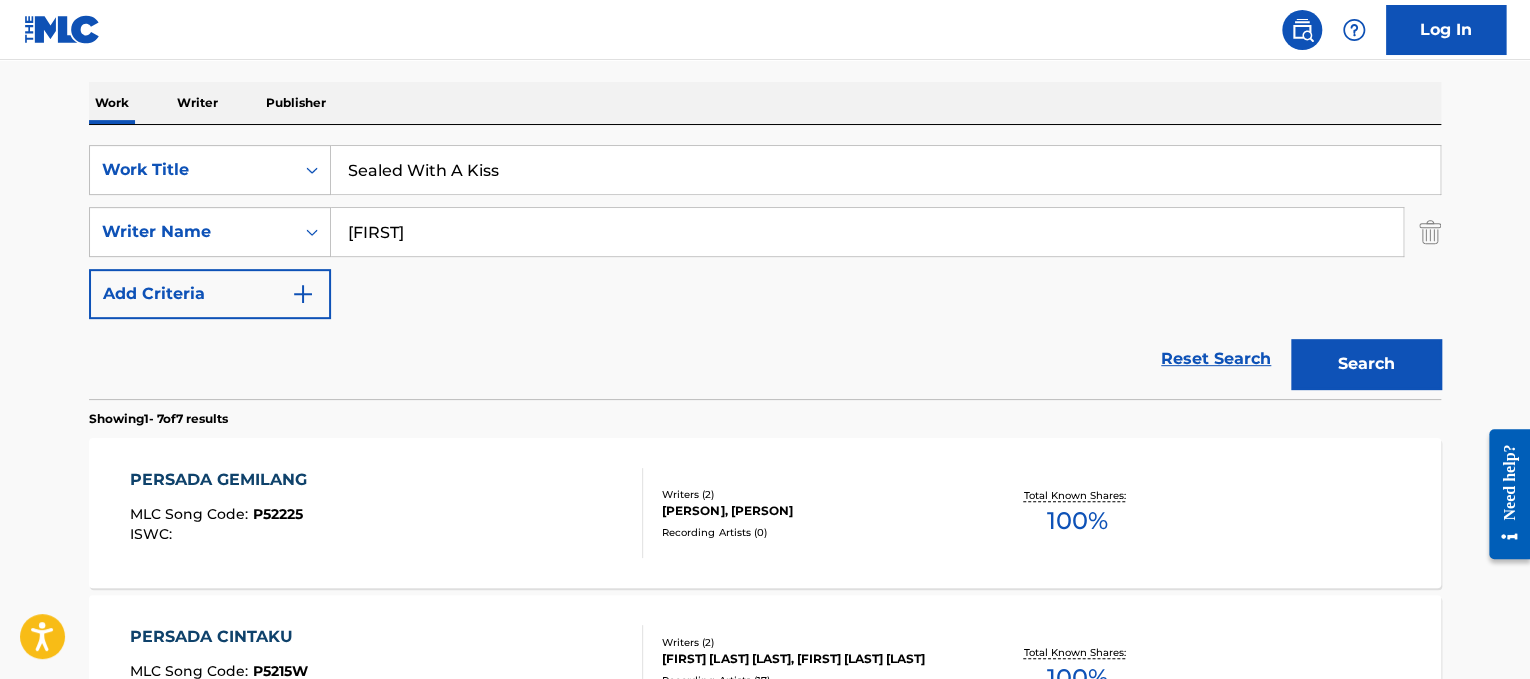 drag, startPoint x: 522, startPoint y: 220, endPoint x: 49, endPoint y: 113, distance: 484.95154 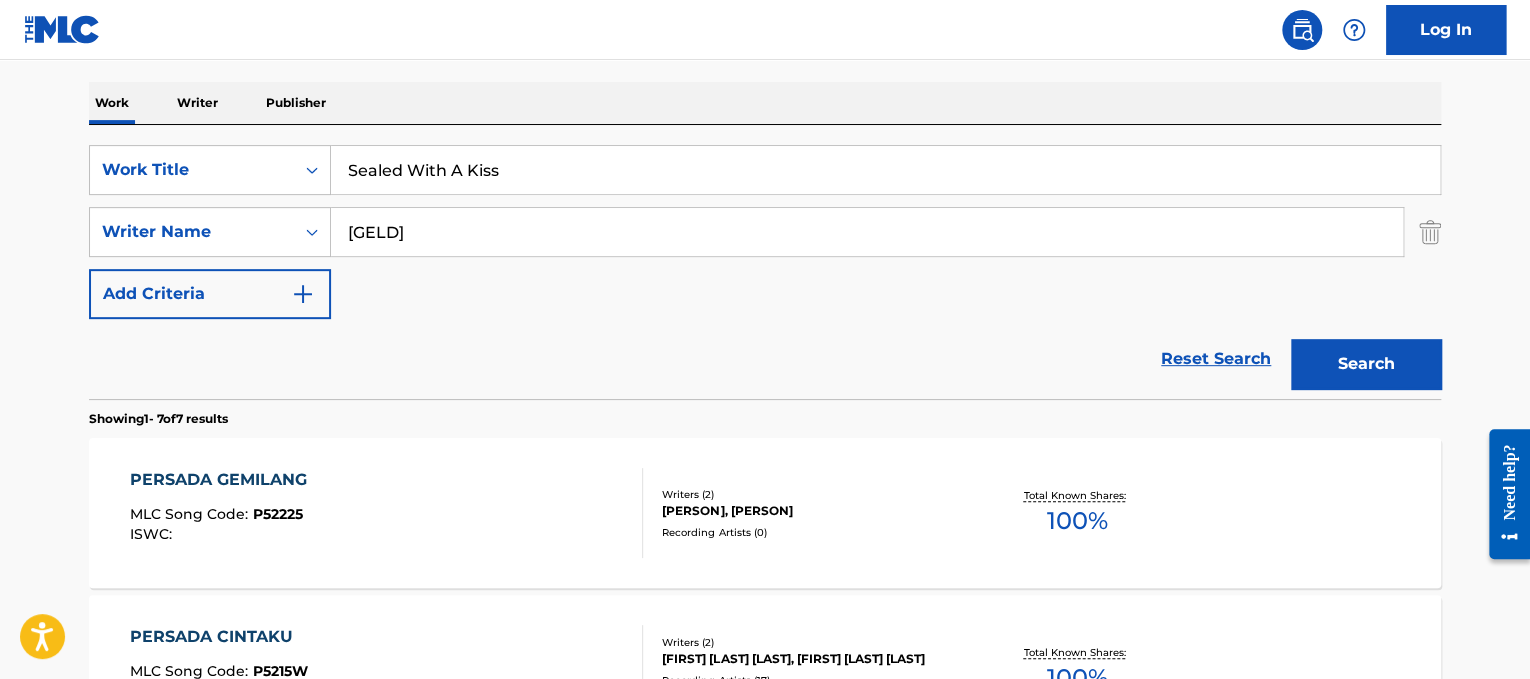 type on "[GELD]" 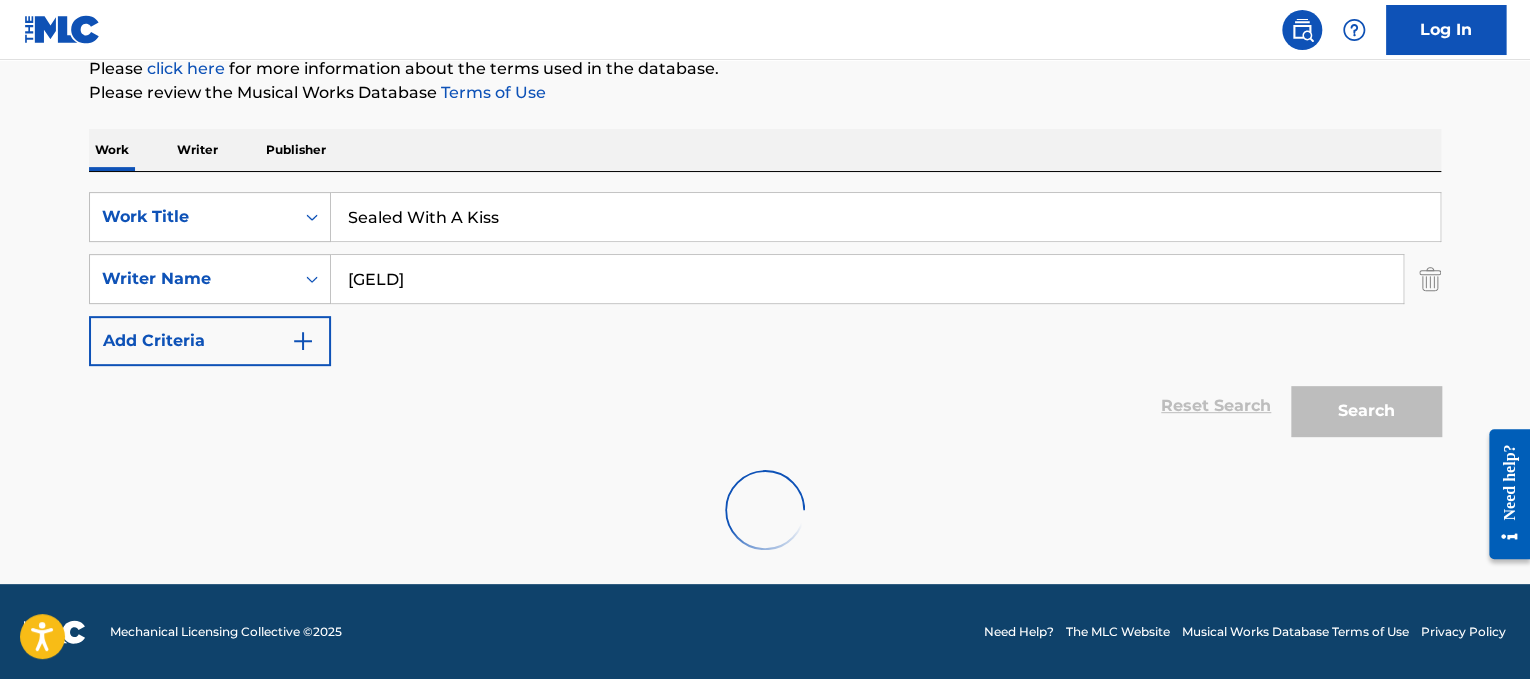 scroll, scrollTop: 300, scrollLeft: 0, axis: vertical 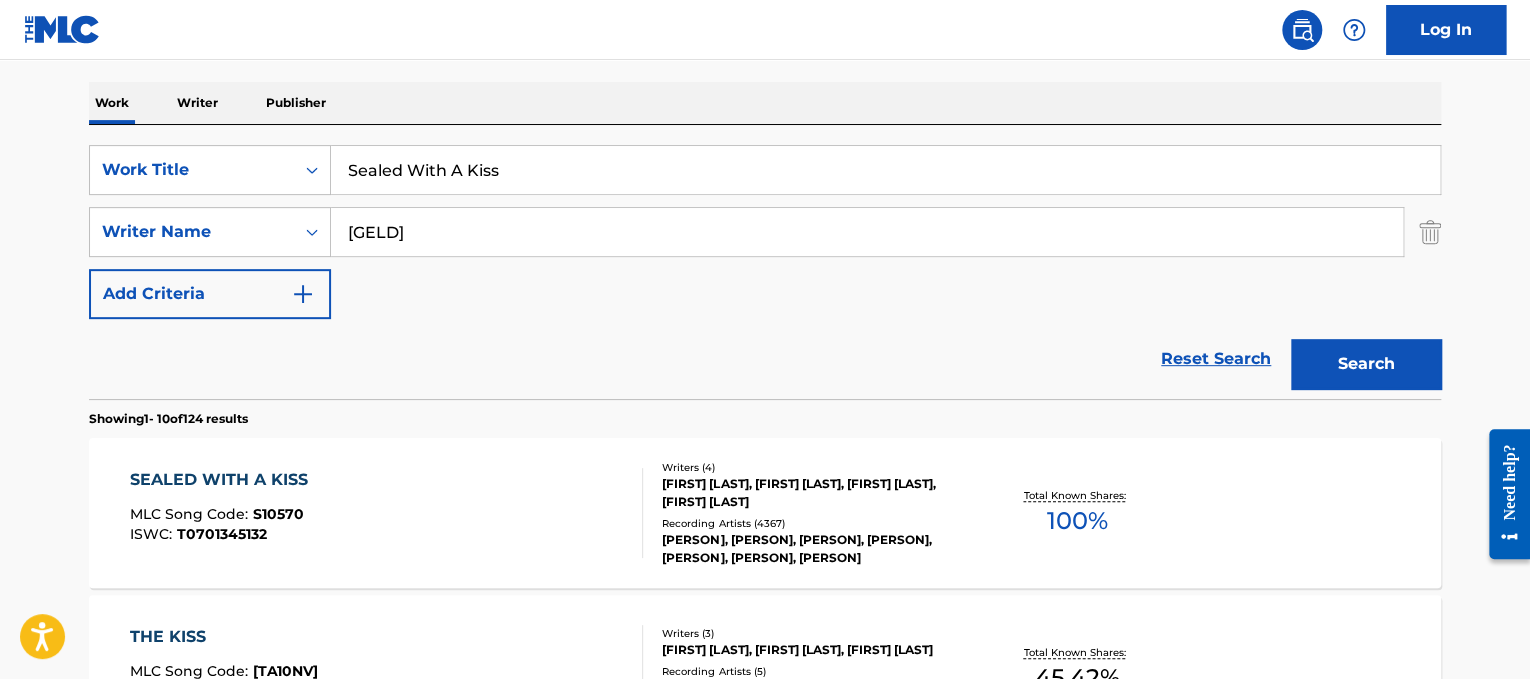 click on "SEALED WITH A KISS MLC Song Code : S10570 ISWC : T0701345132" at bounding box center [224, 513] 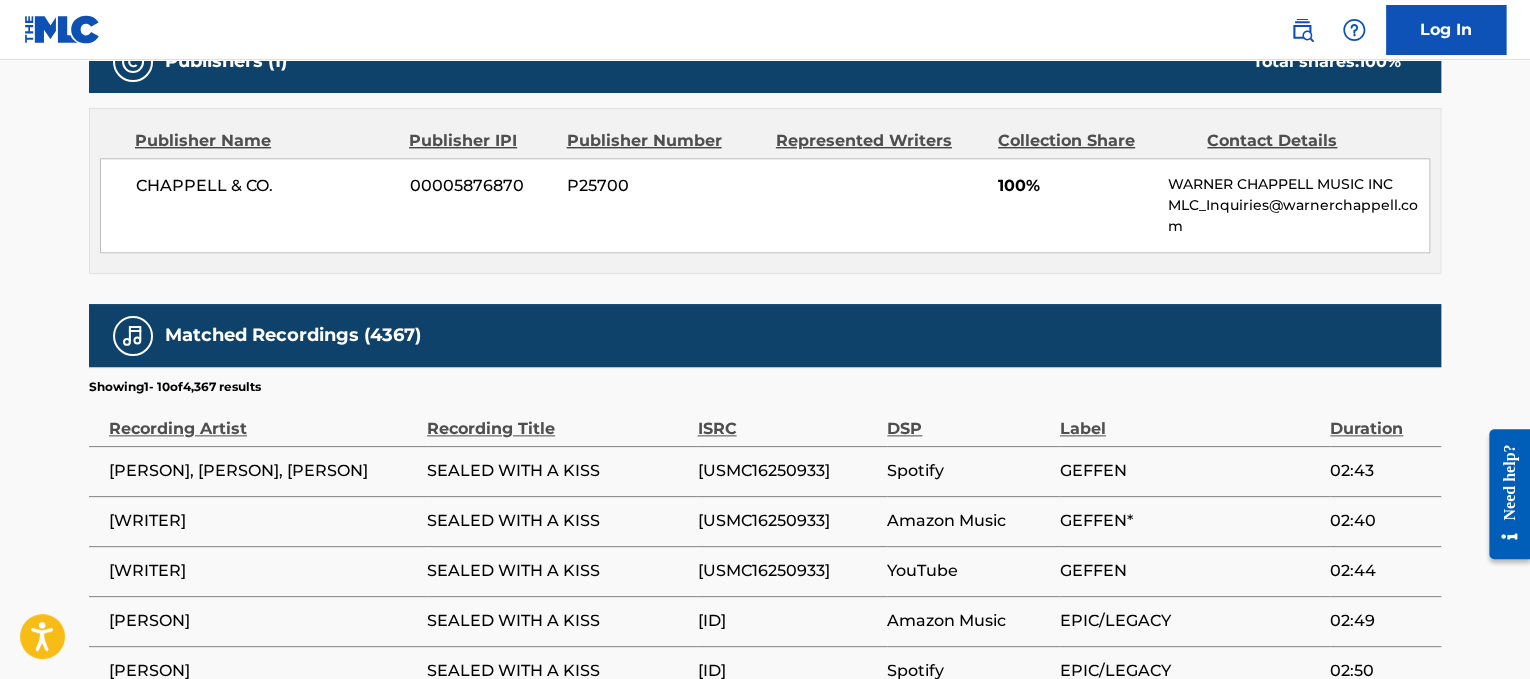 scroll, scrollTop: 967, scrollLeft: 0, axis: vertical 